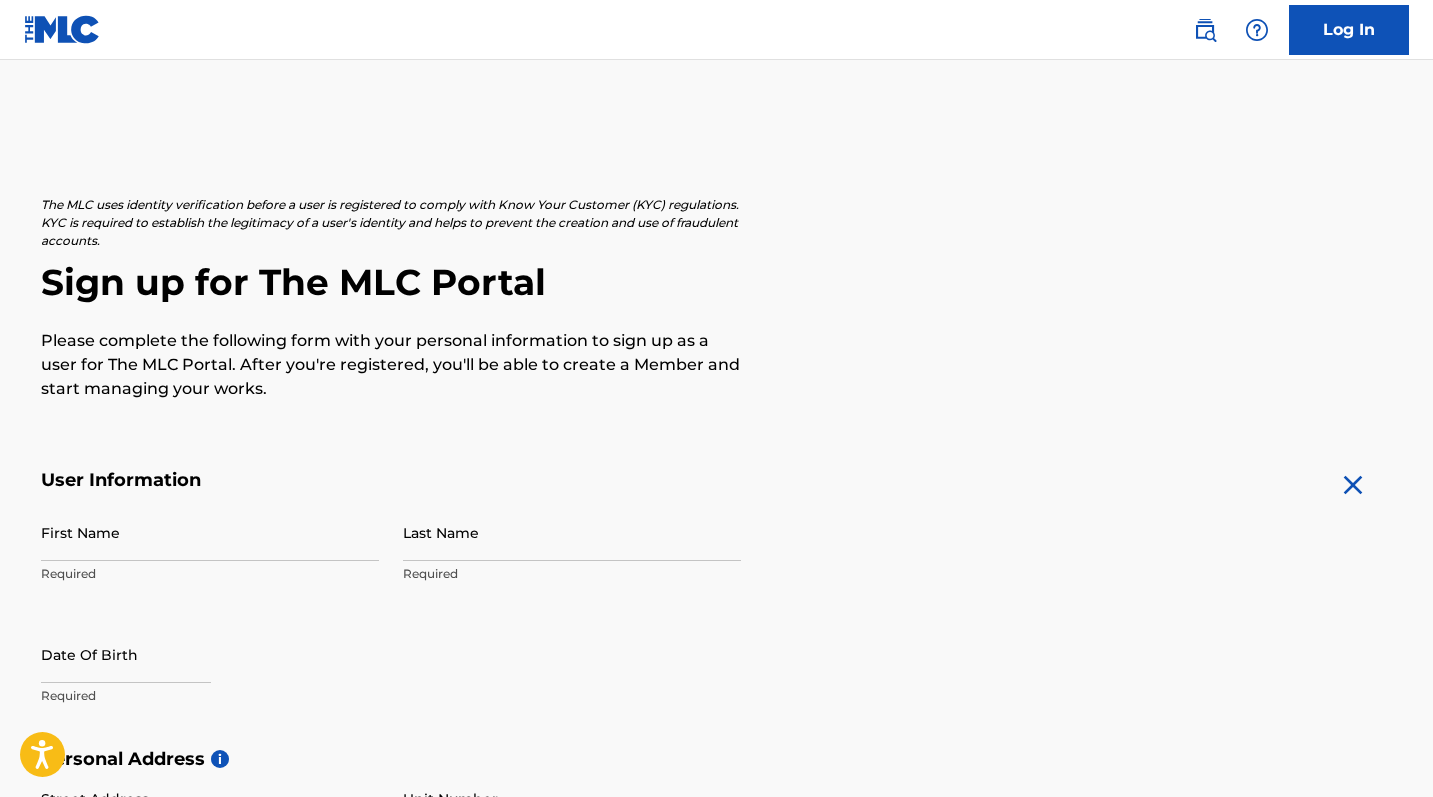 scroll, scrollTop: 0, scrollLeft: 0, axis: both 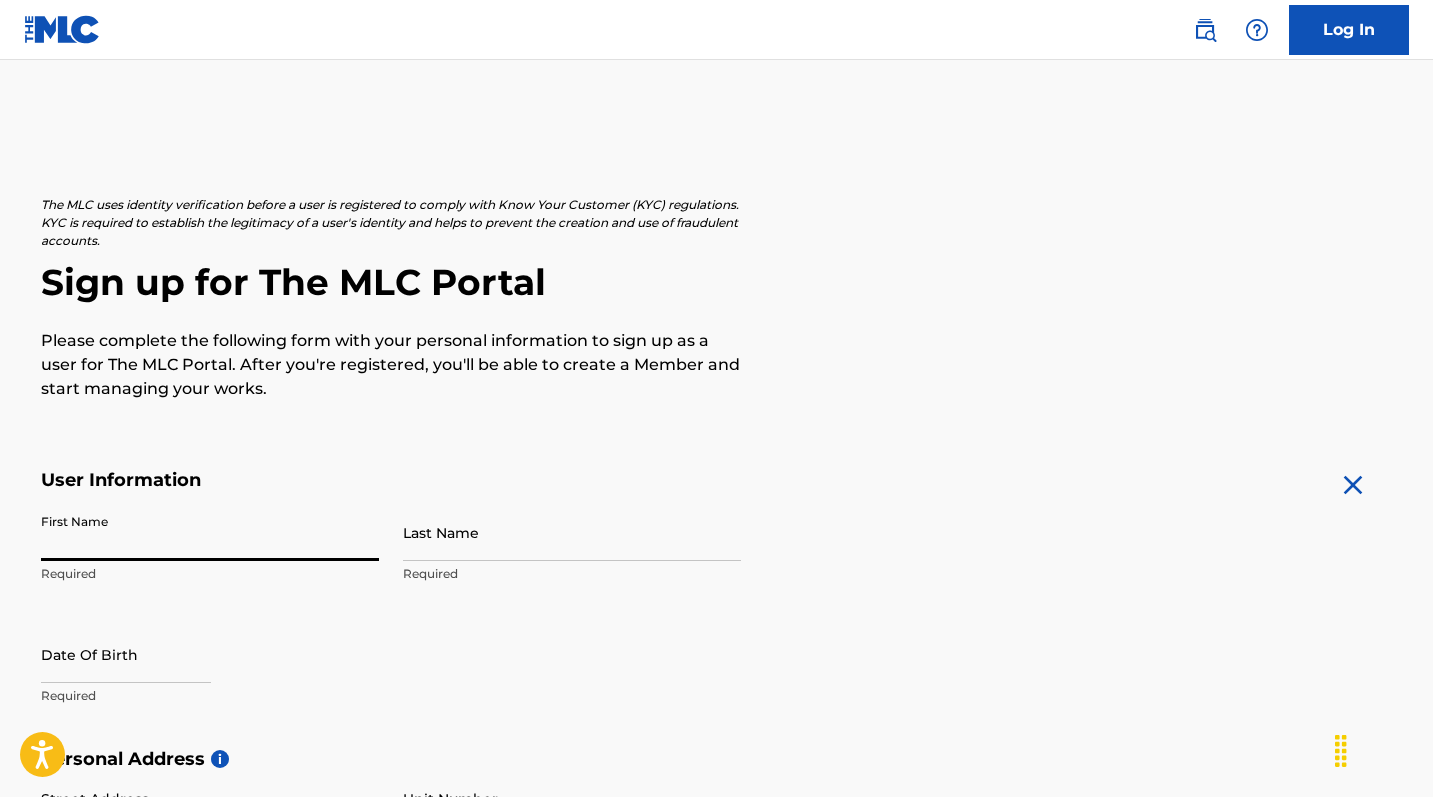 type on "[FIRST_NAME]" 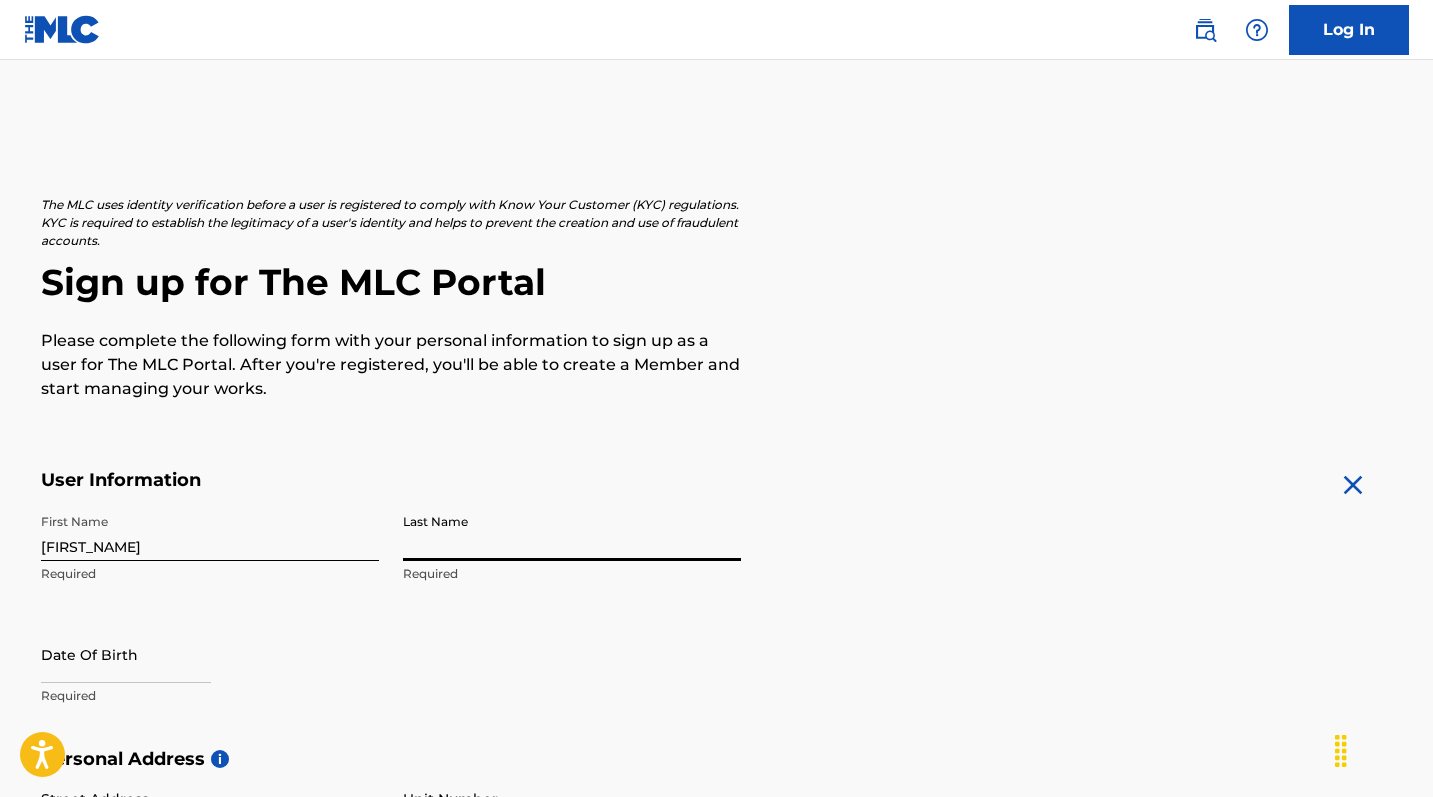type on "[LAST_NAME]" 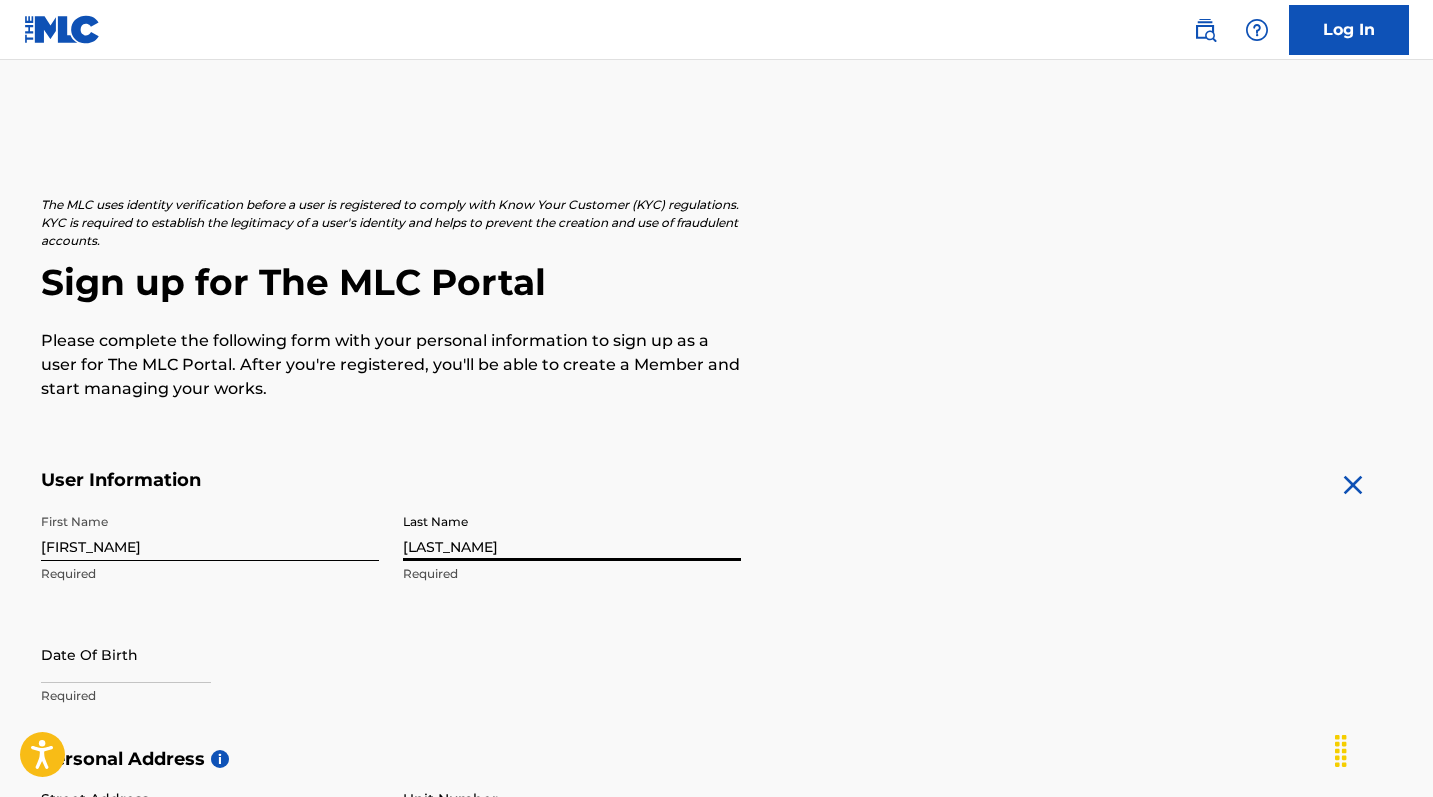 select on "7" 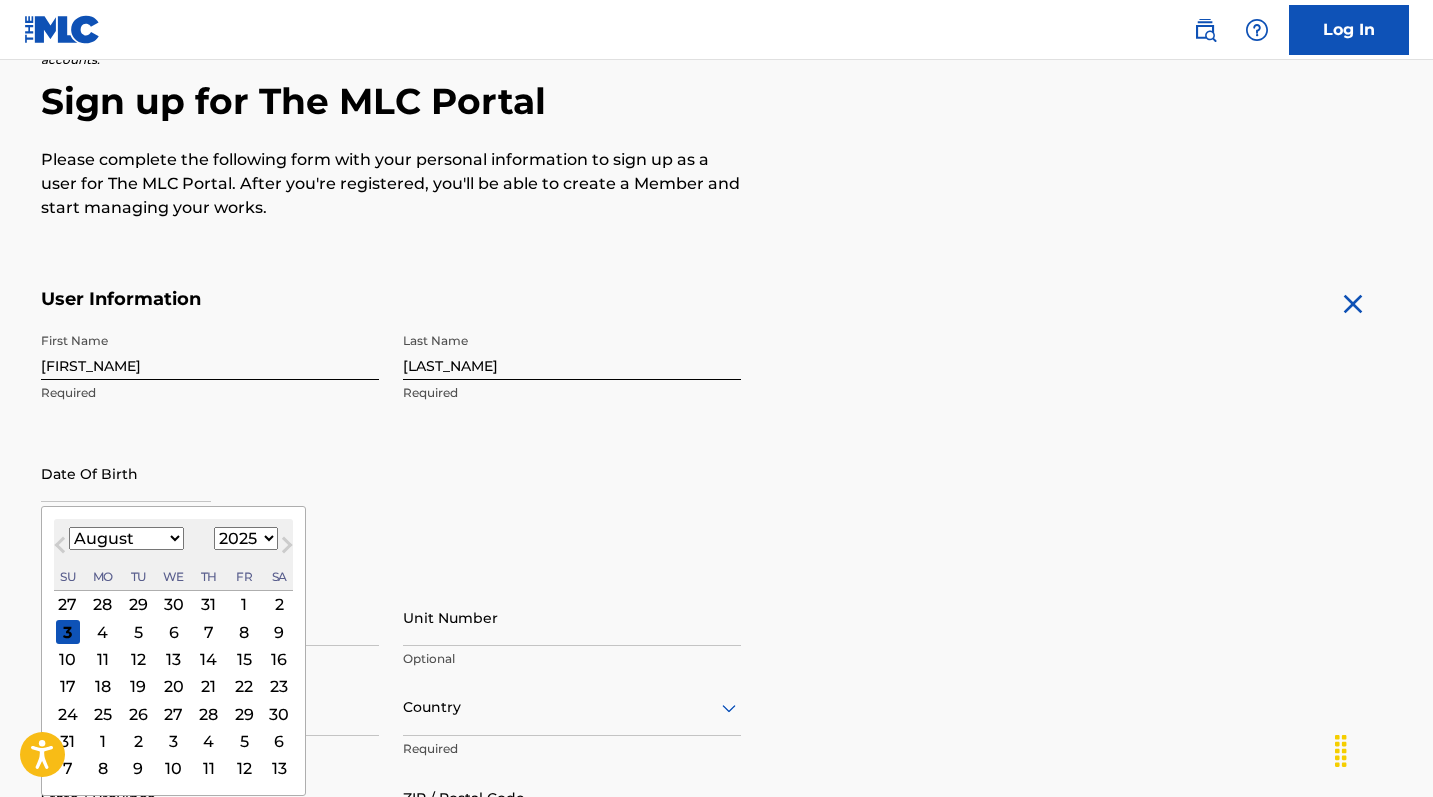 scroll, scrollTop: 208, scrollLeft: 0, axis: vertical 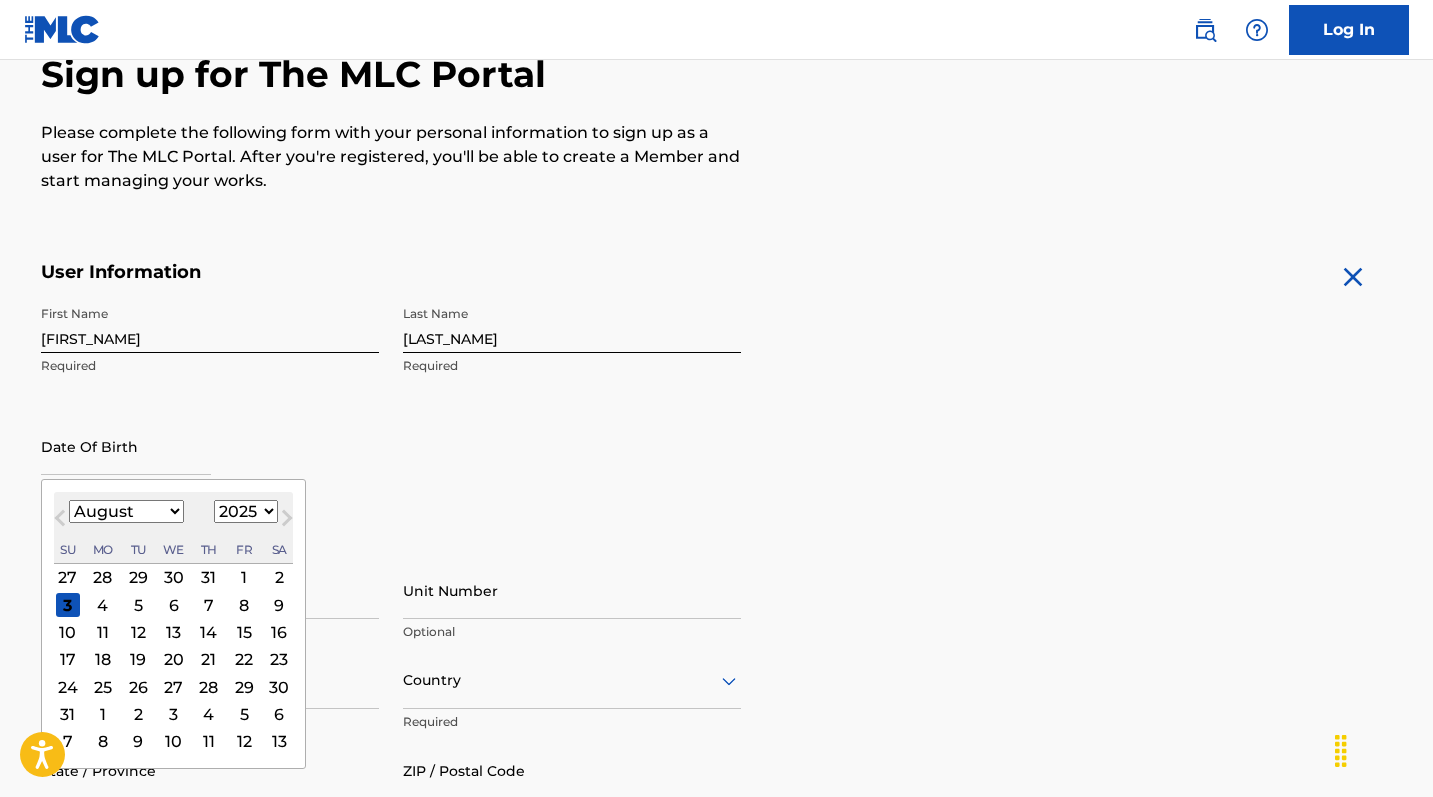 select on "6" 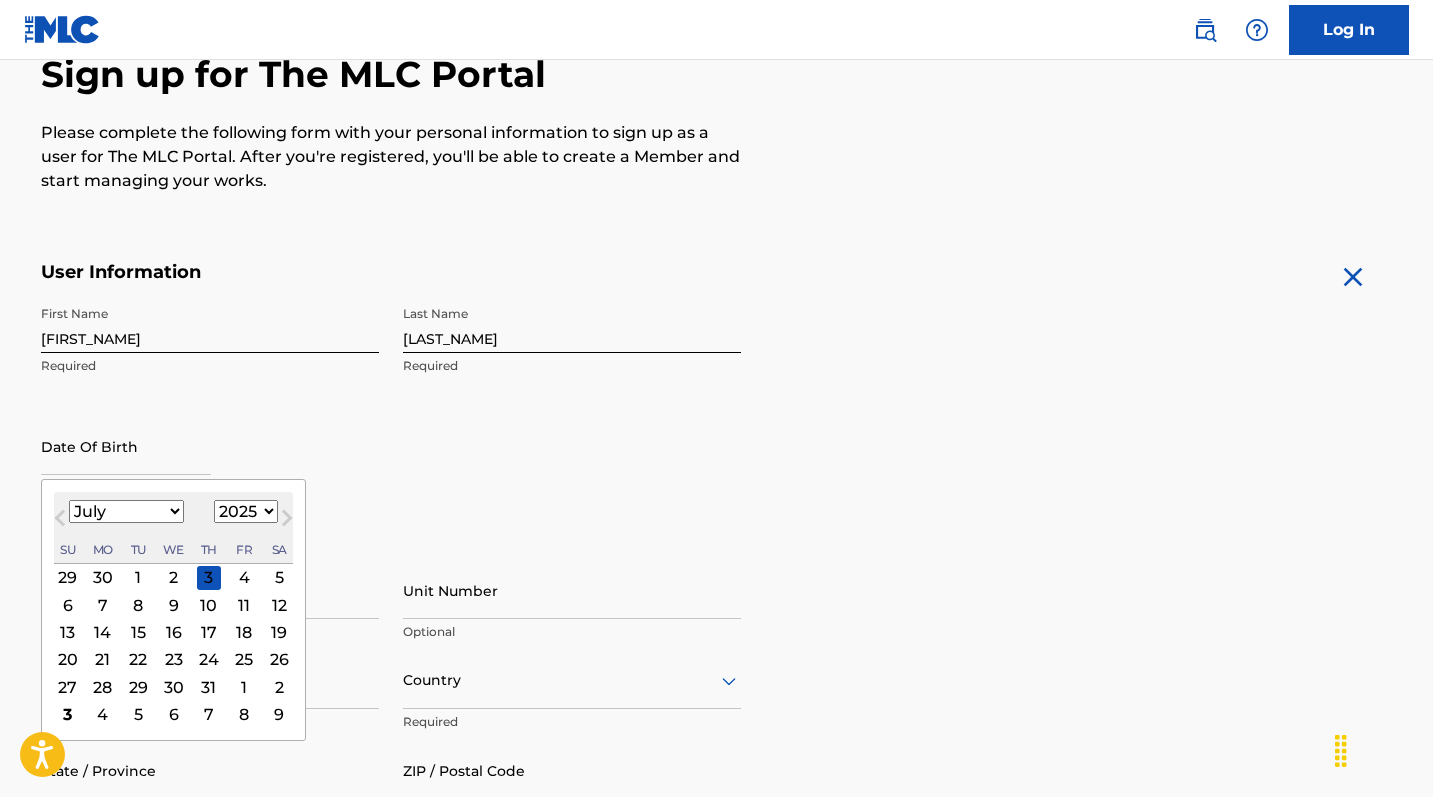 select on "1978" 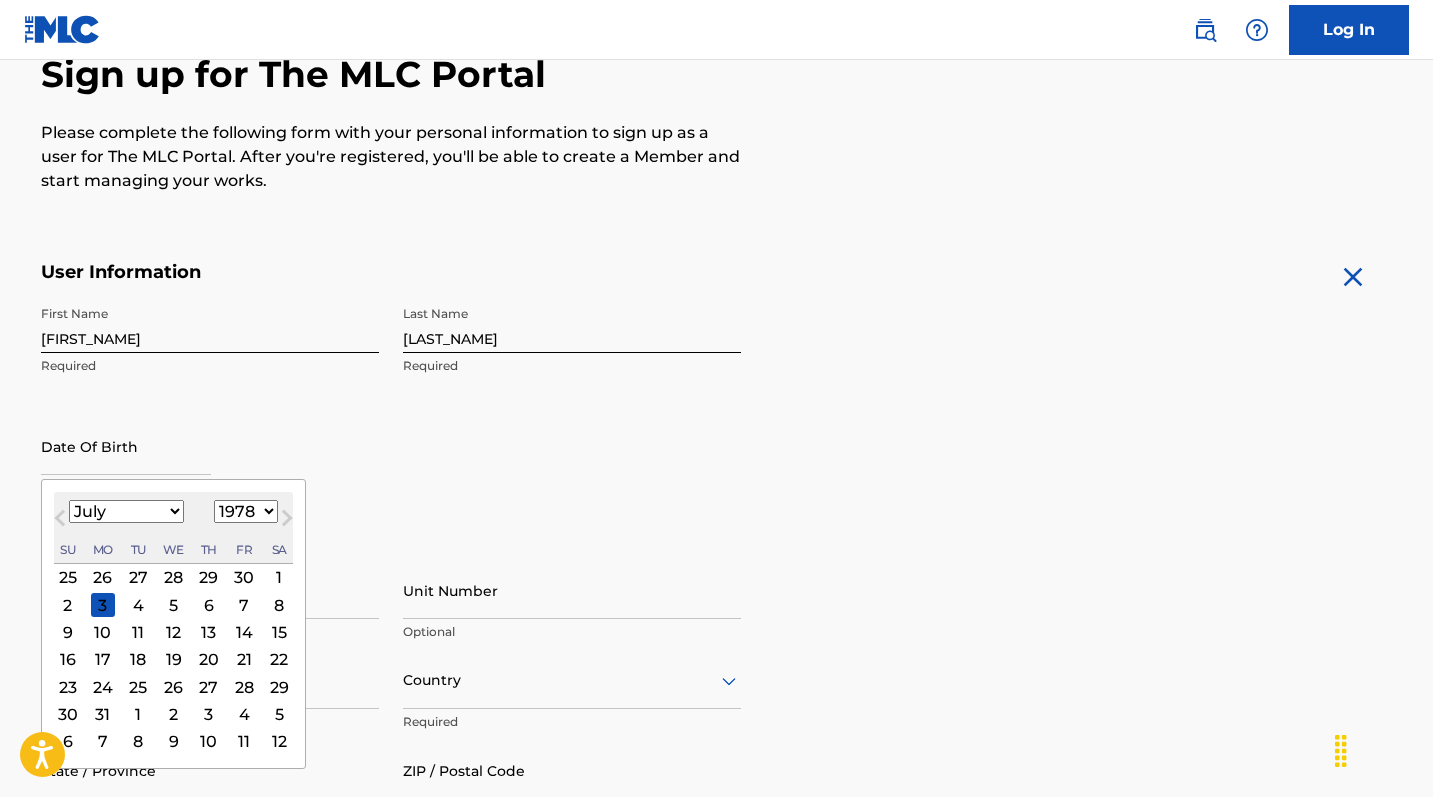 click on "23" at bounding box center [67, 687] 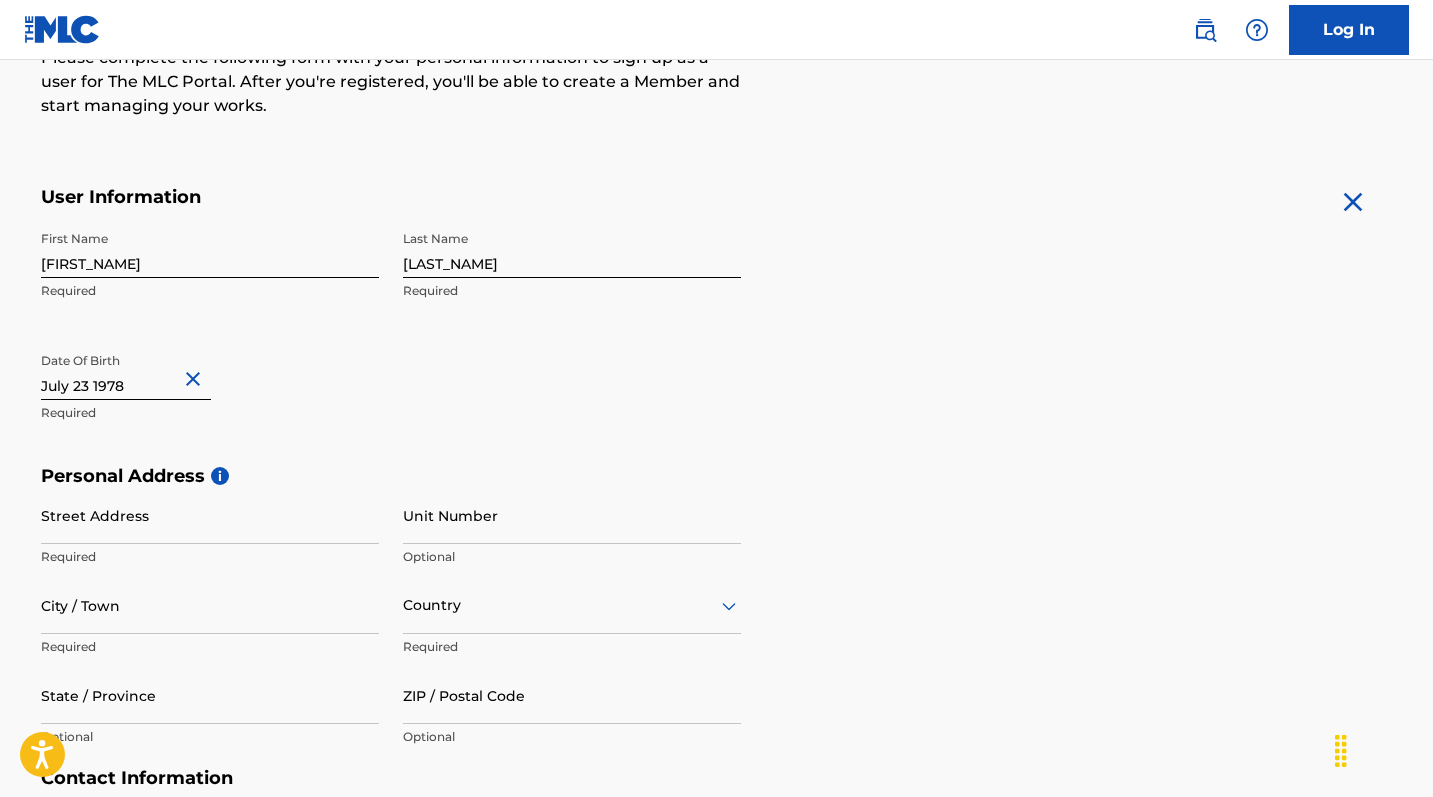 scroll, scrollTop: 323, scrollLeft: 0, axis: vertical 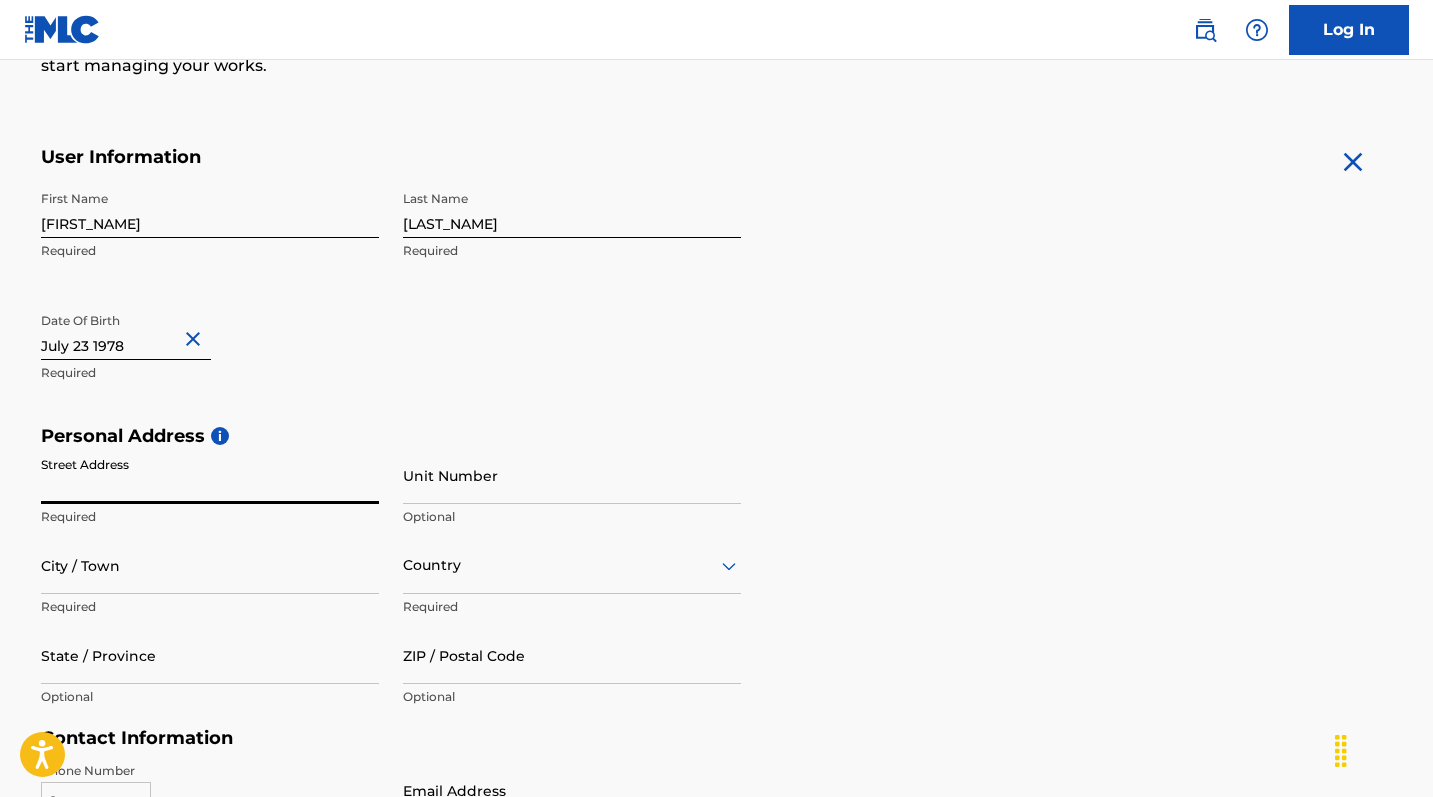 type on "[NUMBER] [STREET]" 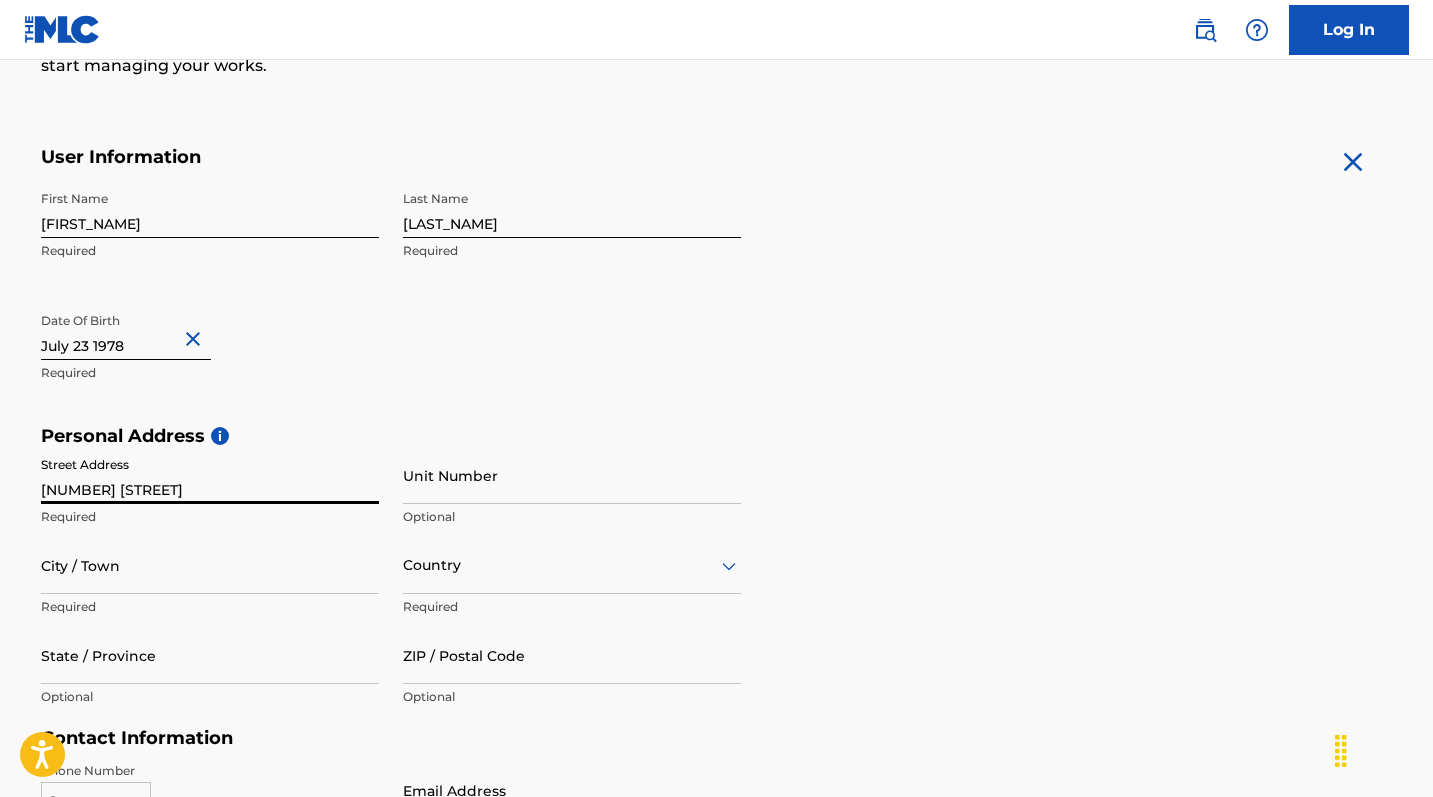 type on "Los Angeles" 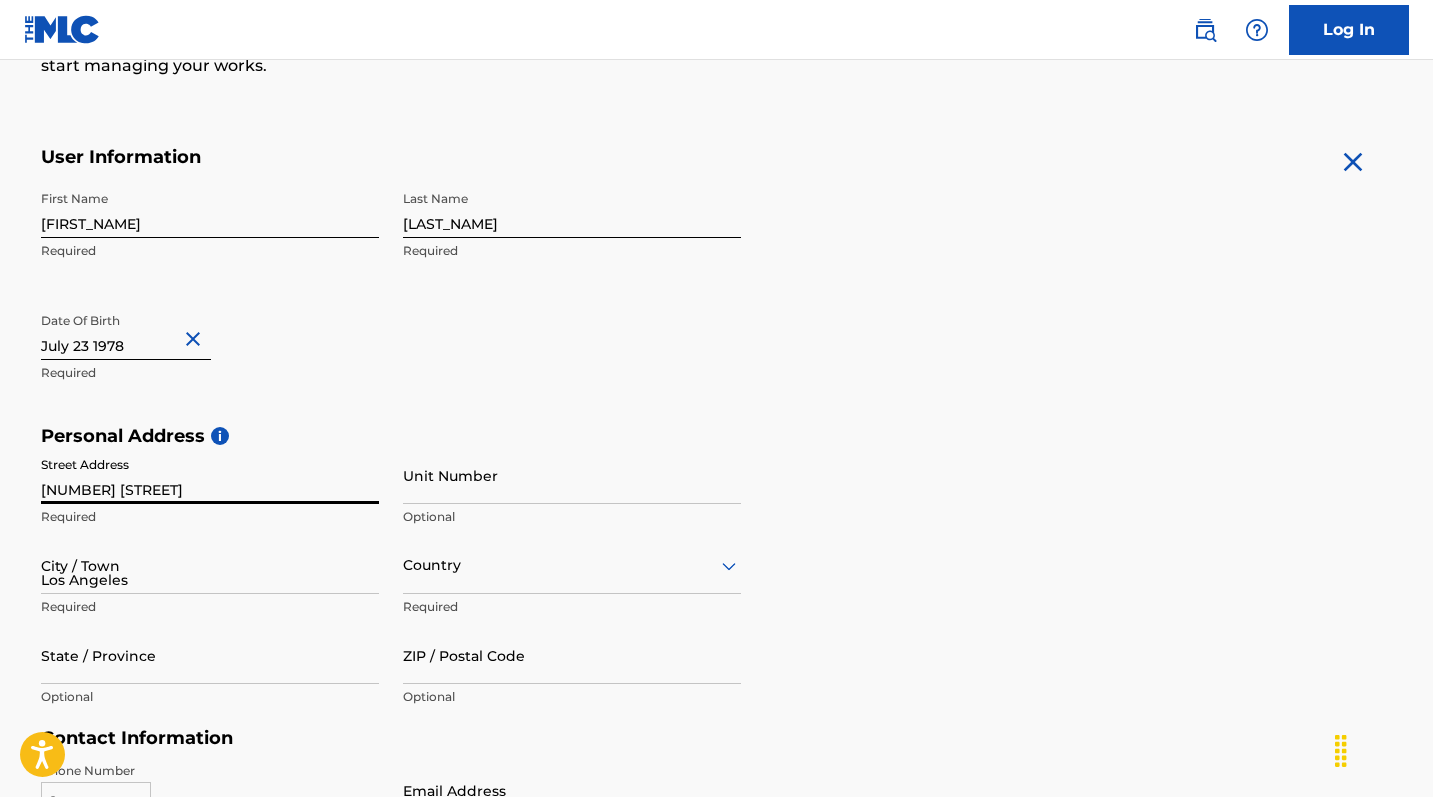 type on "United States" 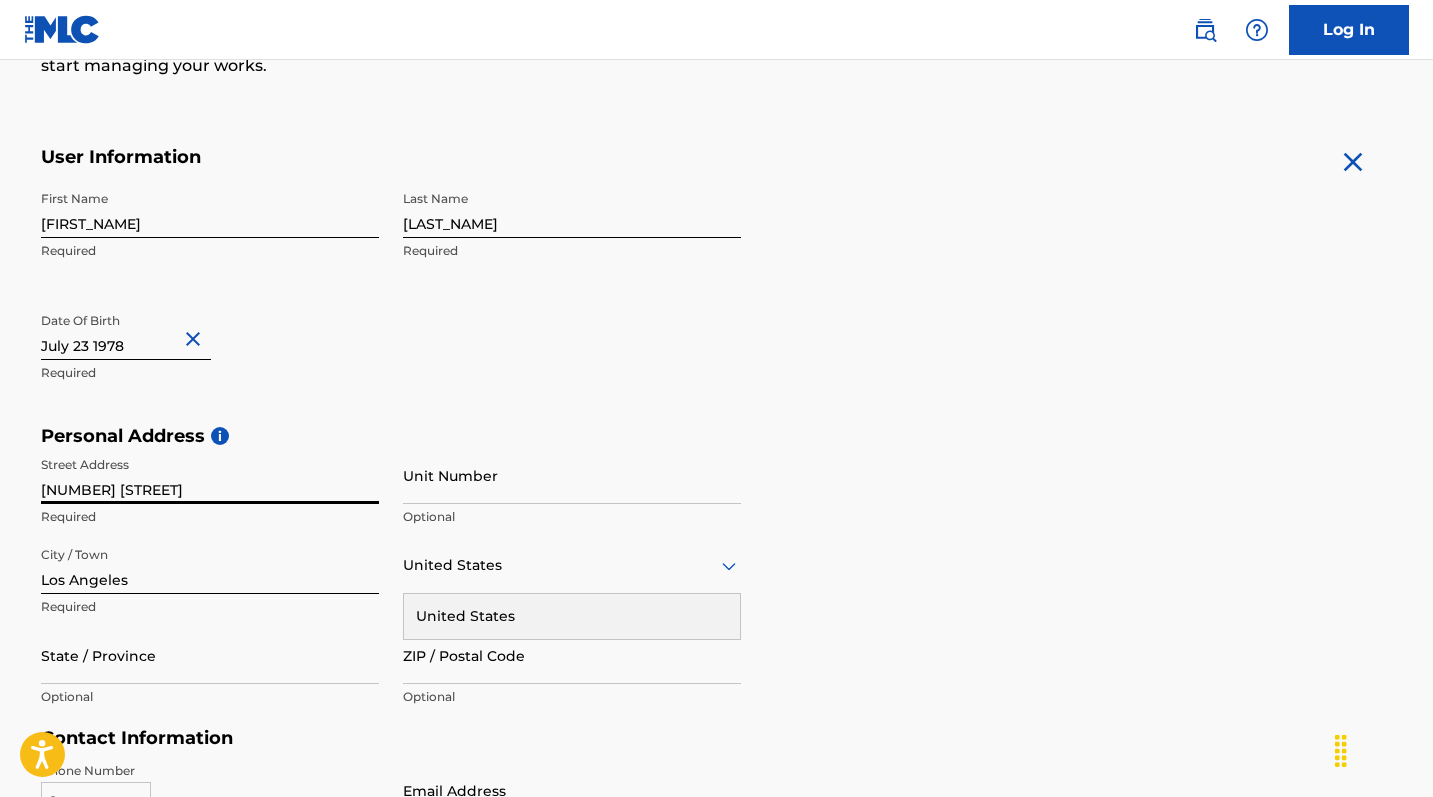 type on "California" 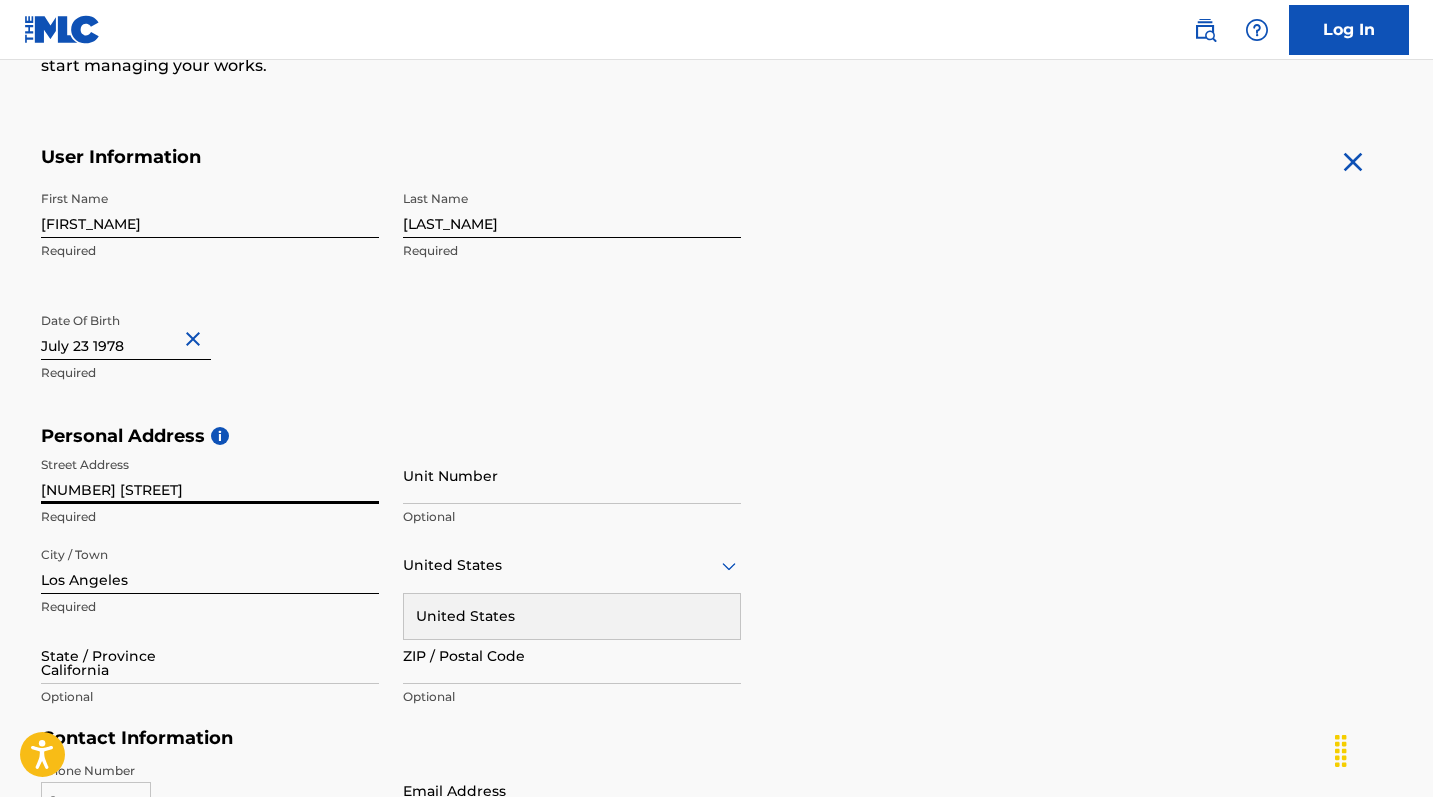 type on "[POSTAL_CODE]" 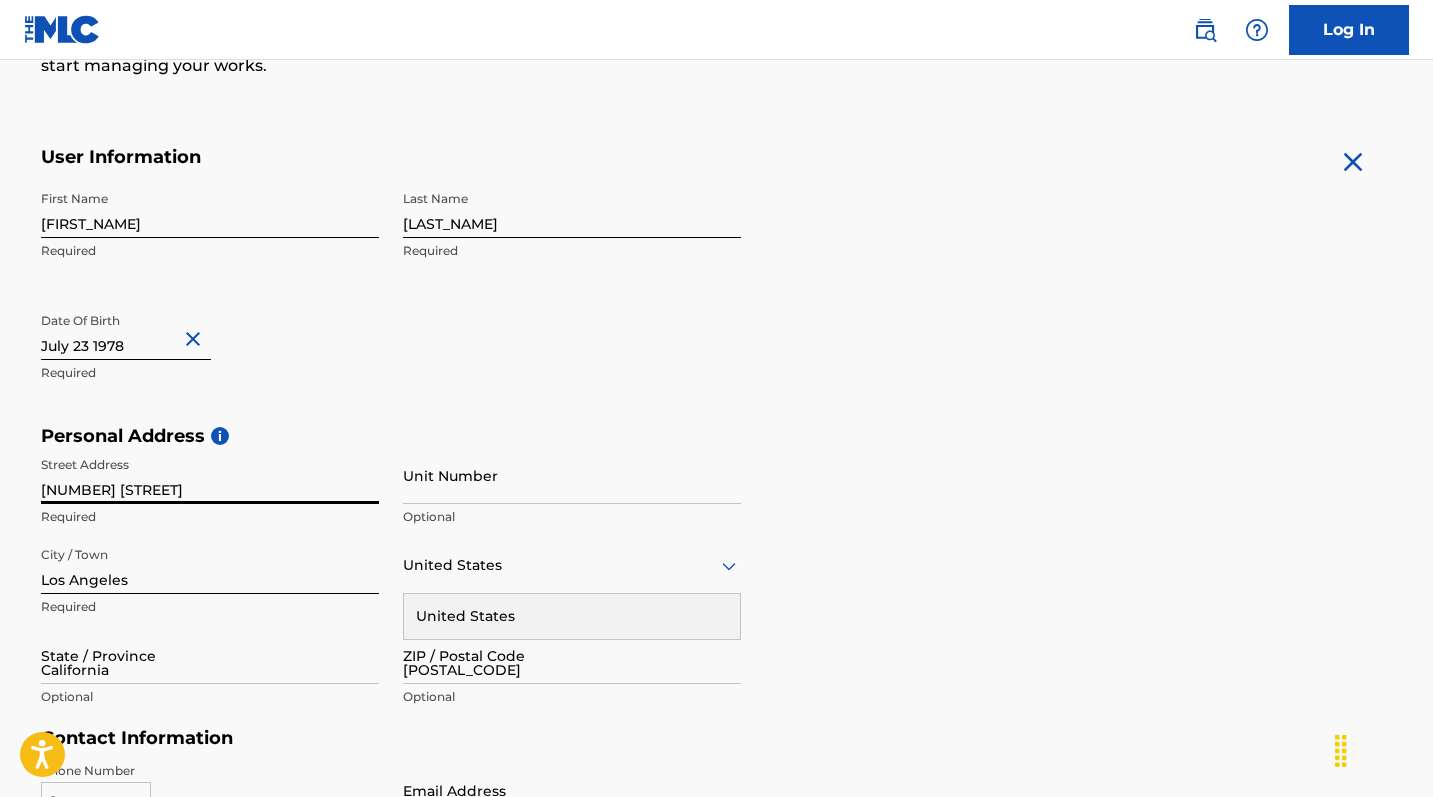 type on "United States" 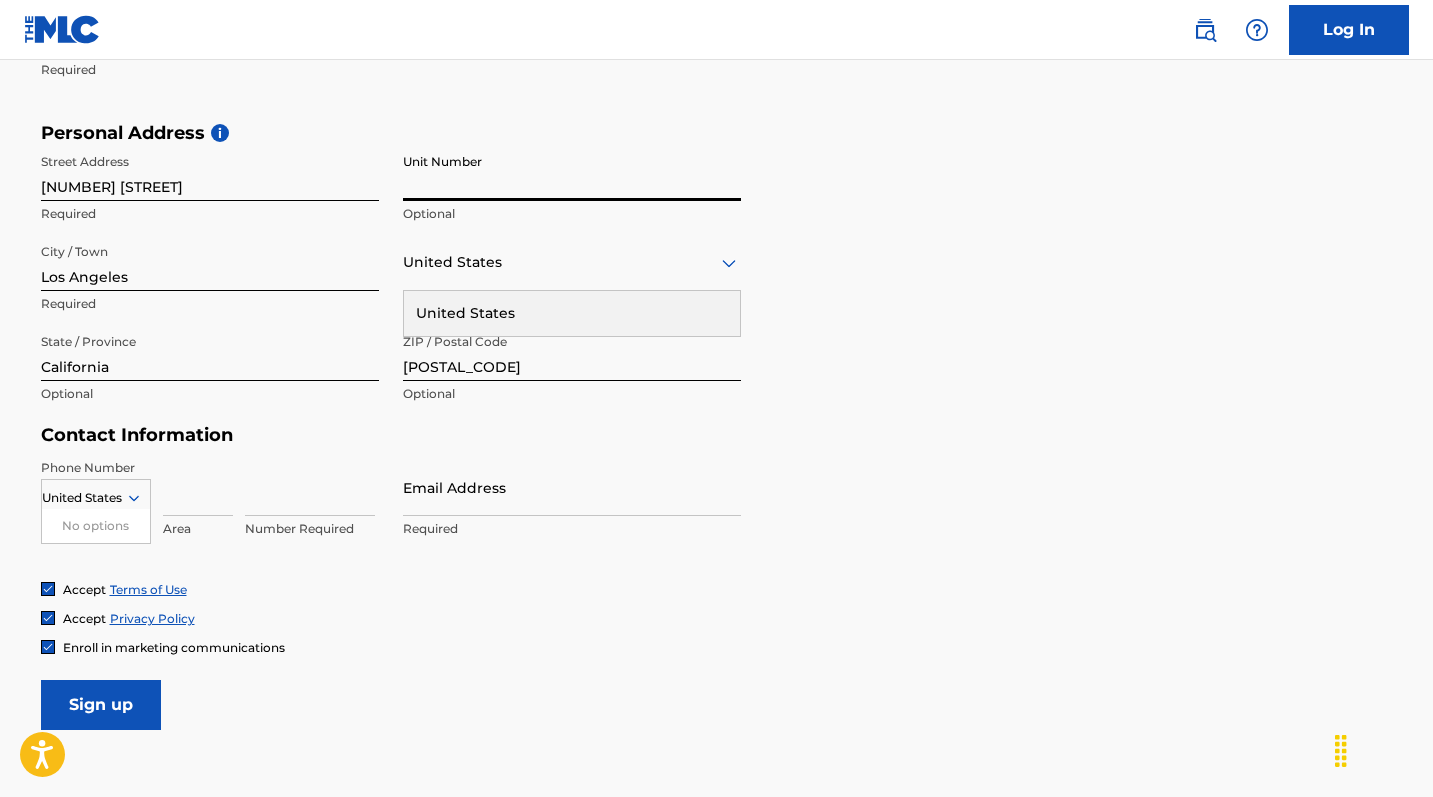 scroll, scrollTop: 627, scrollLeft: 0, axis: vertical 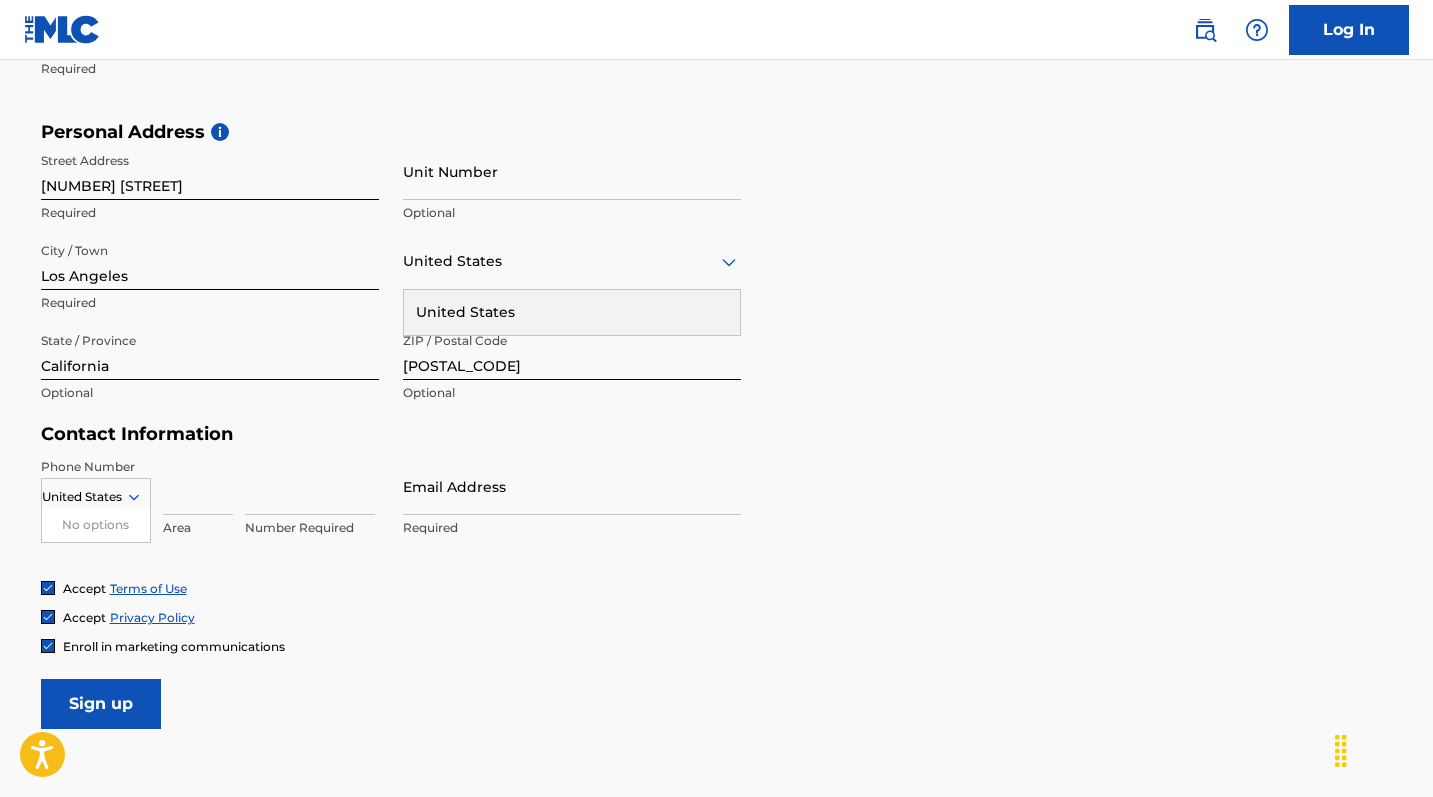 click at bounding box center [198, 486] 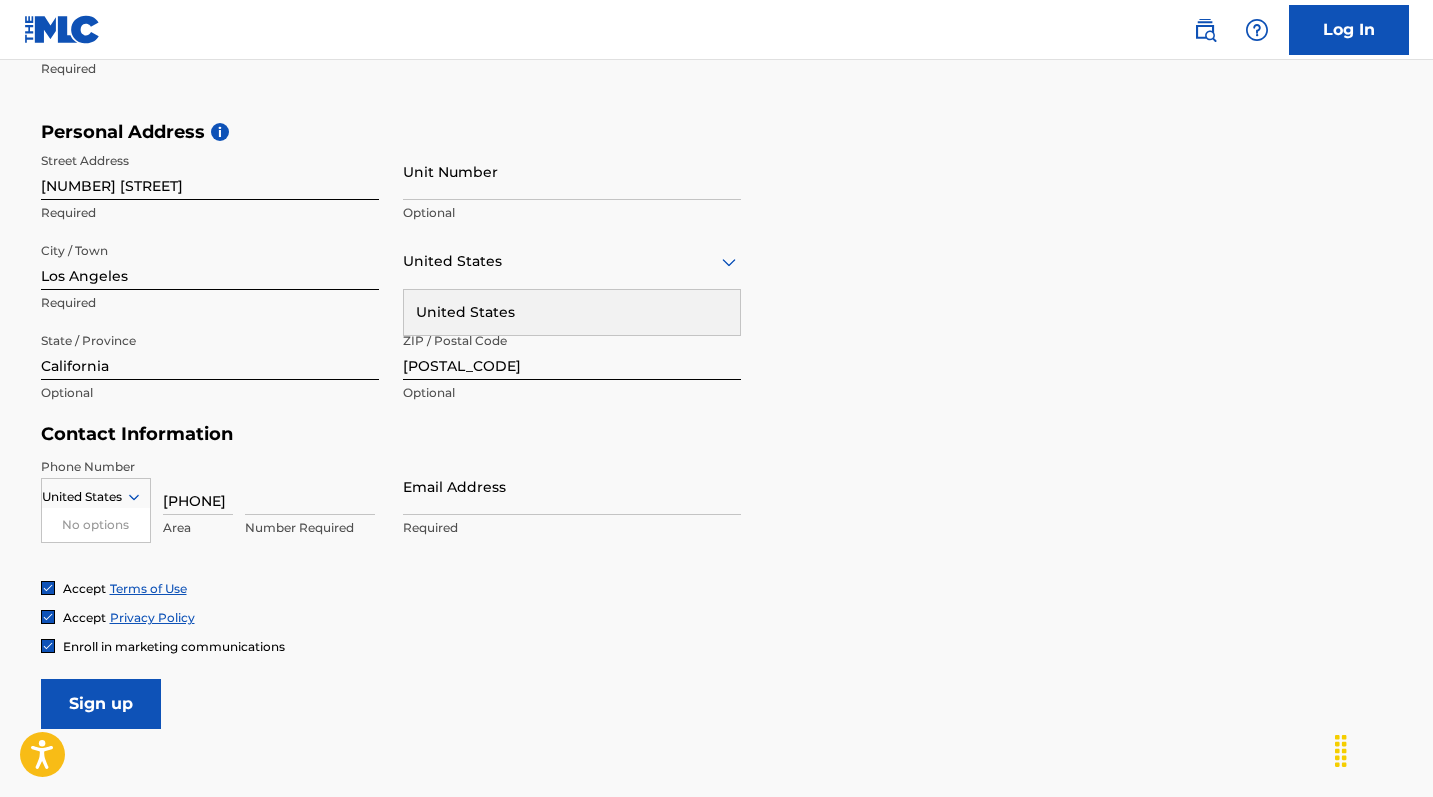 drag, startPoint x: 189, startPoint y: 500, endPoint x: 272, endPoint y: 499, distance: 83.00603 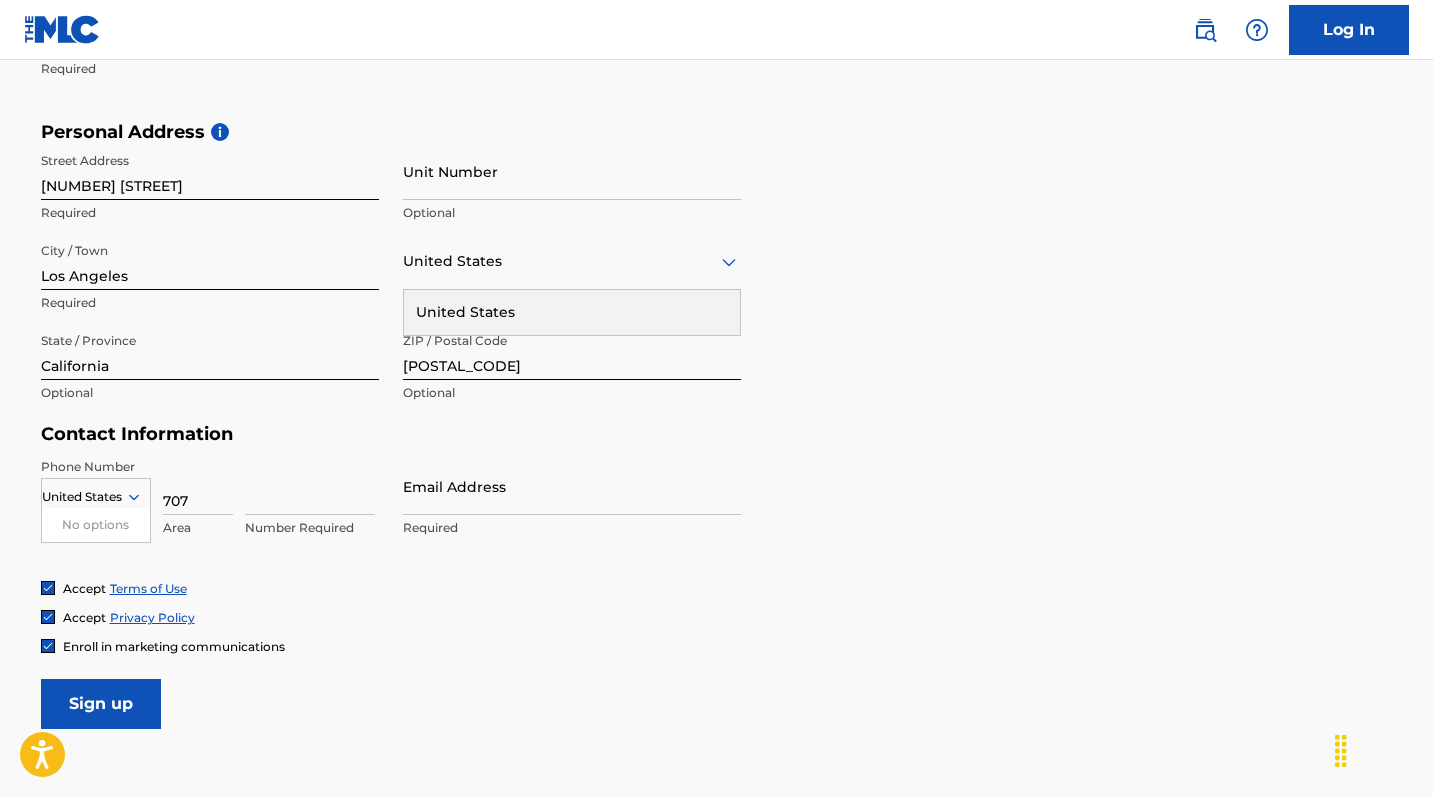 type on "707" 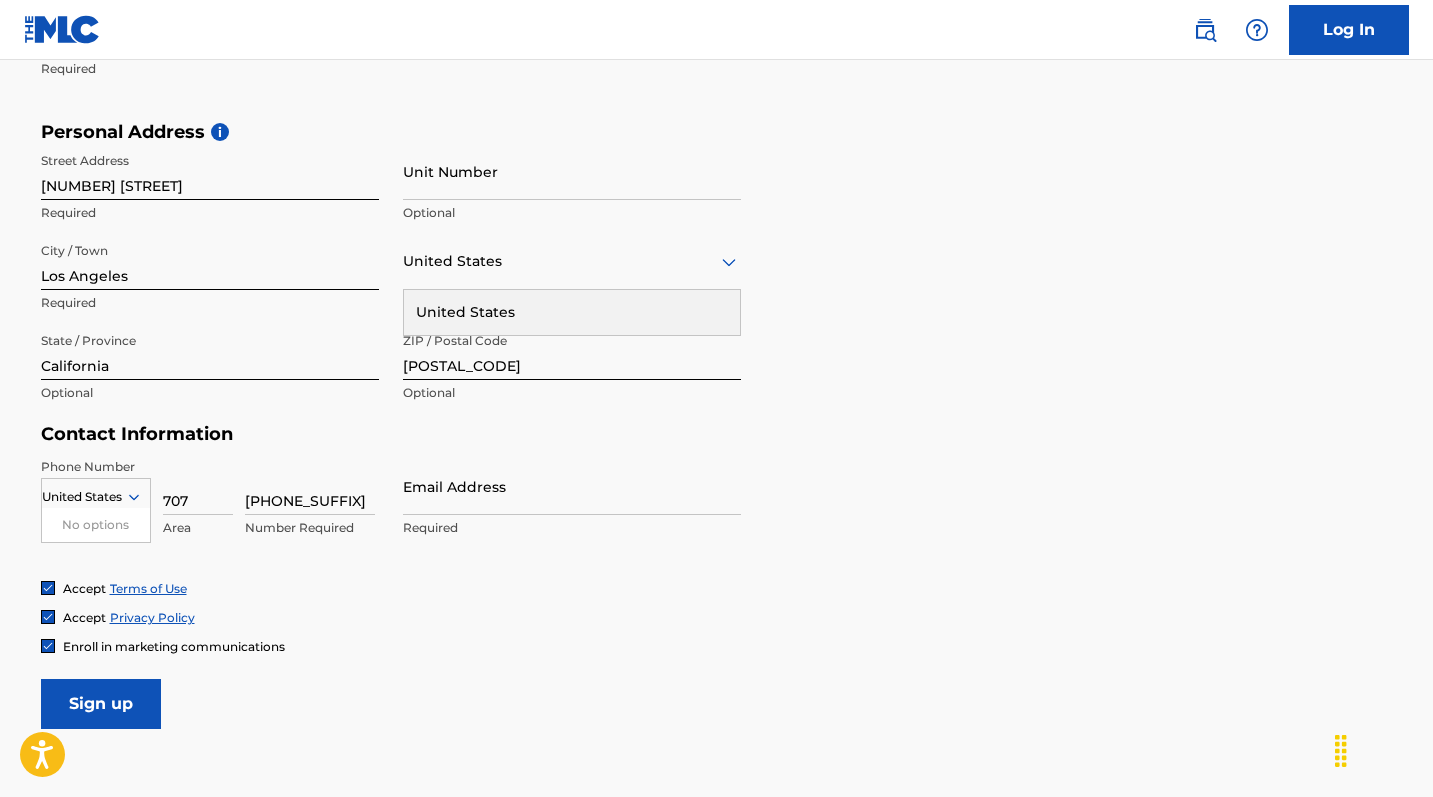 type on "[PHONE_SUFFIX]" 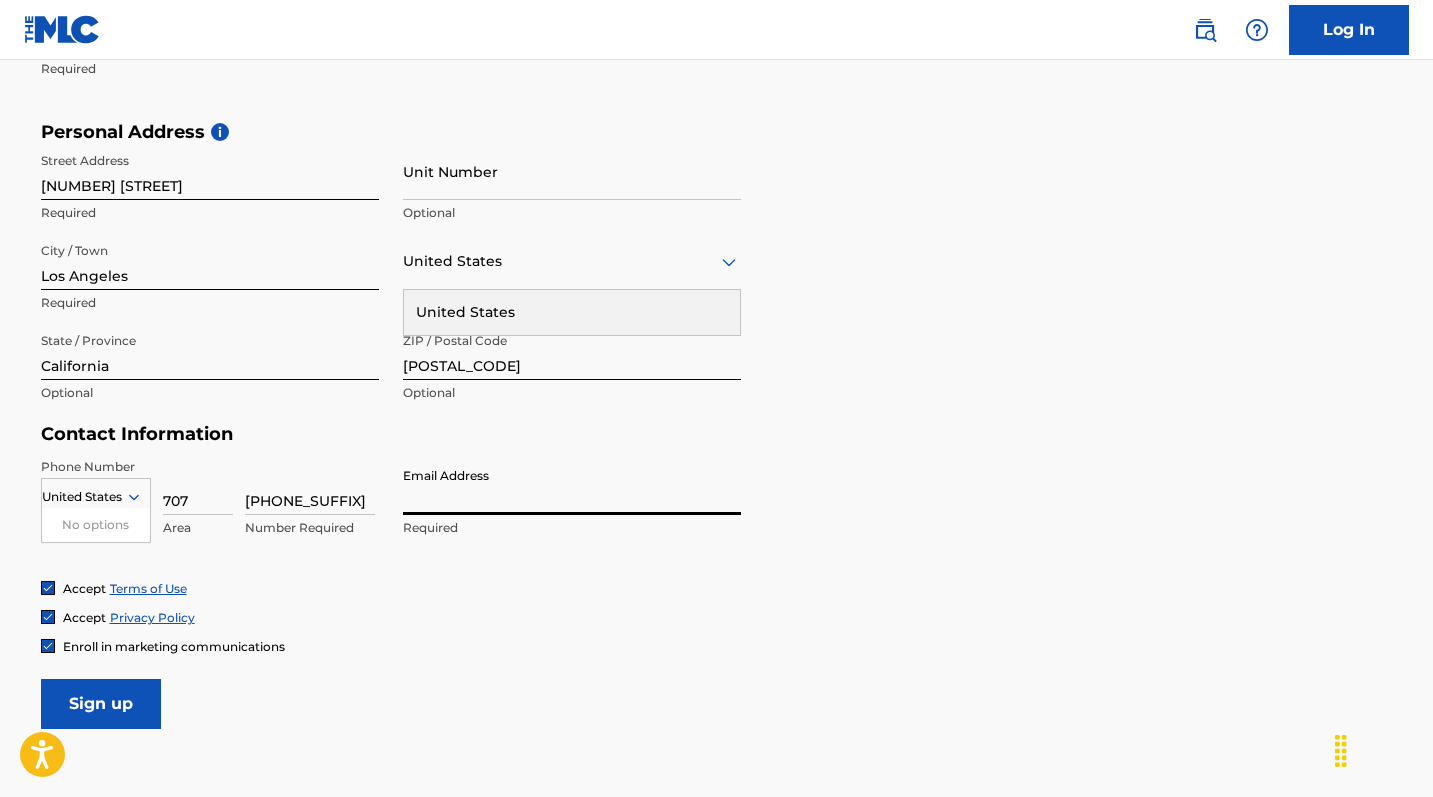 type on "[EMAIL]" 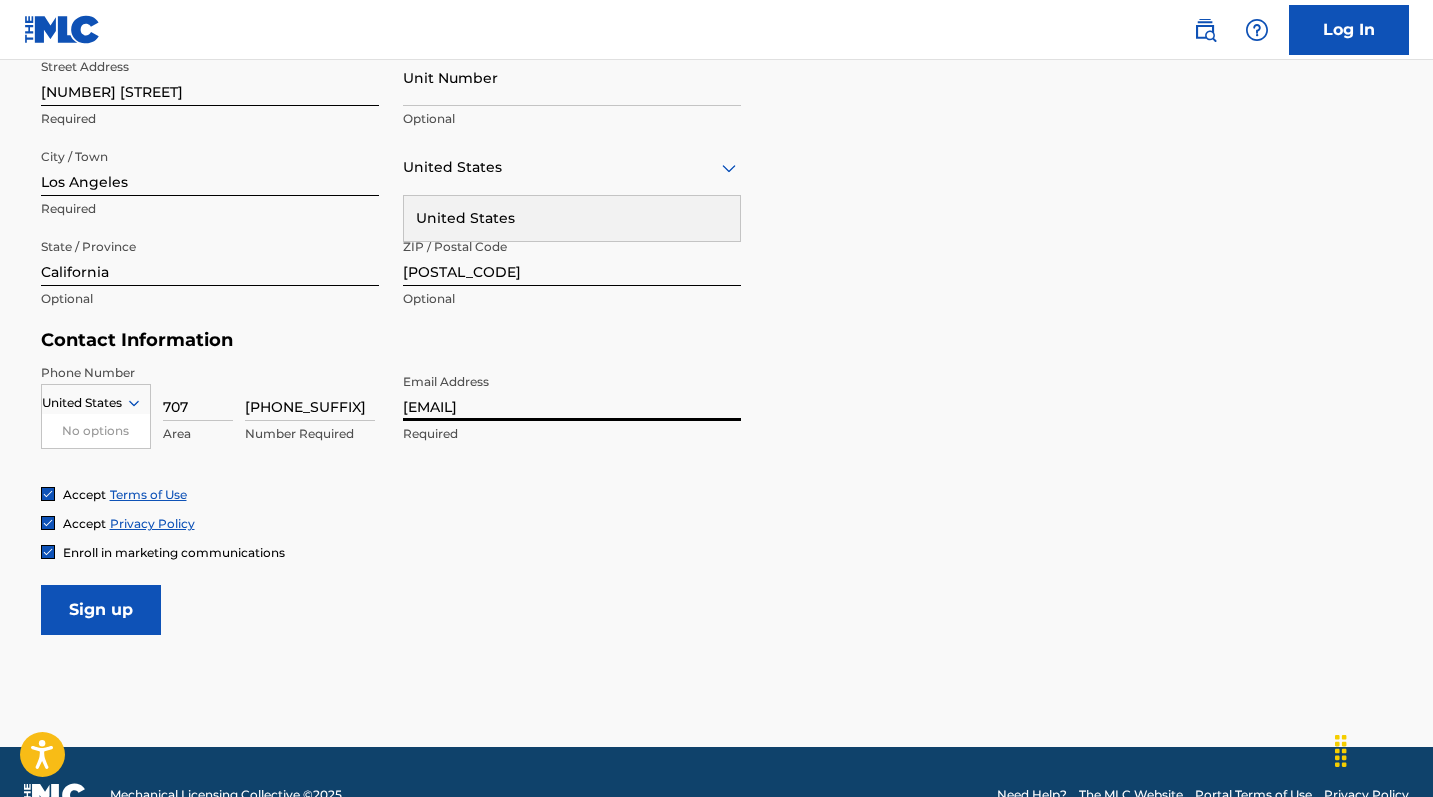 scroll, scrollTop: 723, scrollLeft: 0, axis: vertical 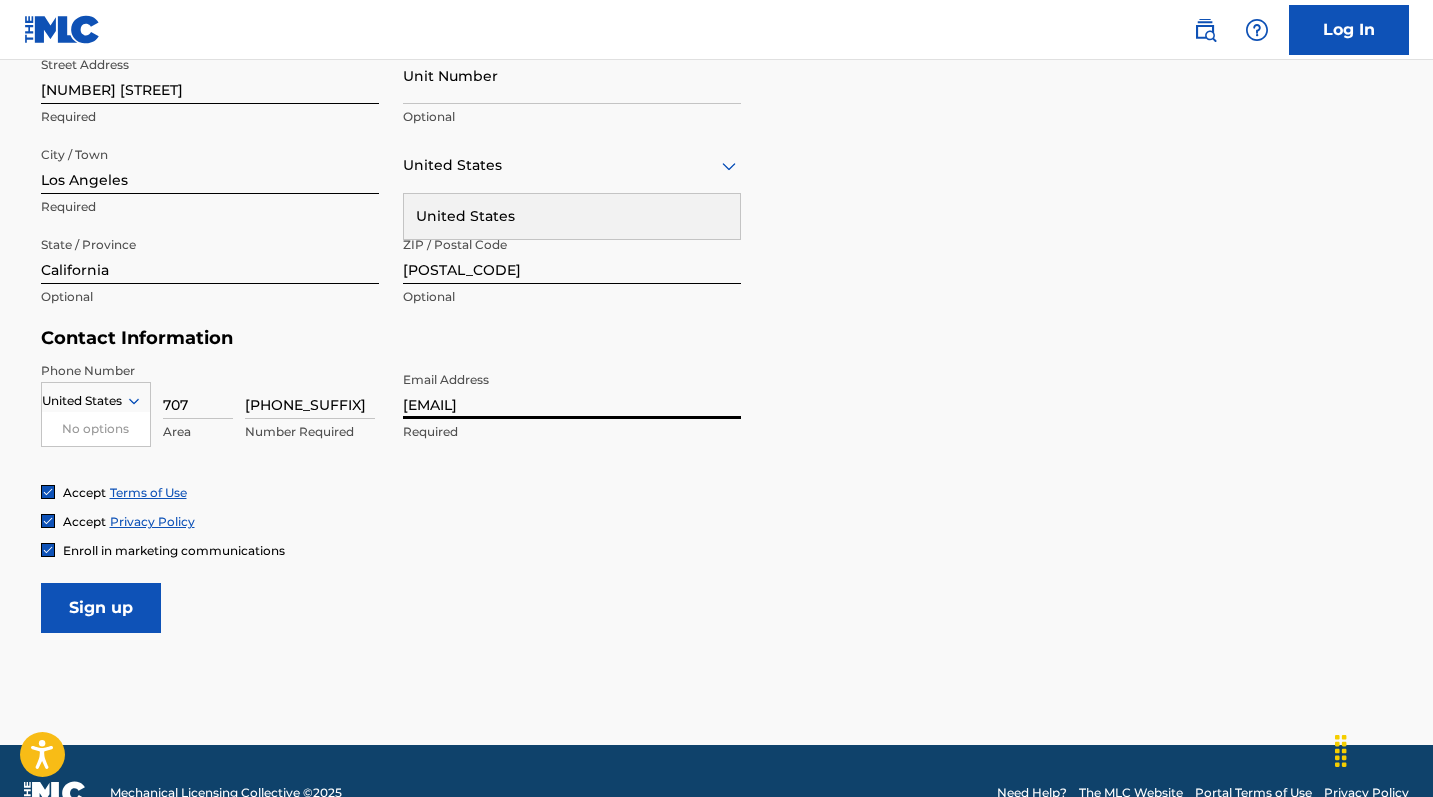 click on "Sign up" at bounding box center [101, 608] 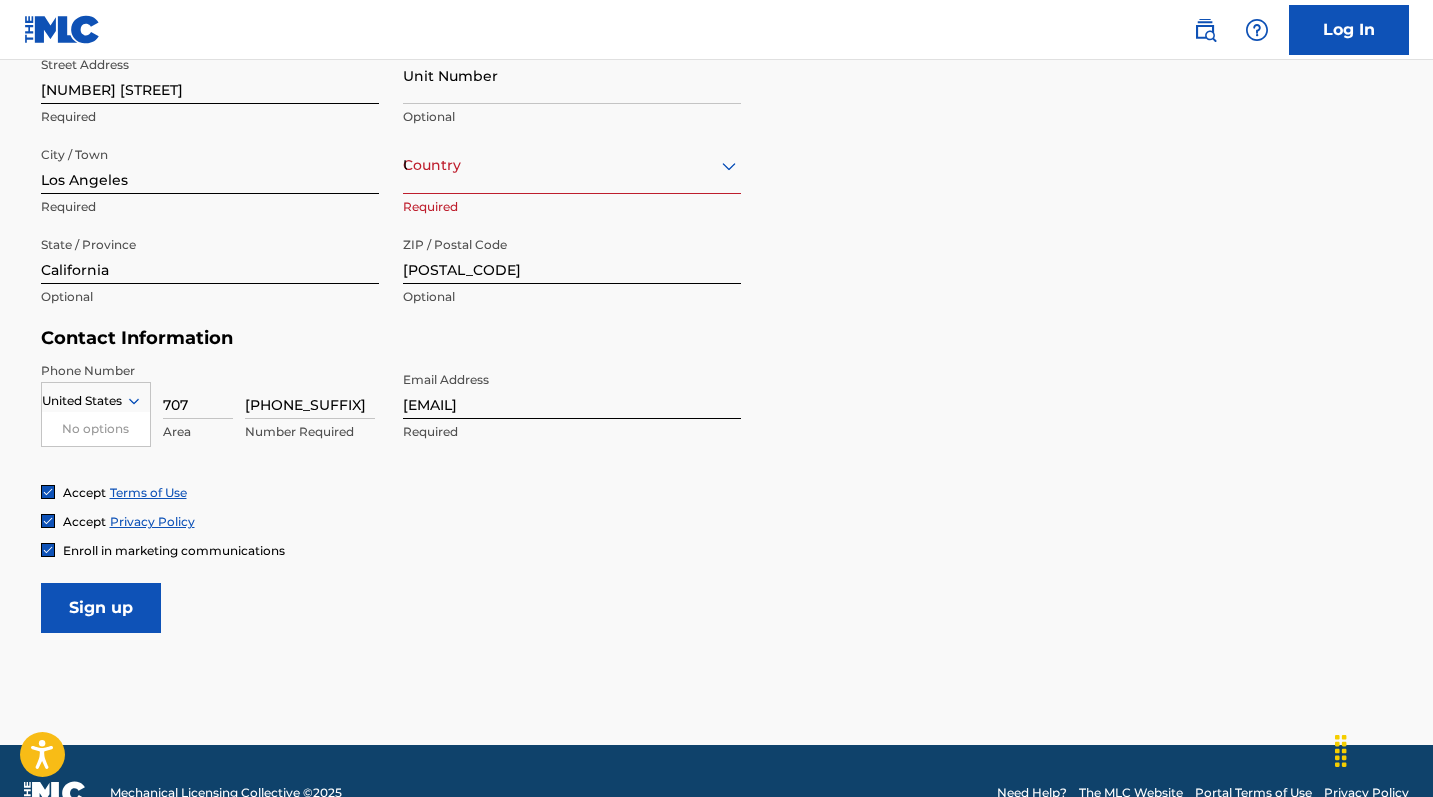 click on "Sign up" at bounding box center [101, 608] 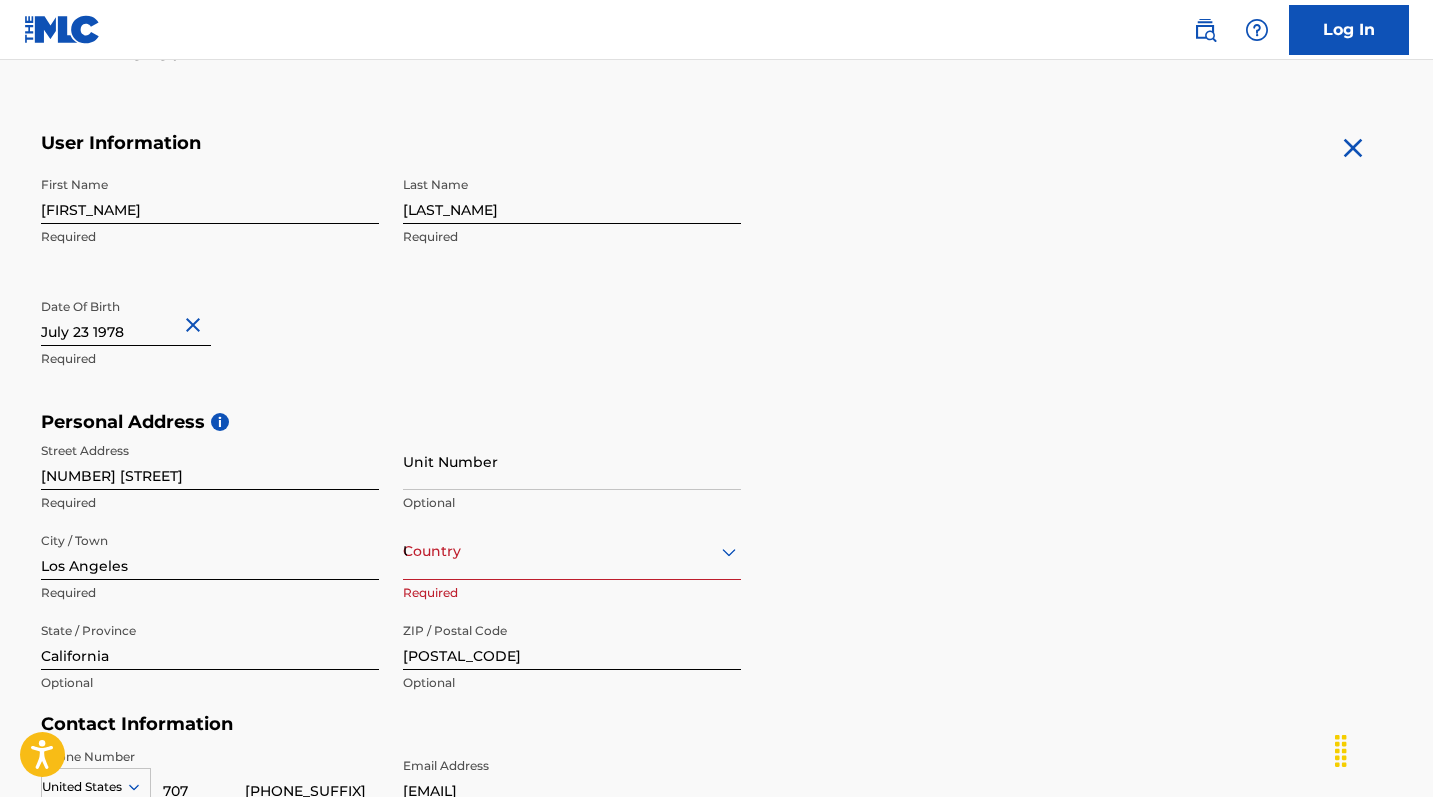 click on "option , selected. Select is focused ,type to refine list, press Down to open the menu, Country [COUNTRY]" at bounding box center [572, 551] 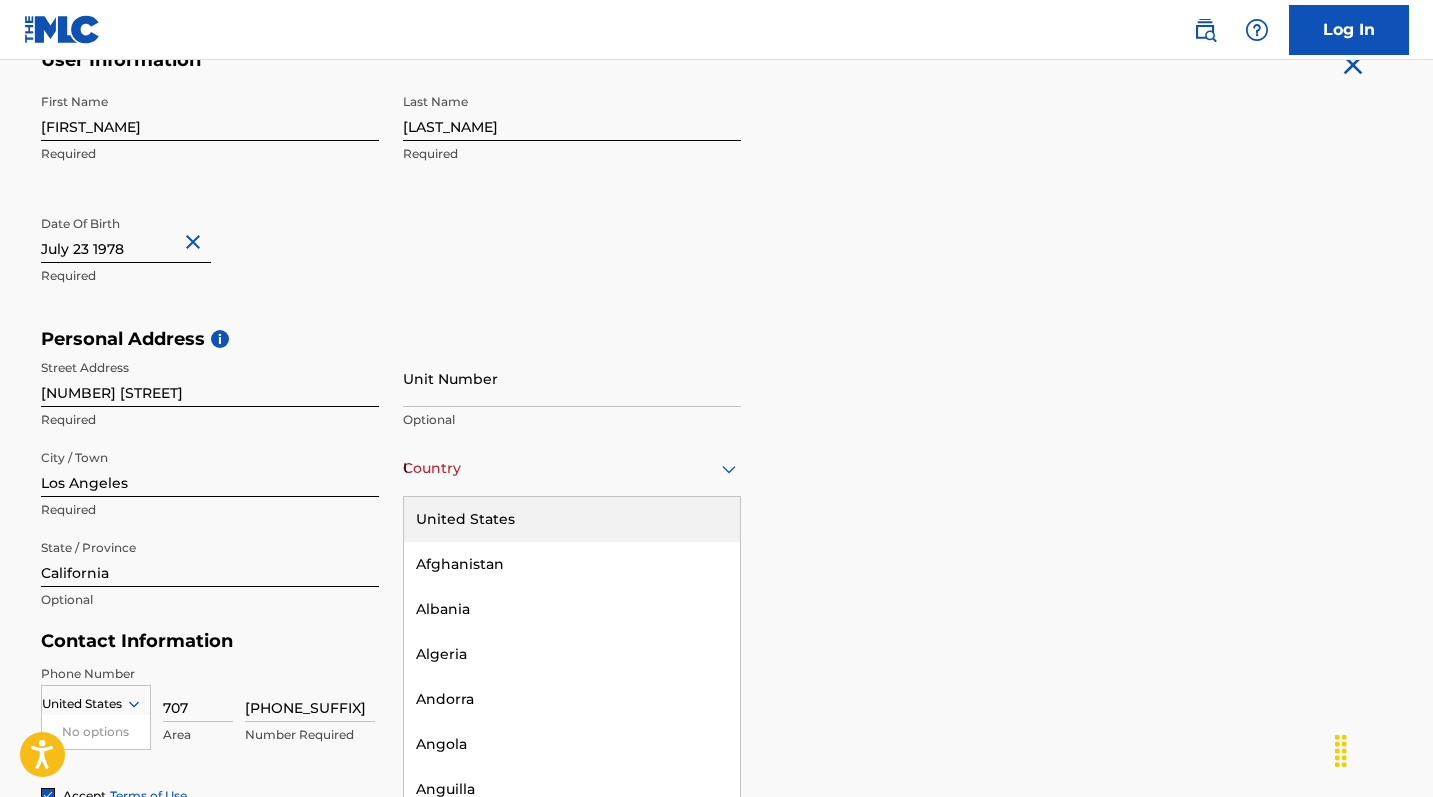 click on "United States" at bounding box center [572, 519] 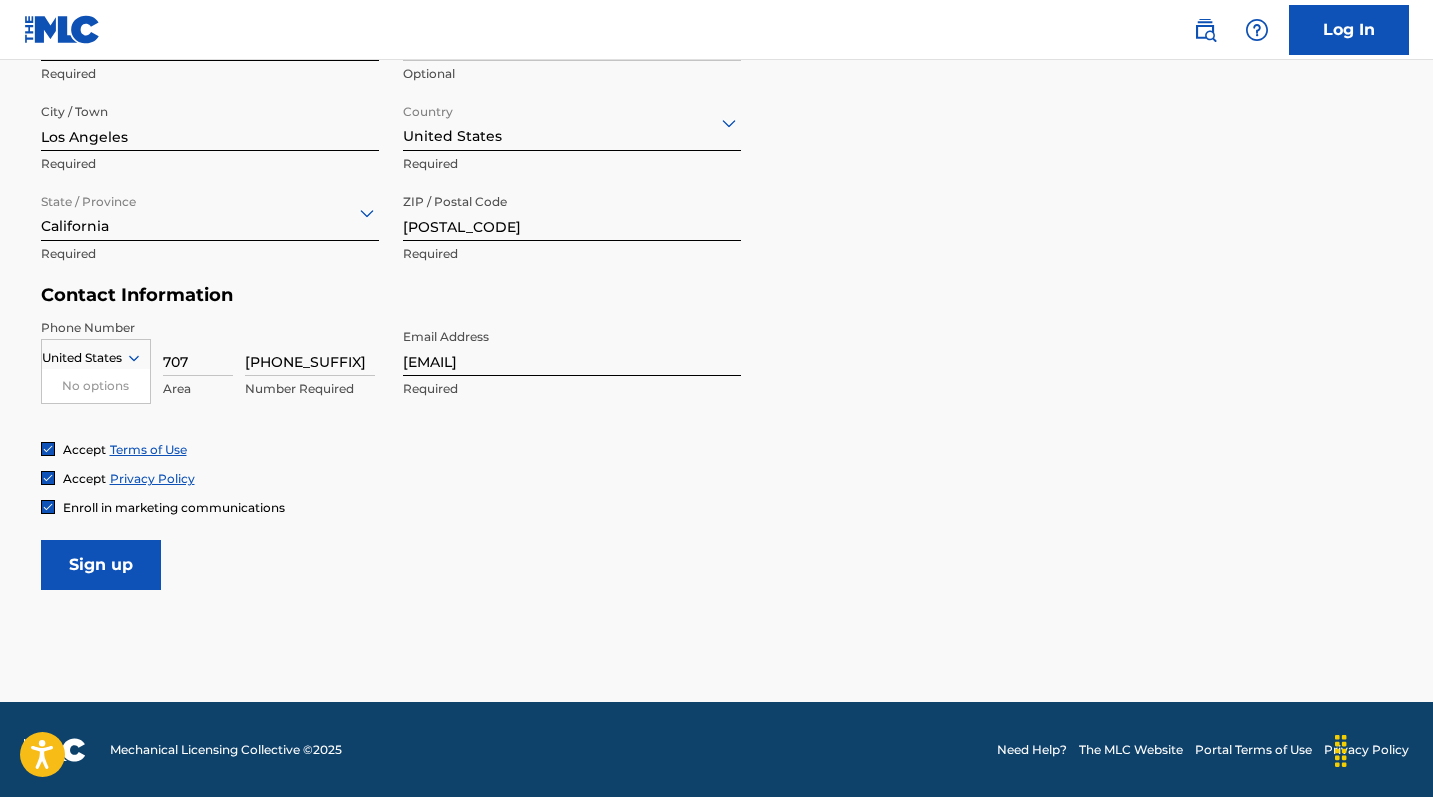 scroll, scrollTop: 765, scrollLeft: 0, axis: vertical 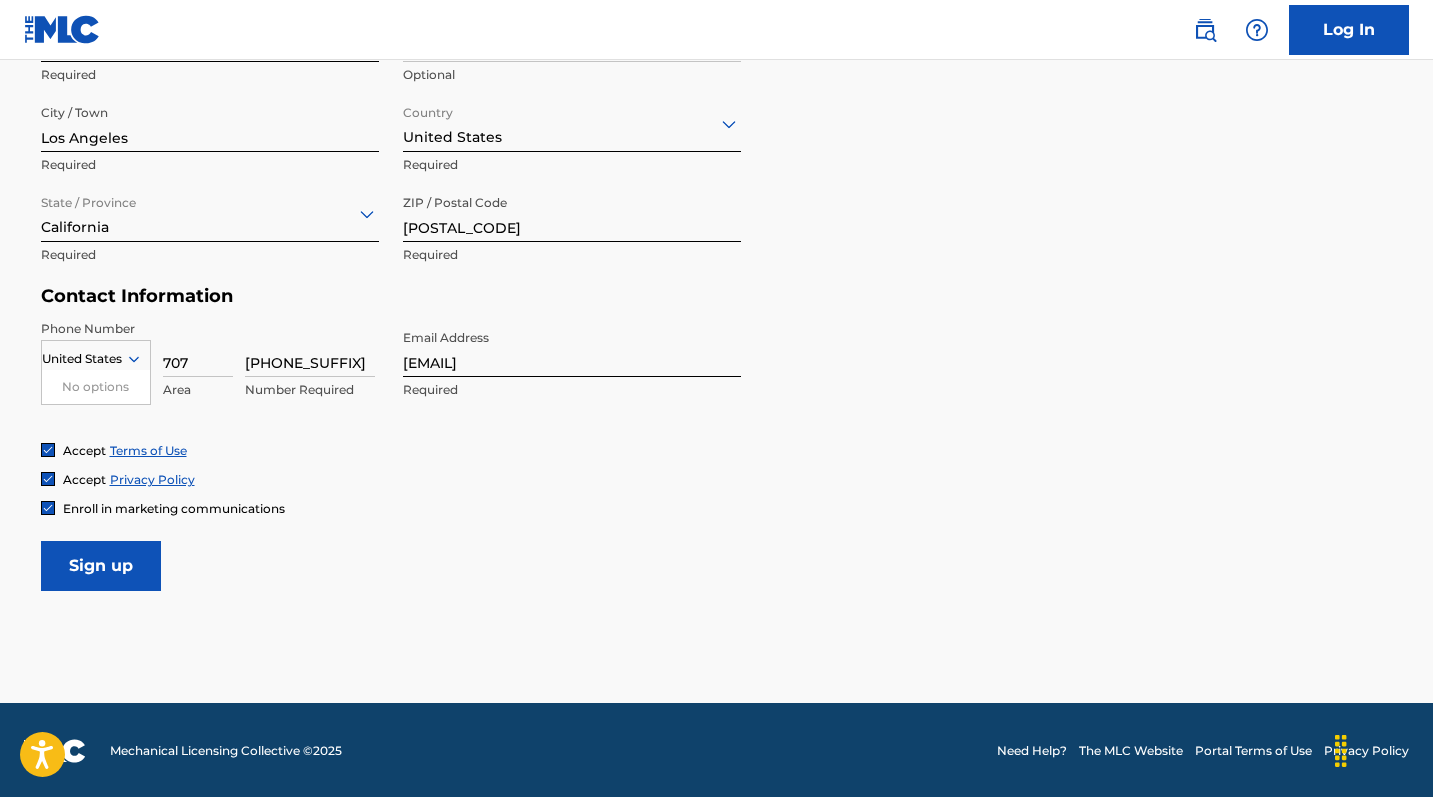 click on "Sign up" at bounding box center [101, 566] 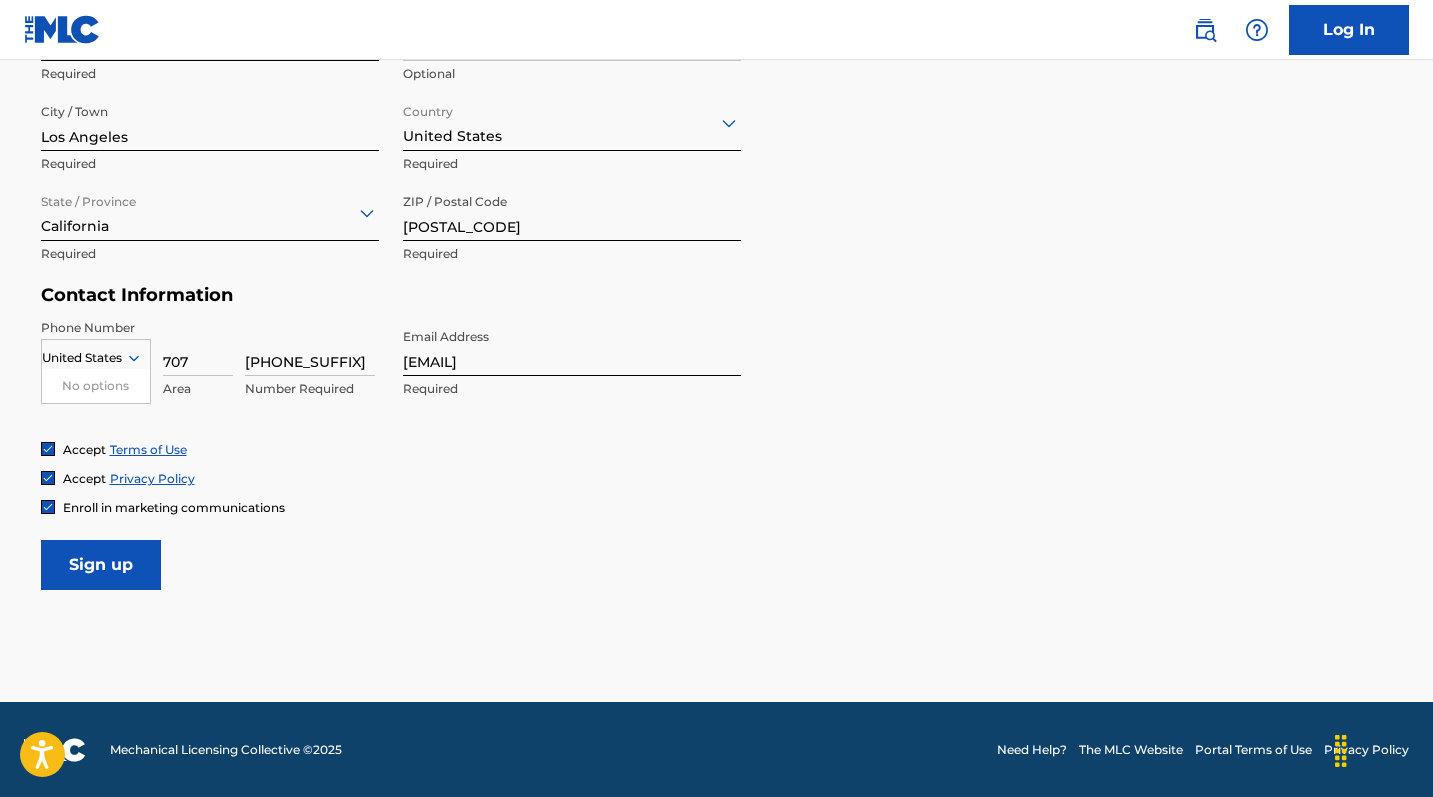 scroll, scrollTop: 765, scrollLeft: 0, axis: vertical 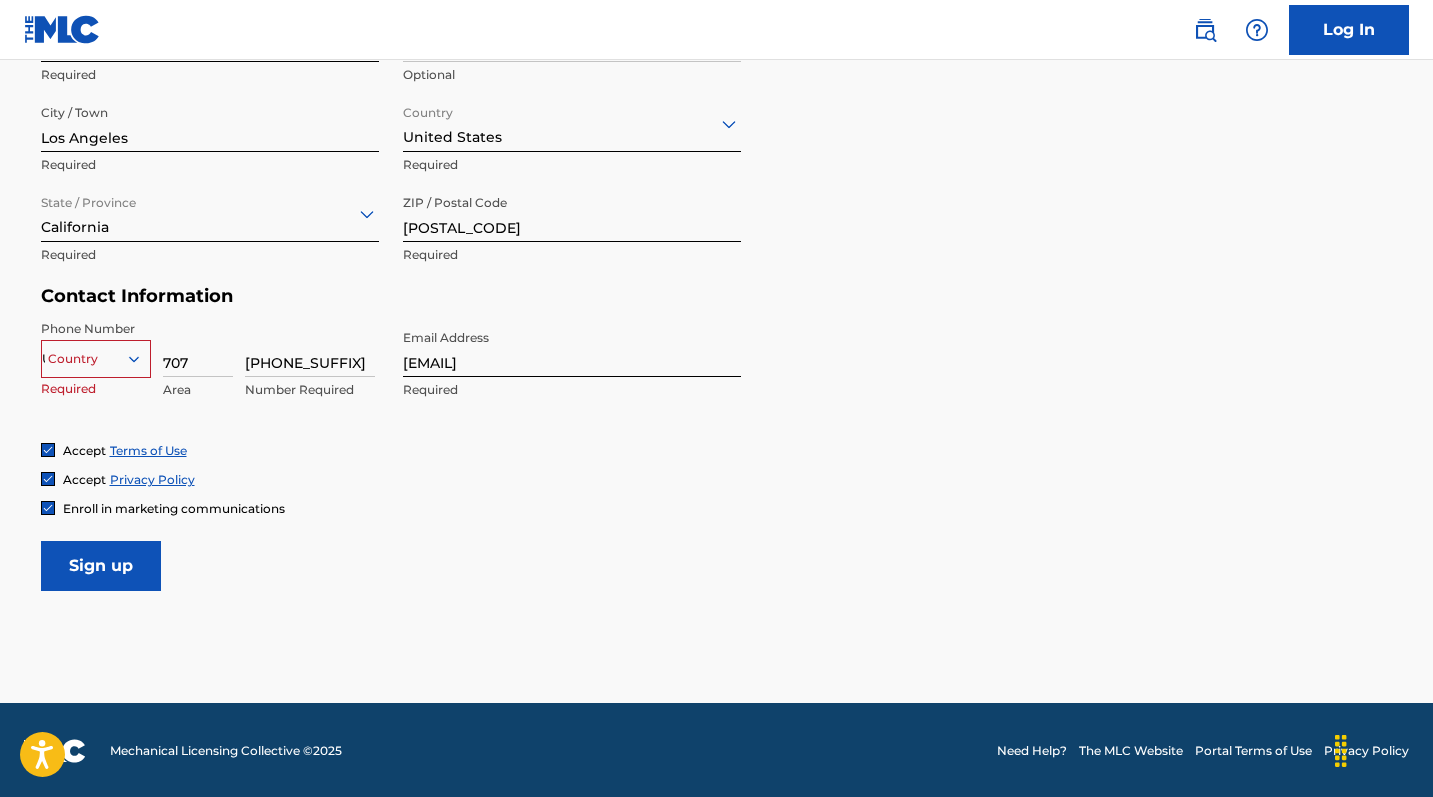 click on "Sign up" at bounding box center [101, 566] 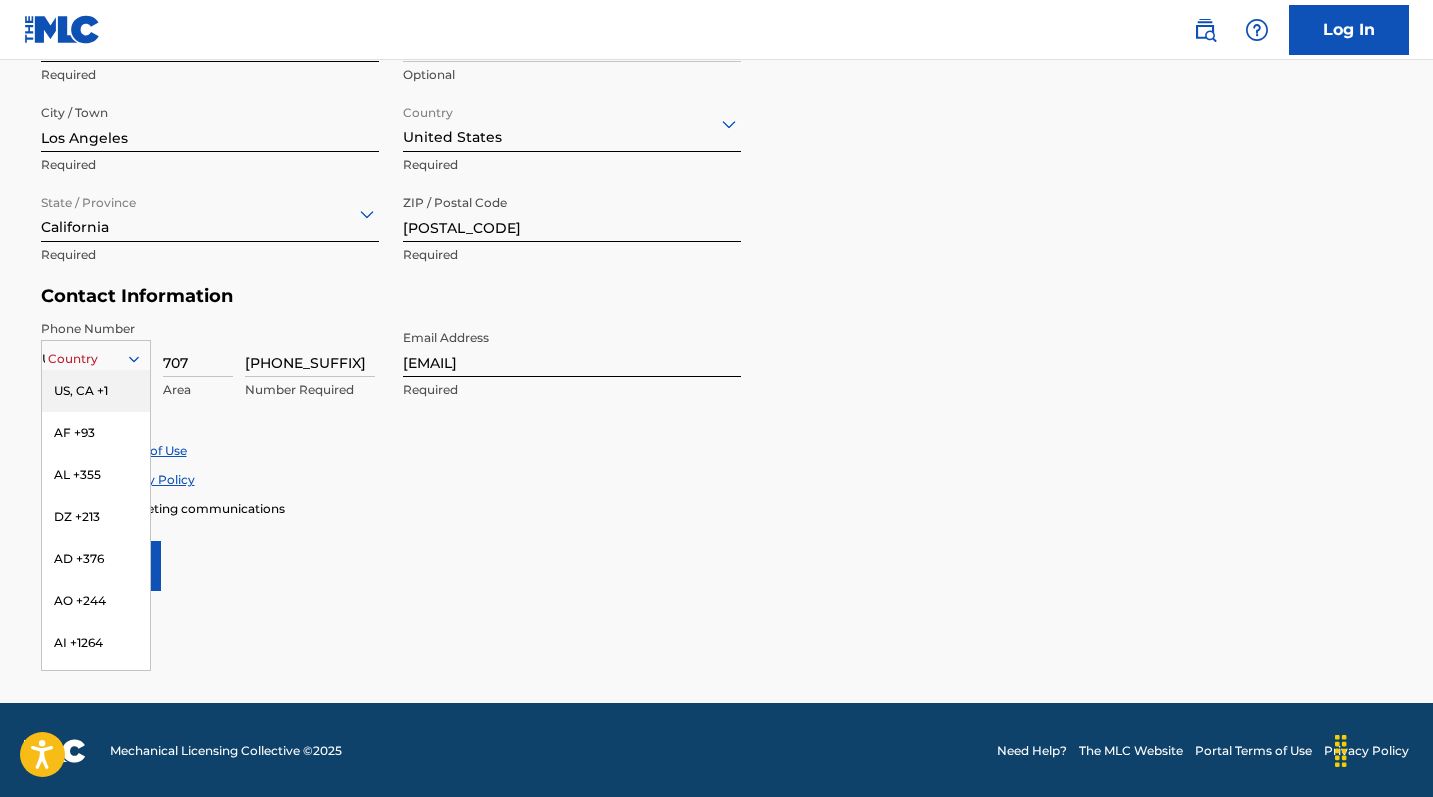 click on "US, CA +1" at bounding box center (96, 391) 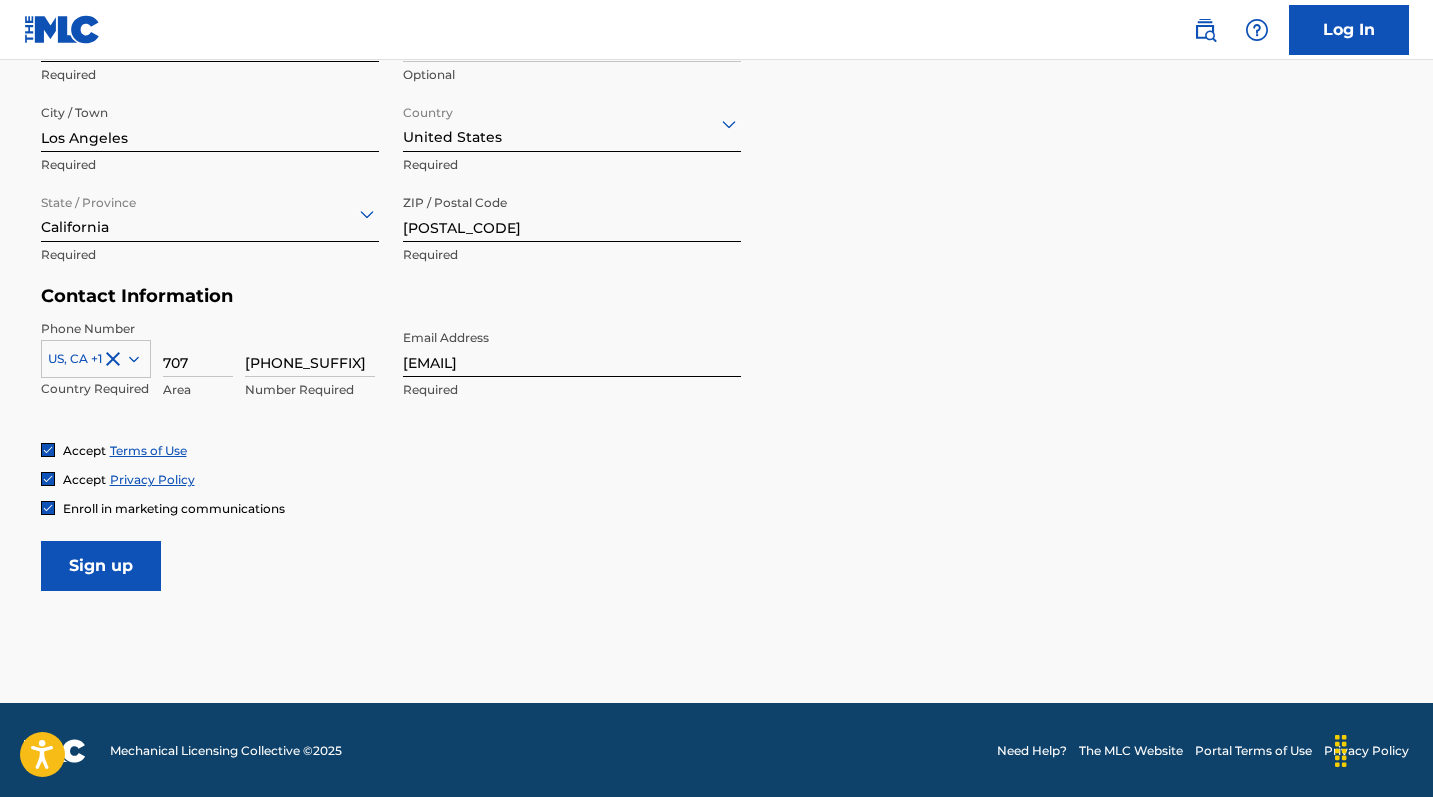 click on "Sign up" at bounding box center (101, 566) 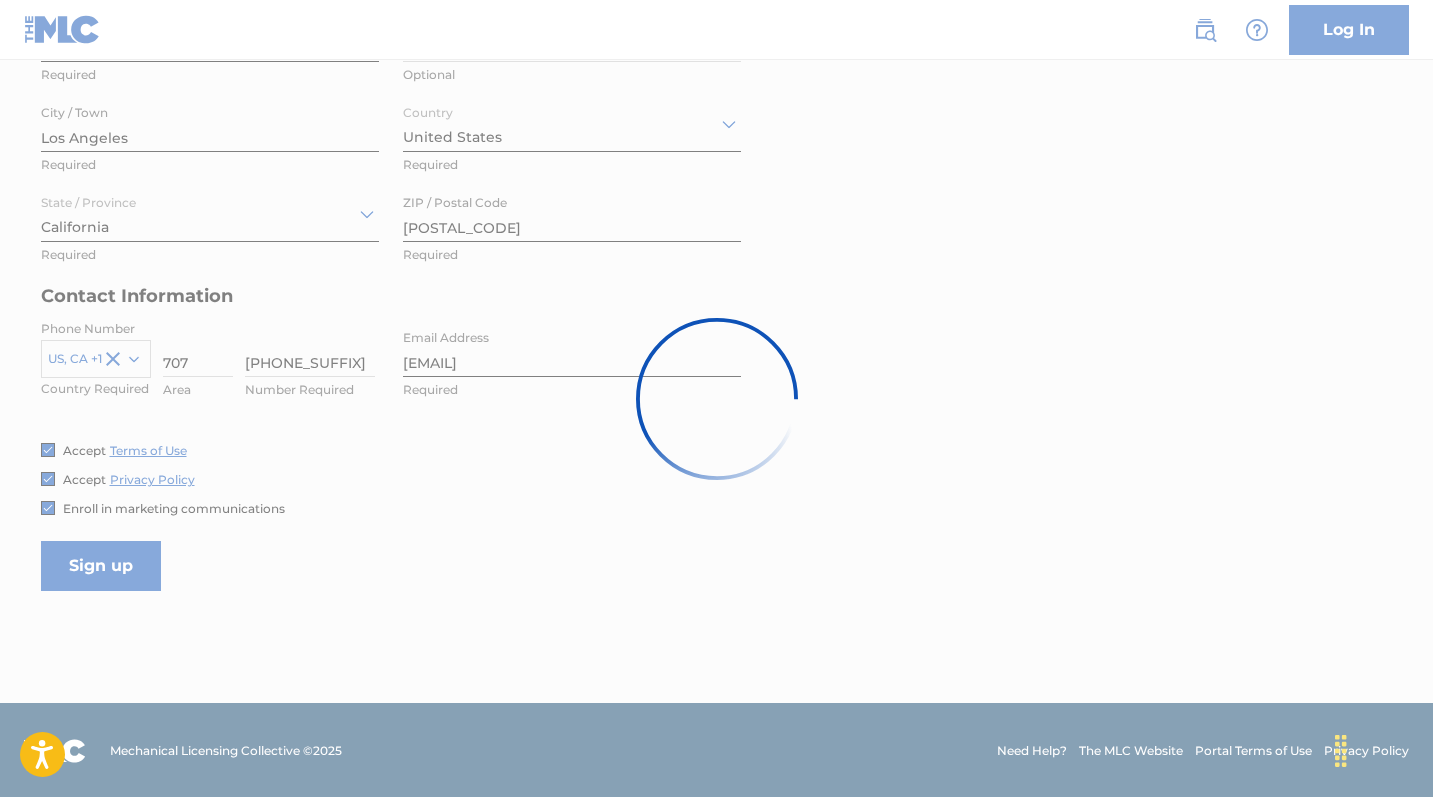 scroll, scrollTop: 0, scrollLeft: 0, axis: both 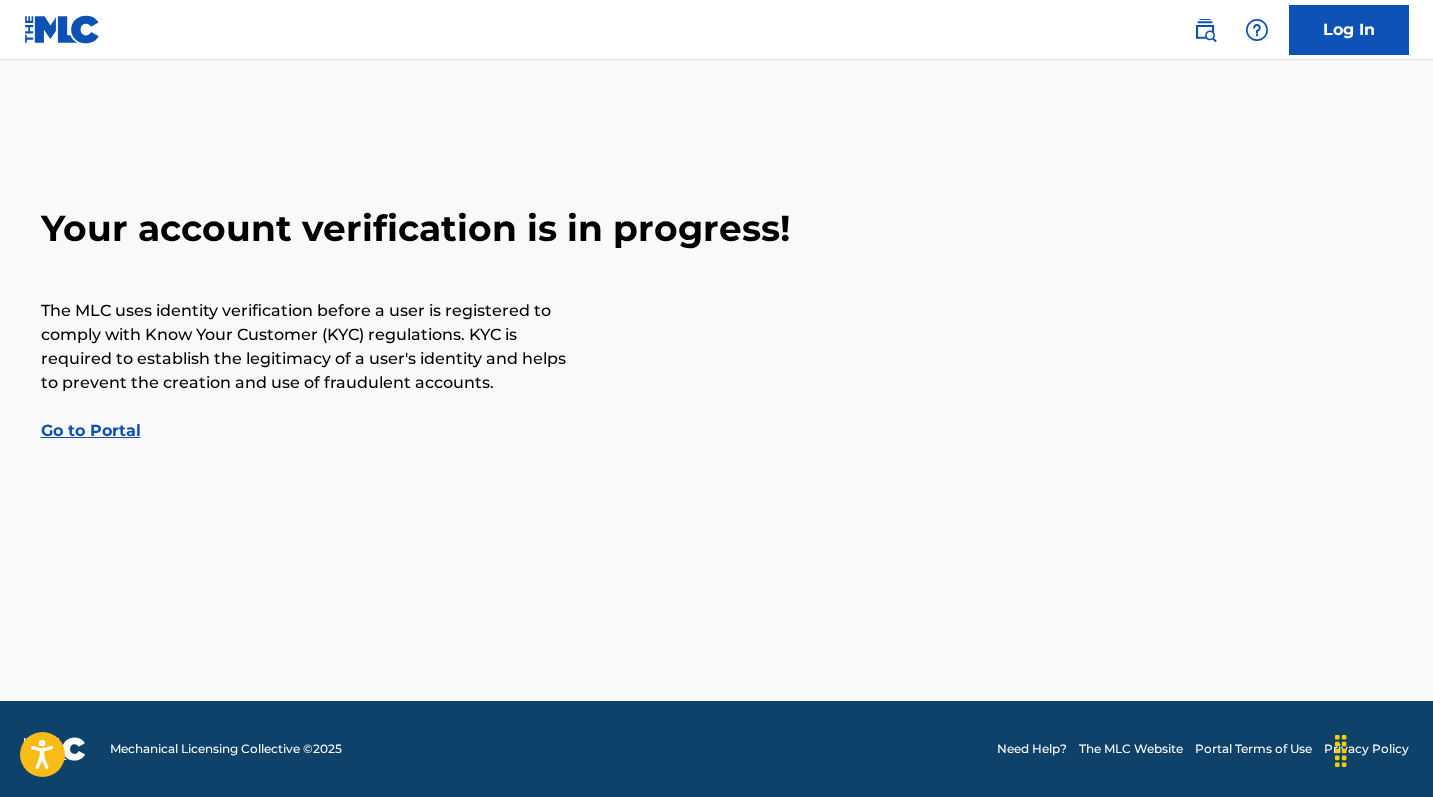 click on "Go to Portal" at bounding box center [91, 430] 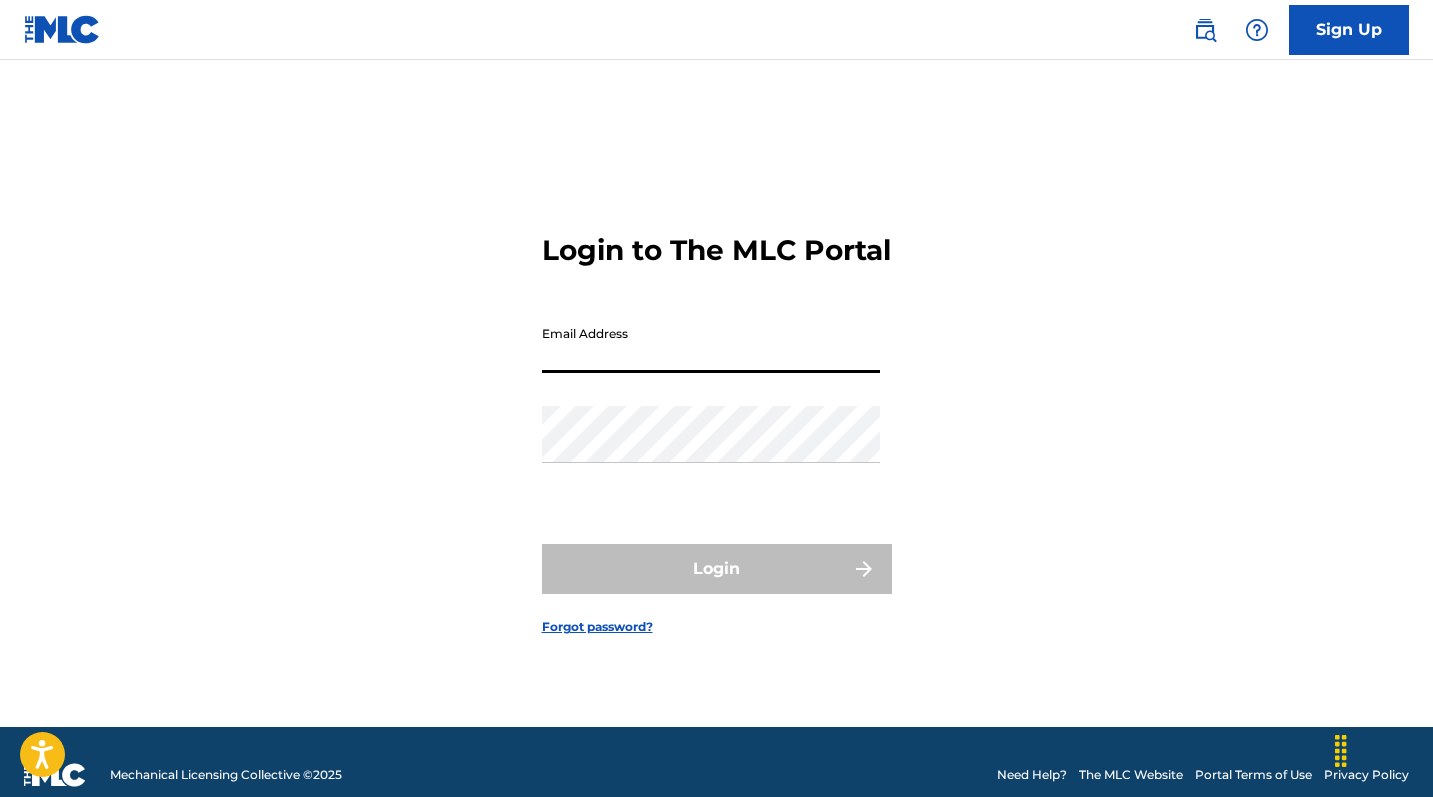 type on "[EMAIL]" 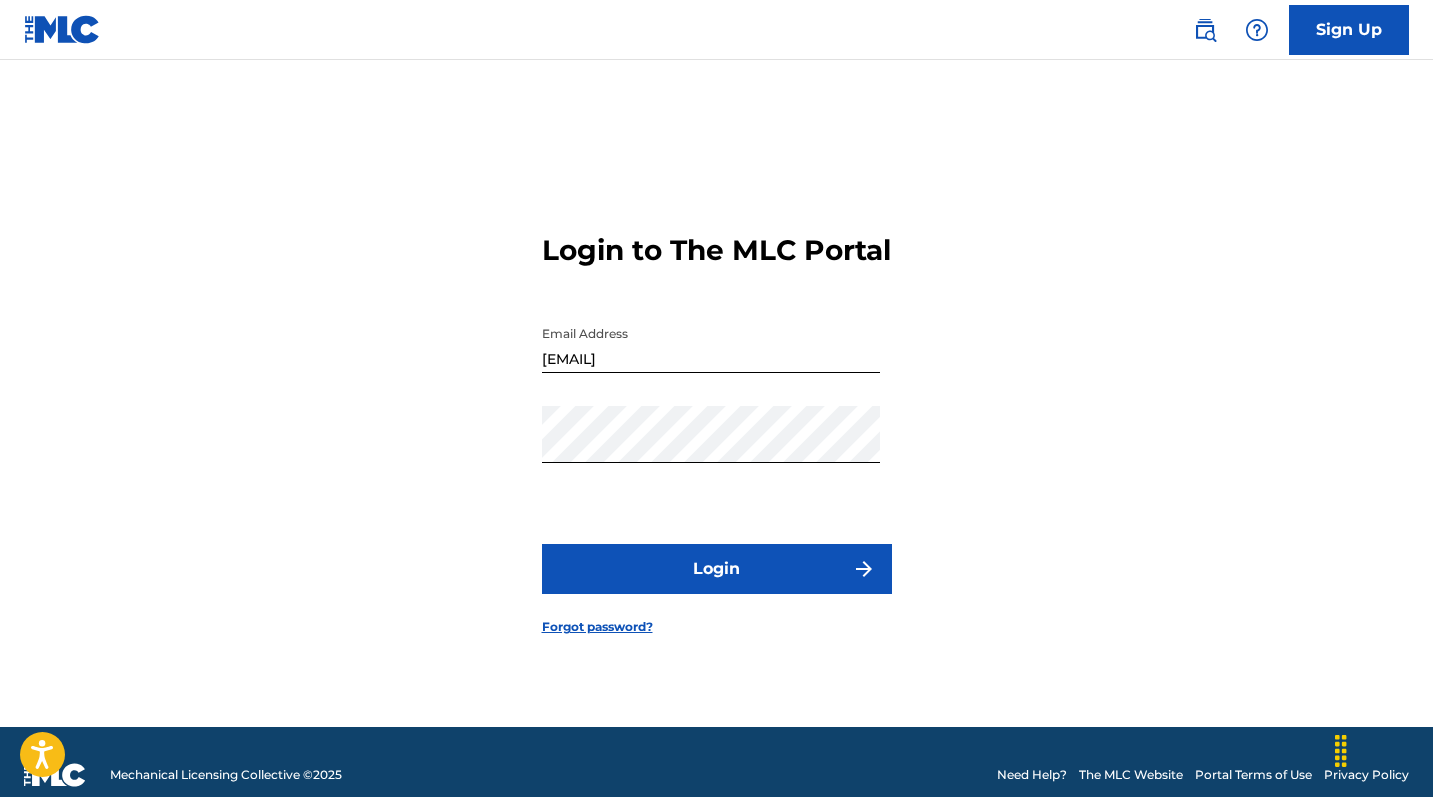 click on "Login" at bounding box center [717, 569] 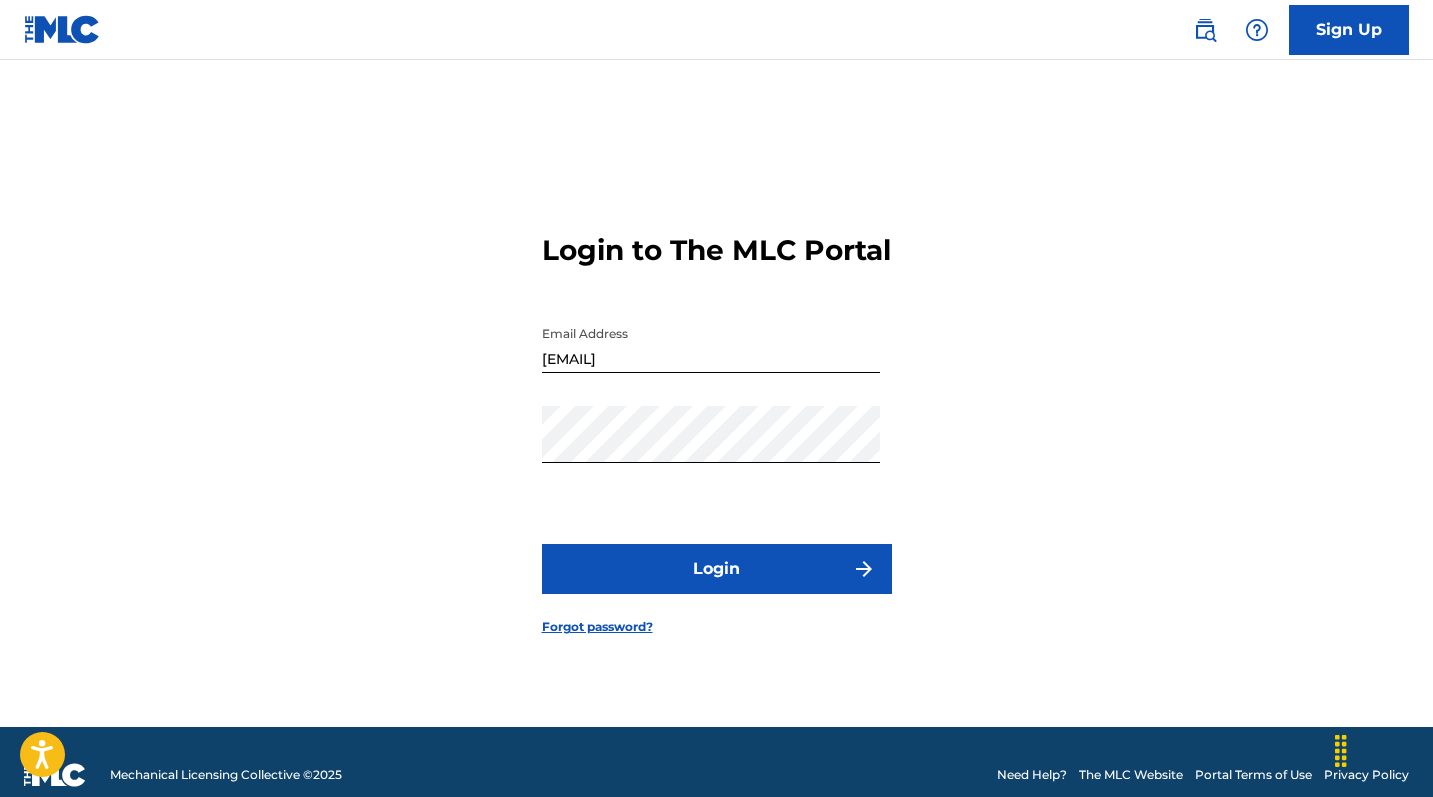 click on "Forgot password?" at bounding box center (597, 627) 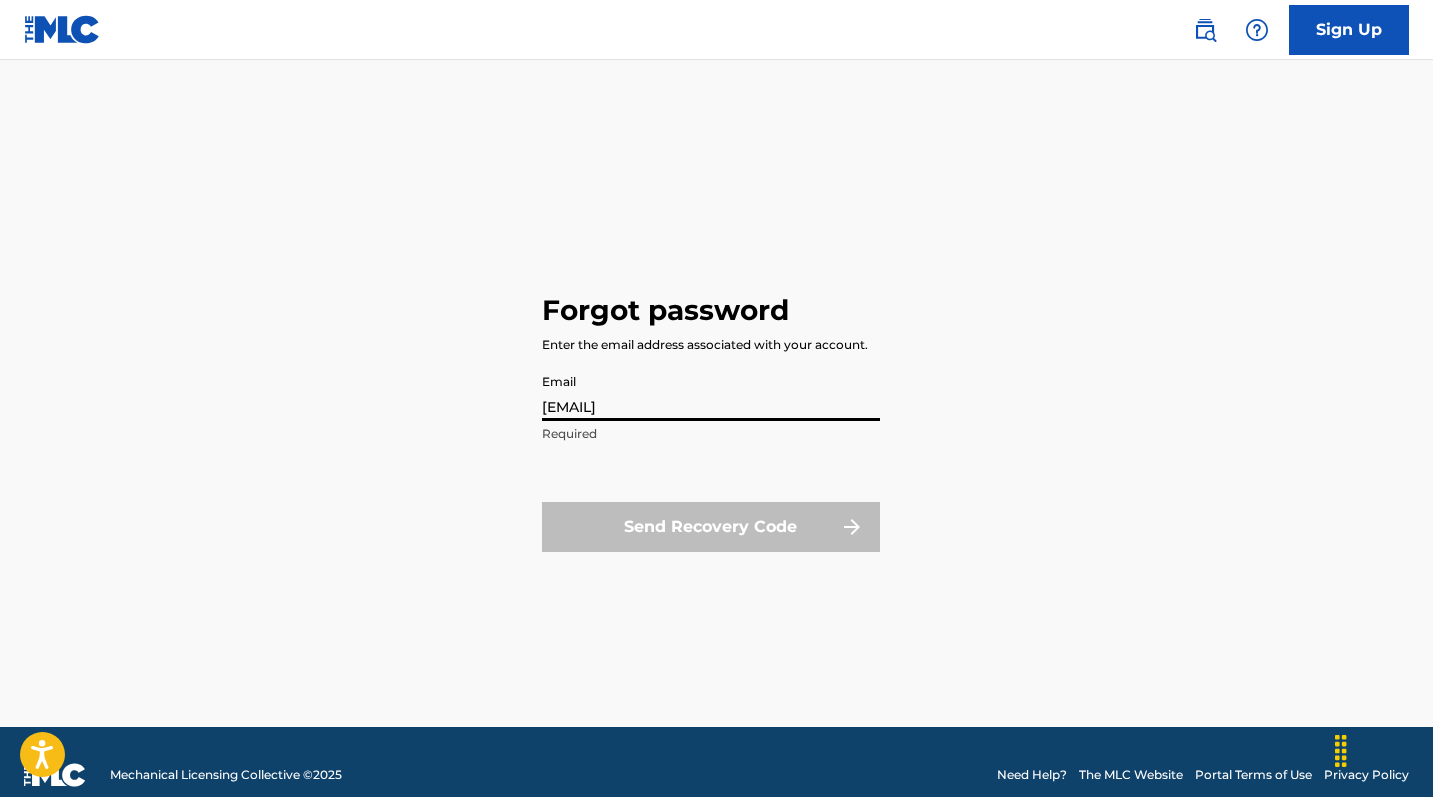 click on "Send Recovery Code" at bounding box center (711, 527) 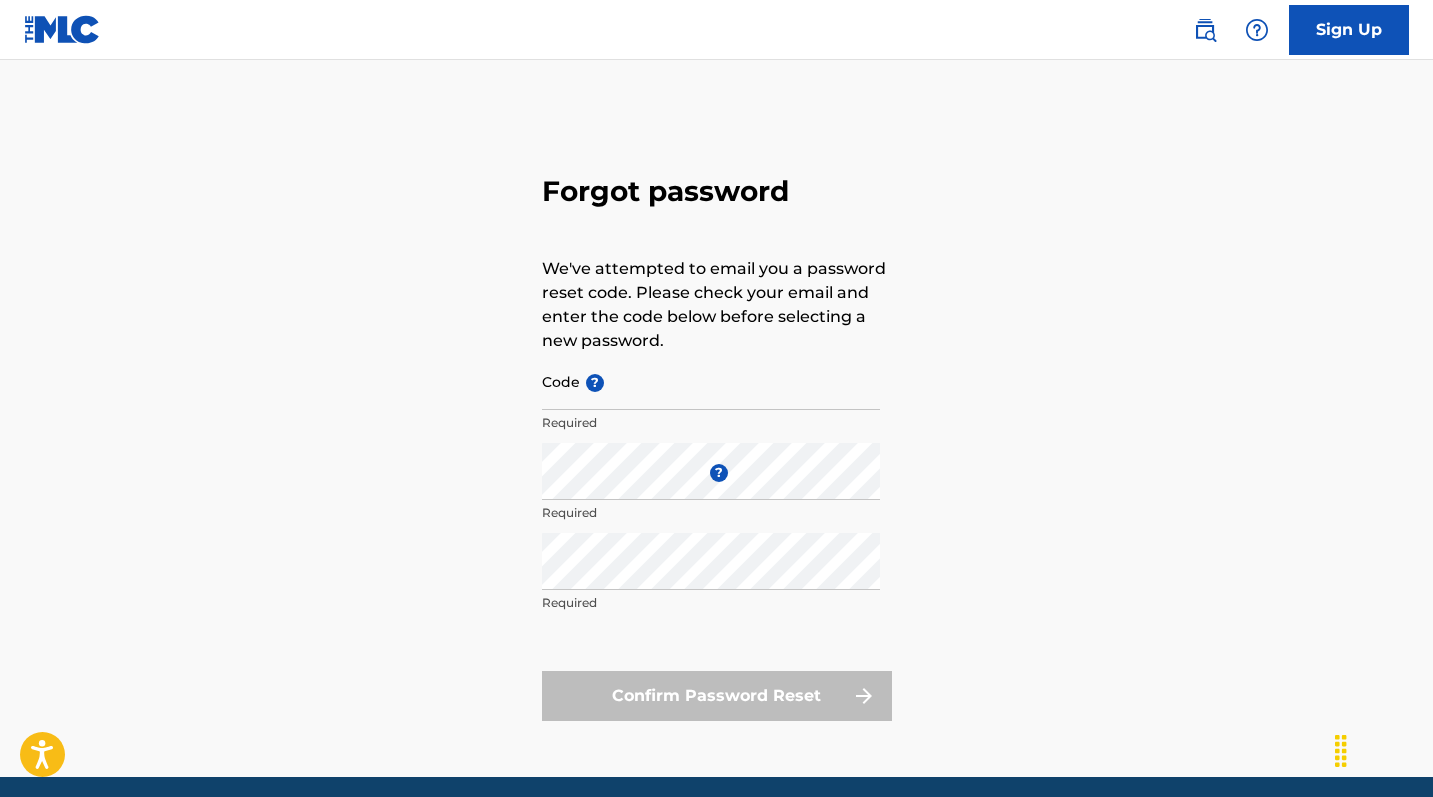 click on "Code ?" at bounding box center [711, 381] 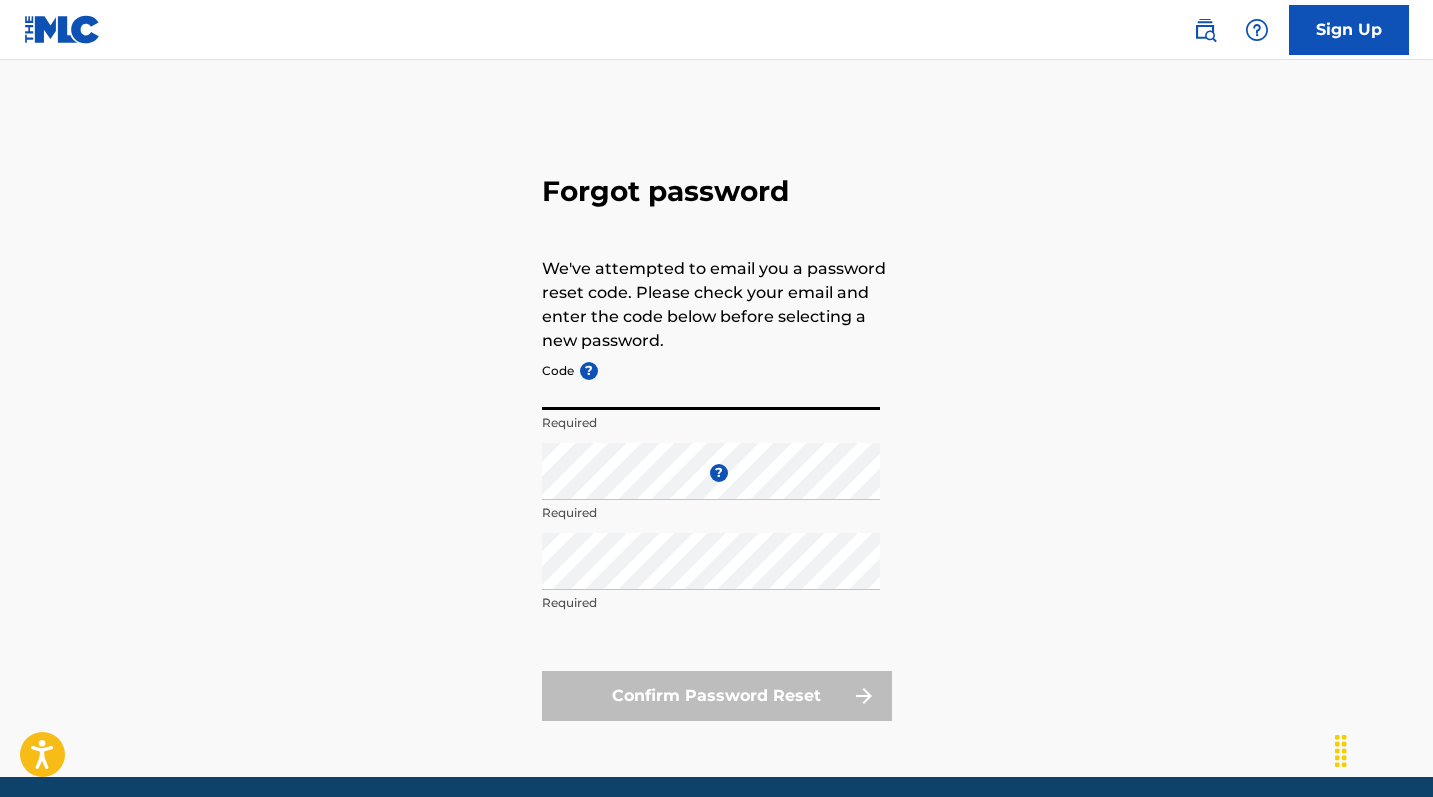 click on "Code ?" at bounding box center [711, 381] 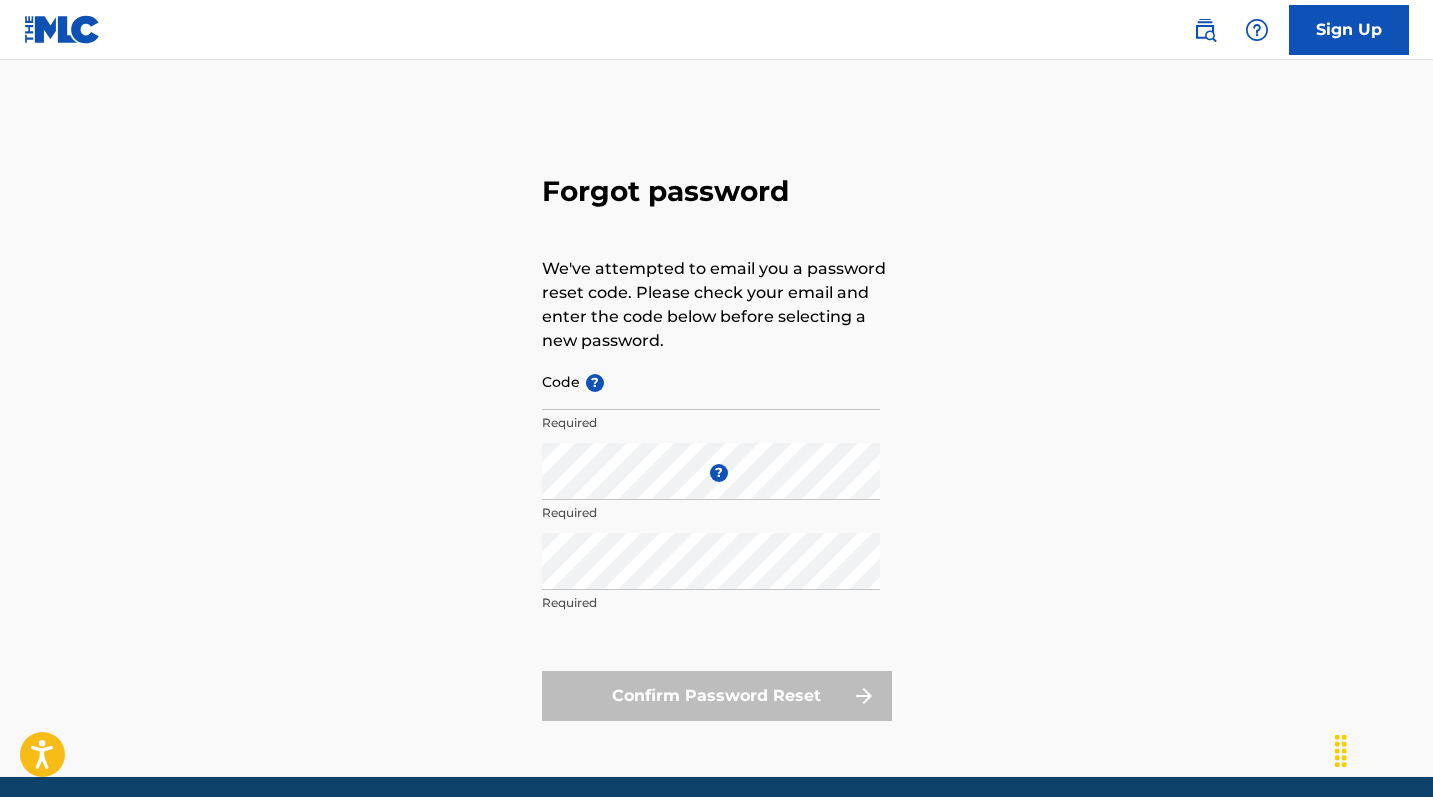 click on "Code ?" at bounding box center [711, 381] 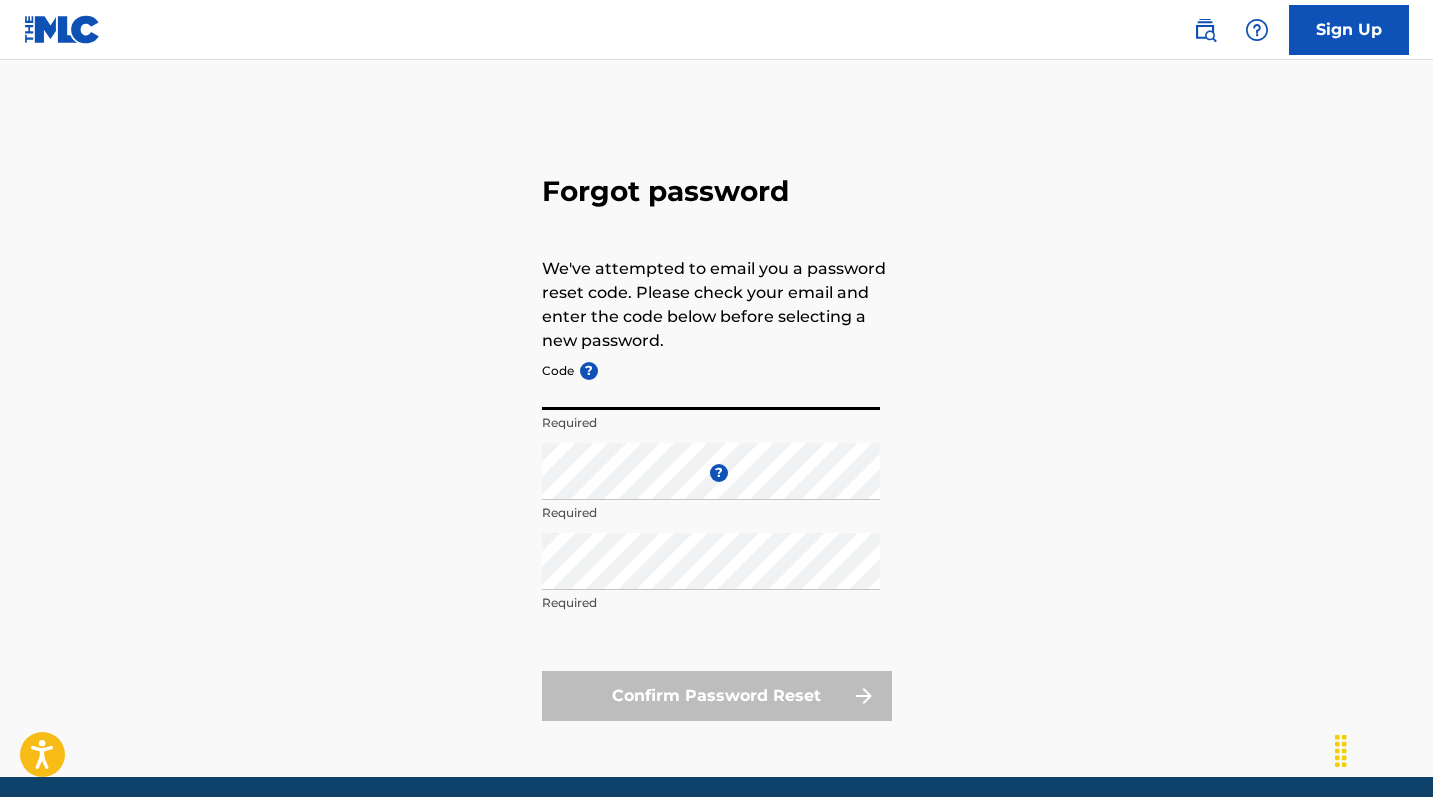 click on "Code ?" at bounding box center (711, 381) 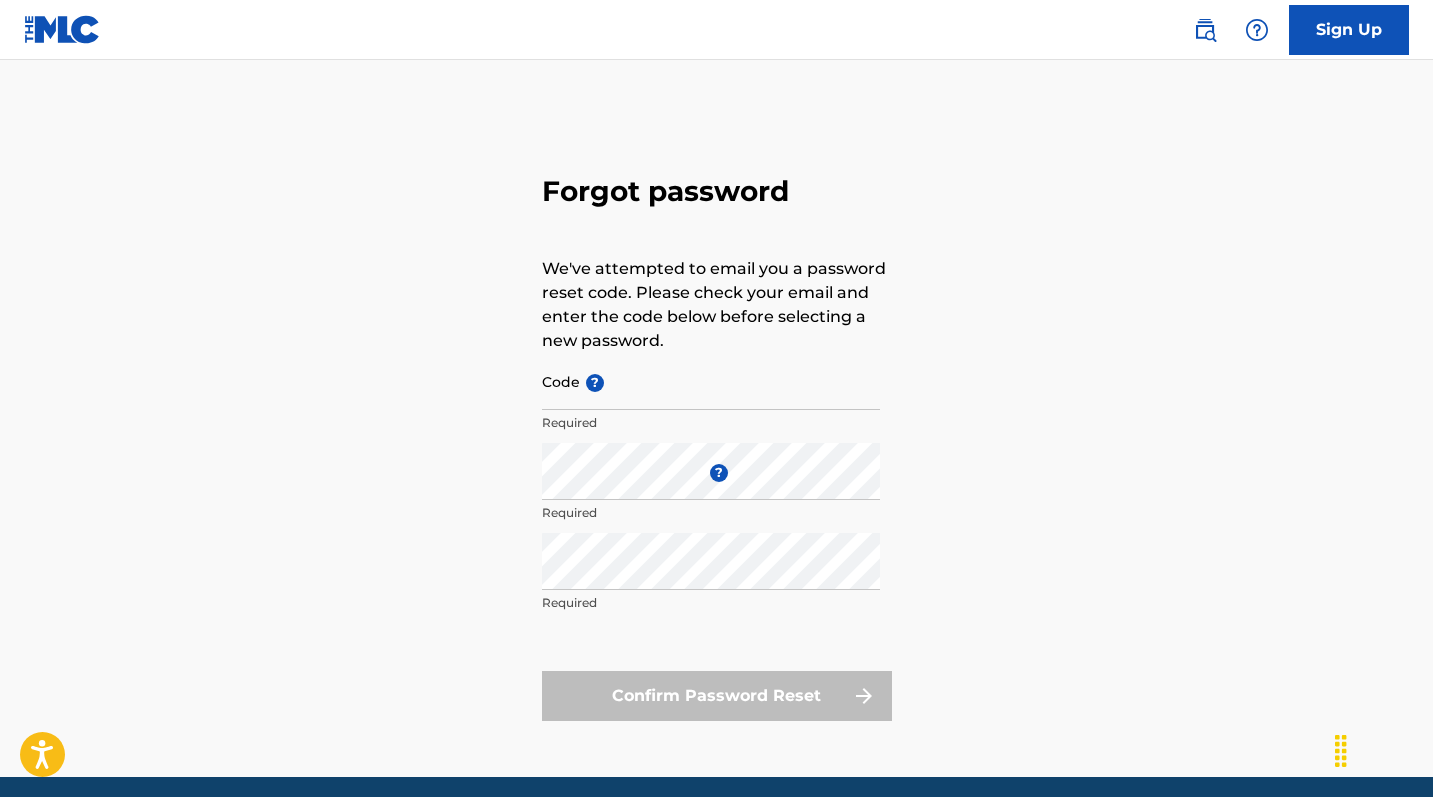 click on "Code ?" at bounding box center (711, 381) 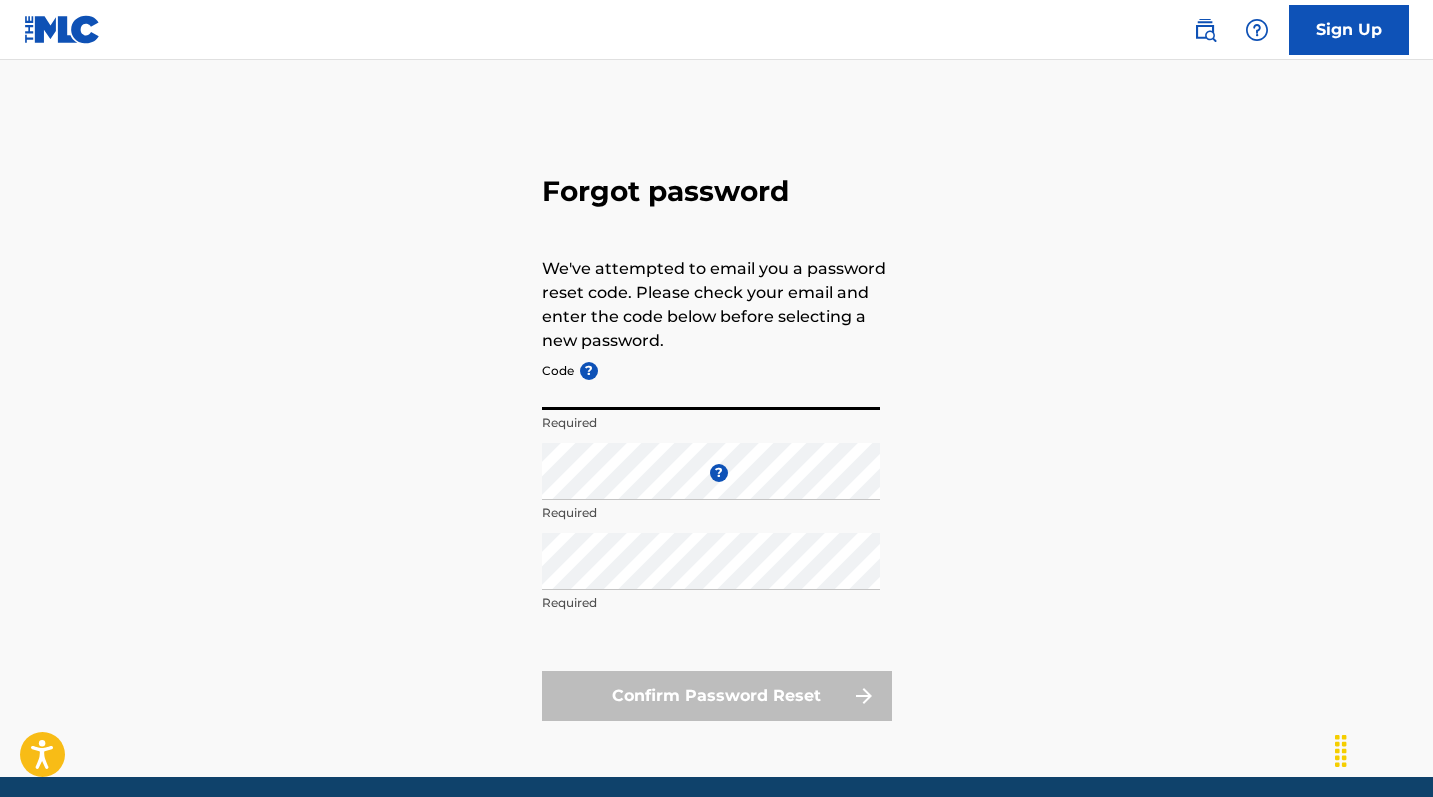 click on "Code ?" at bounding box center (711, 381) 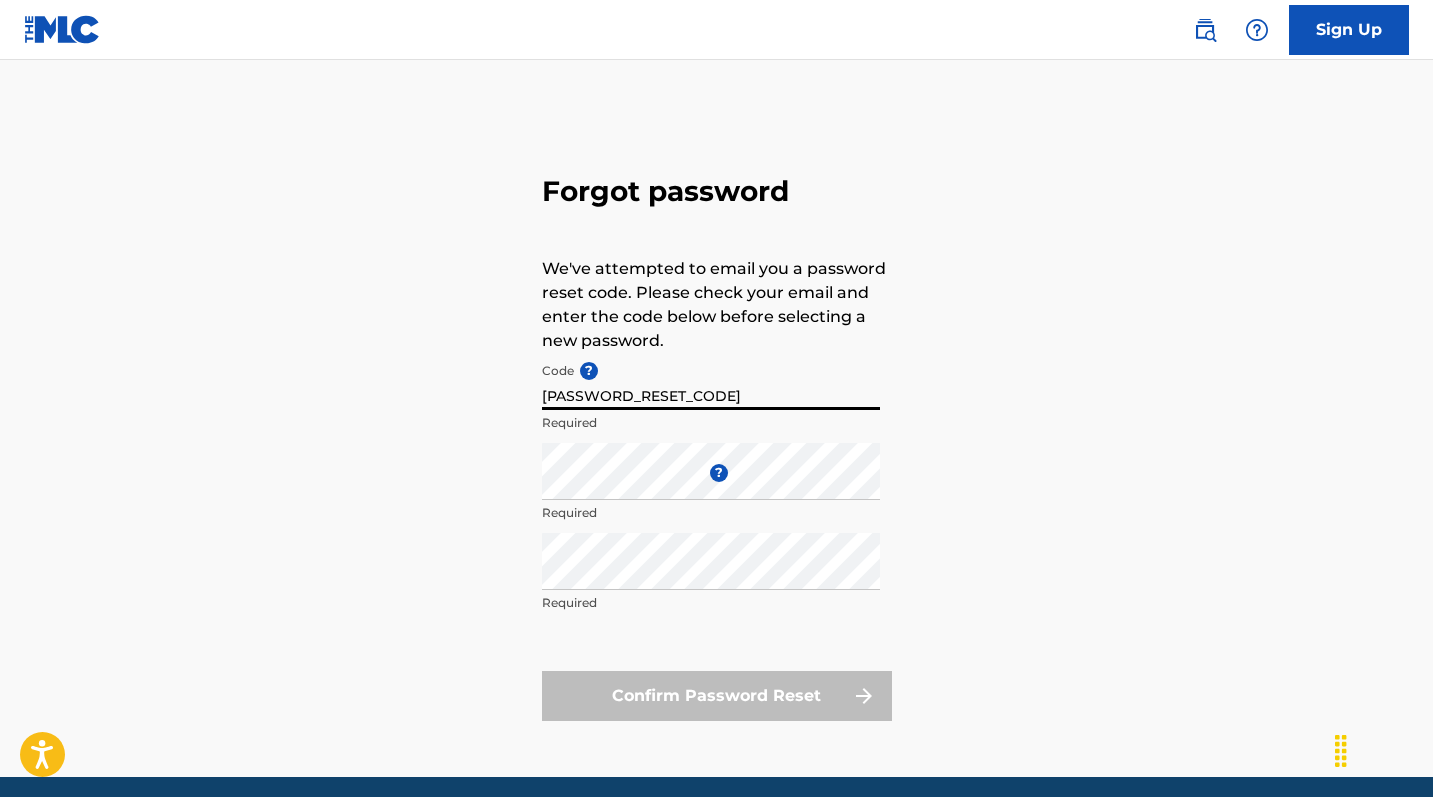 type on "[PASSWORD_RESET_CODE]" 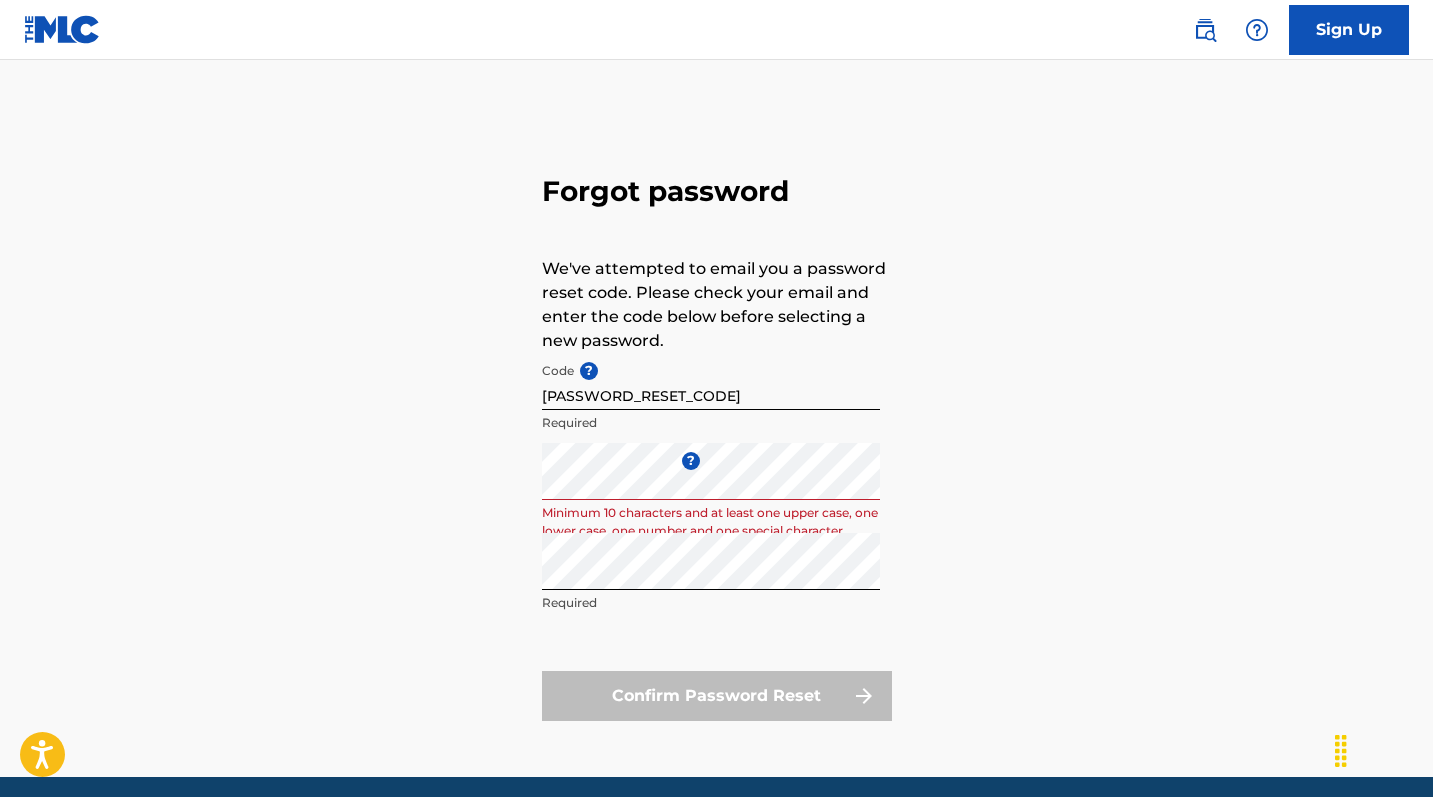 click on "Code ? [PASSWORD_RESET_CODE] Required Enter a new password ? Minimum 10 characters and at least one upper case, one lower case, one number and one special character Repeat the password Required Confirm Password Reset" at bounding box center (717, 537) 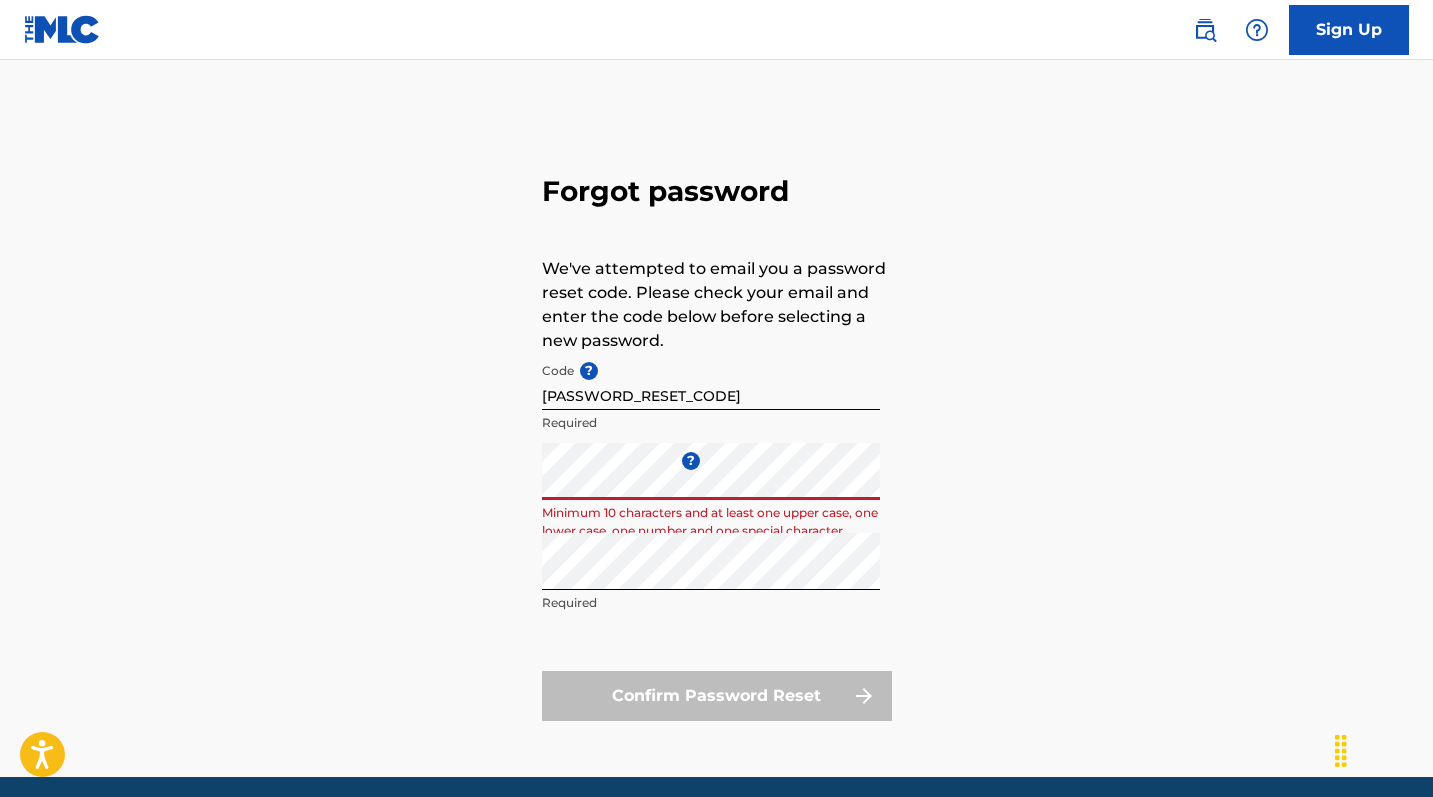click on "Forgot password We've attempted to email you a password reset code. Please check your email and enter the code below before selecting a new password. Code ? [PASSWORD_RESET_CODE] Required Enter a new password ? Minimum 10 characters and at least one upper case, one lower case, one number and one special character Repeat the password Required Confirm Password Reset" at bounding box center (717, 443) 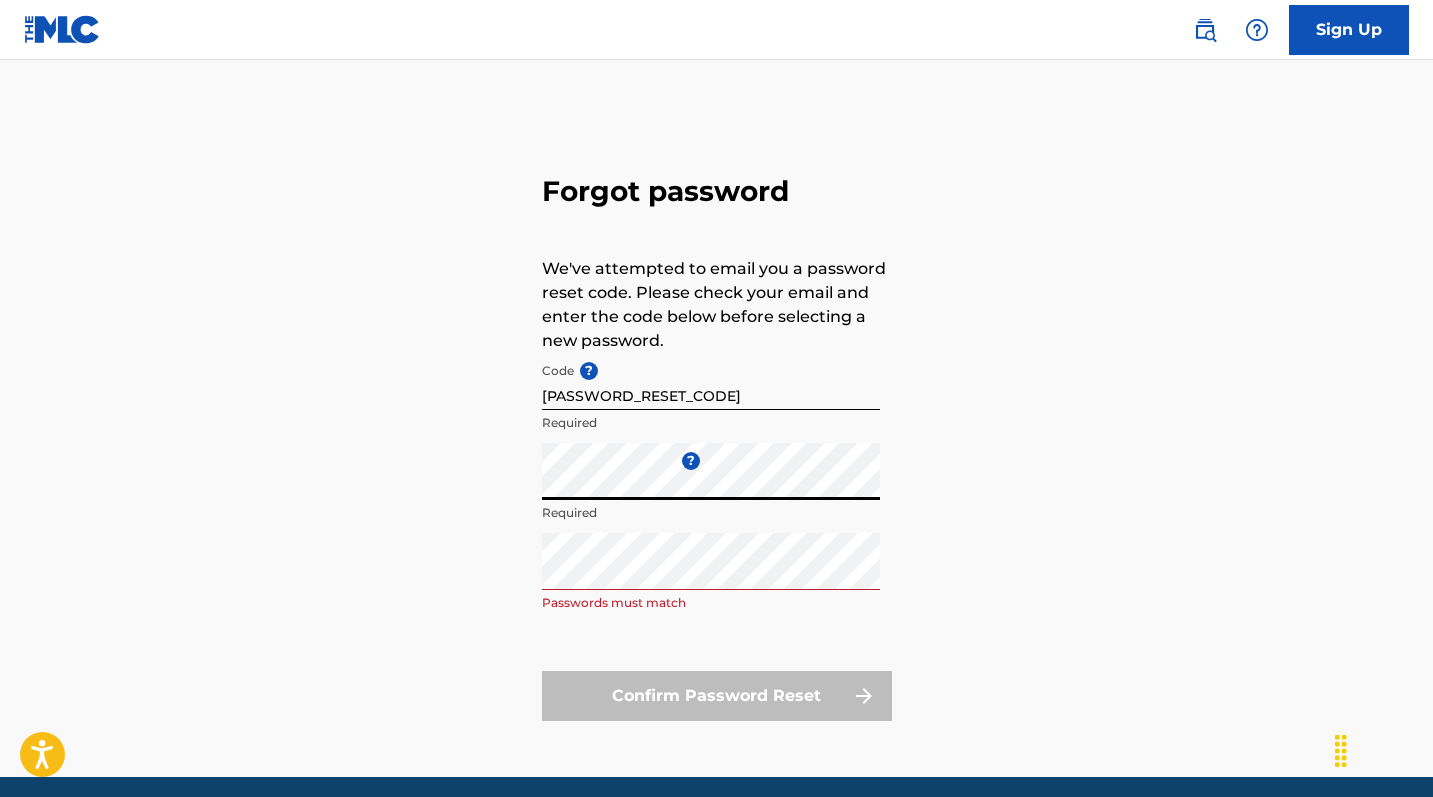 click on "Forgot password We've attempted to email you a password reset code. Please check your email and enter the code below before selecting a new password. Code ? [PASSWORD_RESET_CODE] Required Enter a new password ? Required Repeat the password Passwords must match Confirm Password Reset" at bounding box center (717, 443) 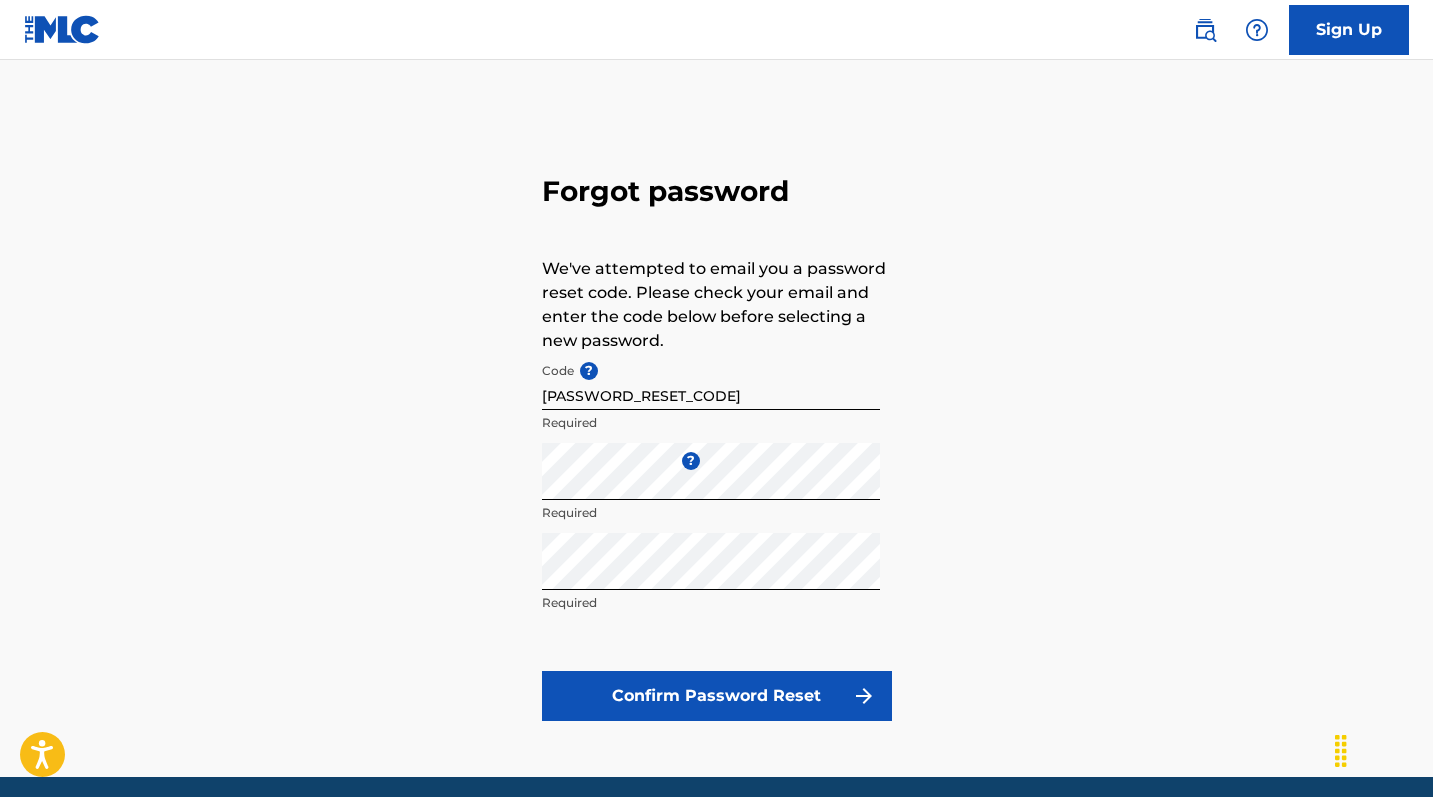 click on "Confirm Password Reset" at bounding box center [717, 696] 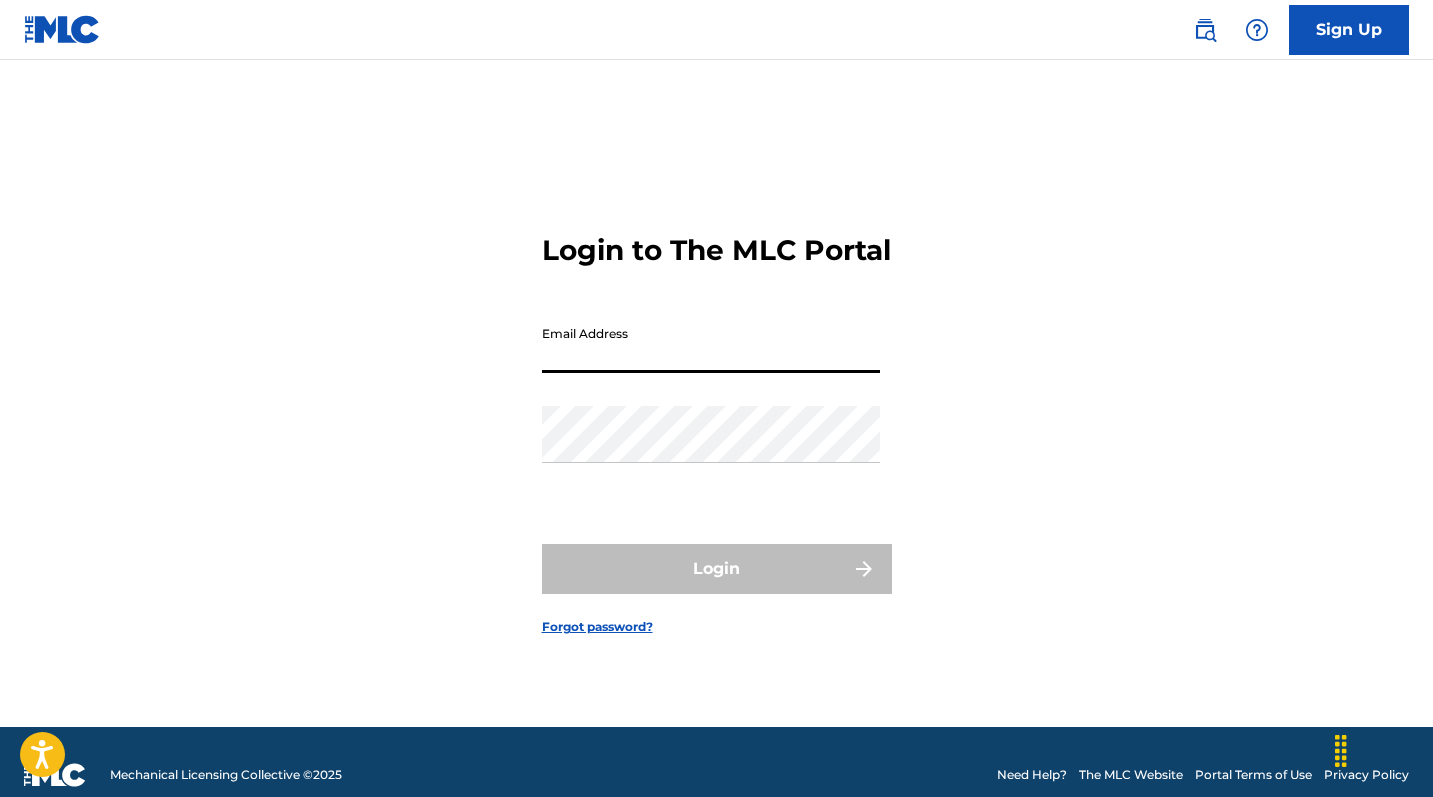type on "[PASSWORD_RESET_CODE]" 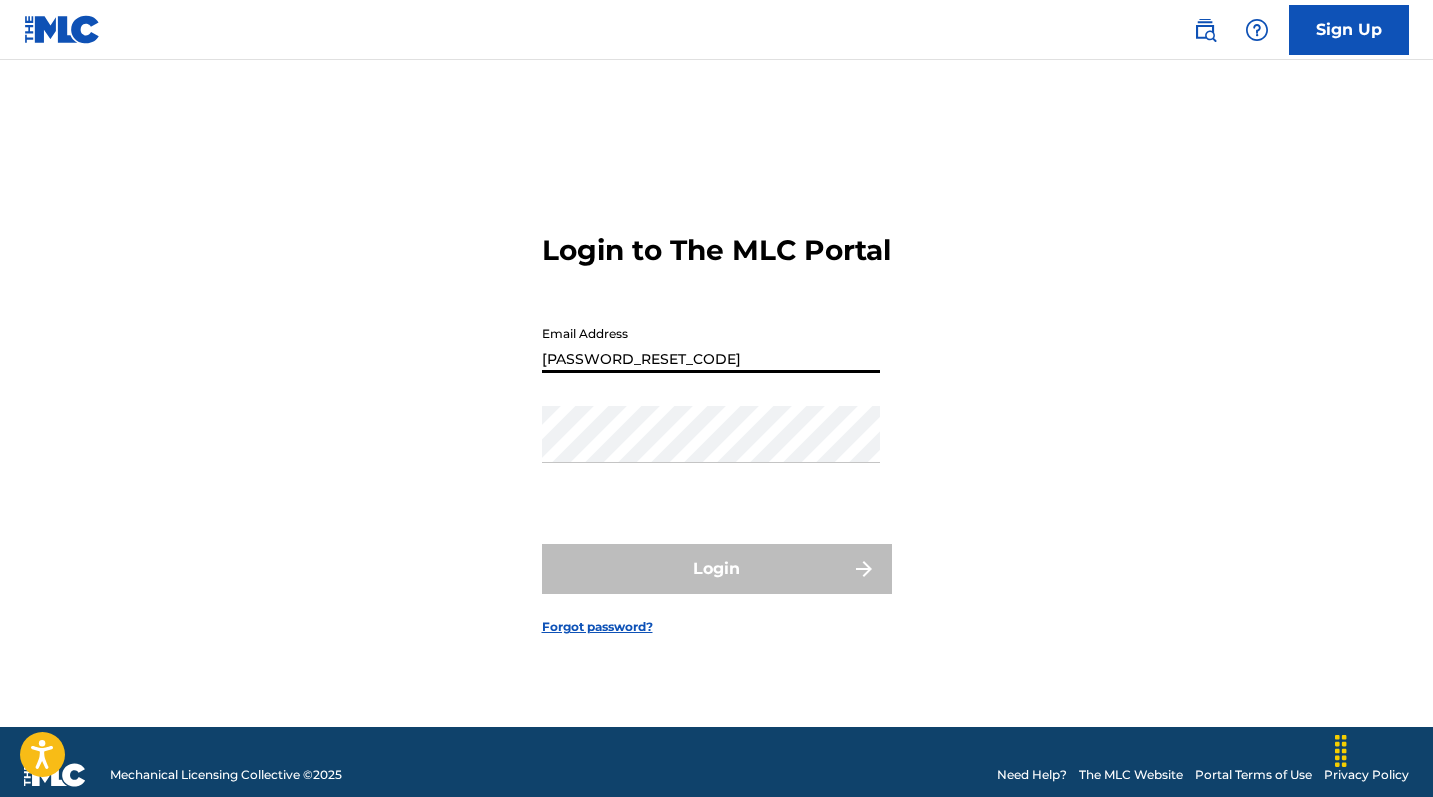 click on "Login" at bounding box center [717, 569] 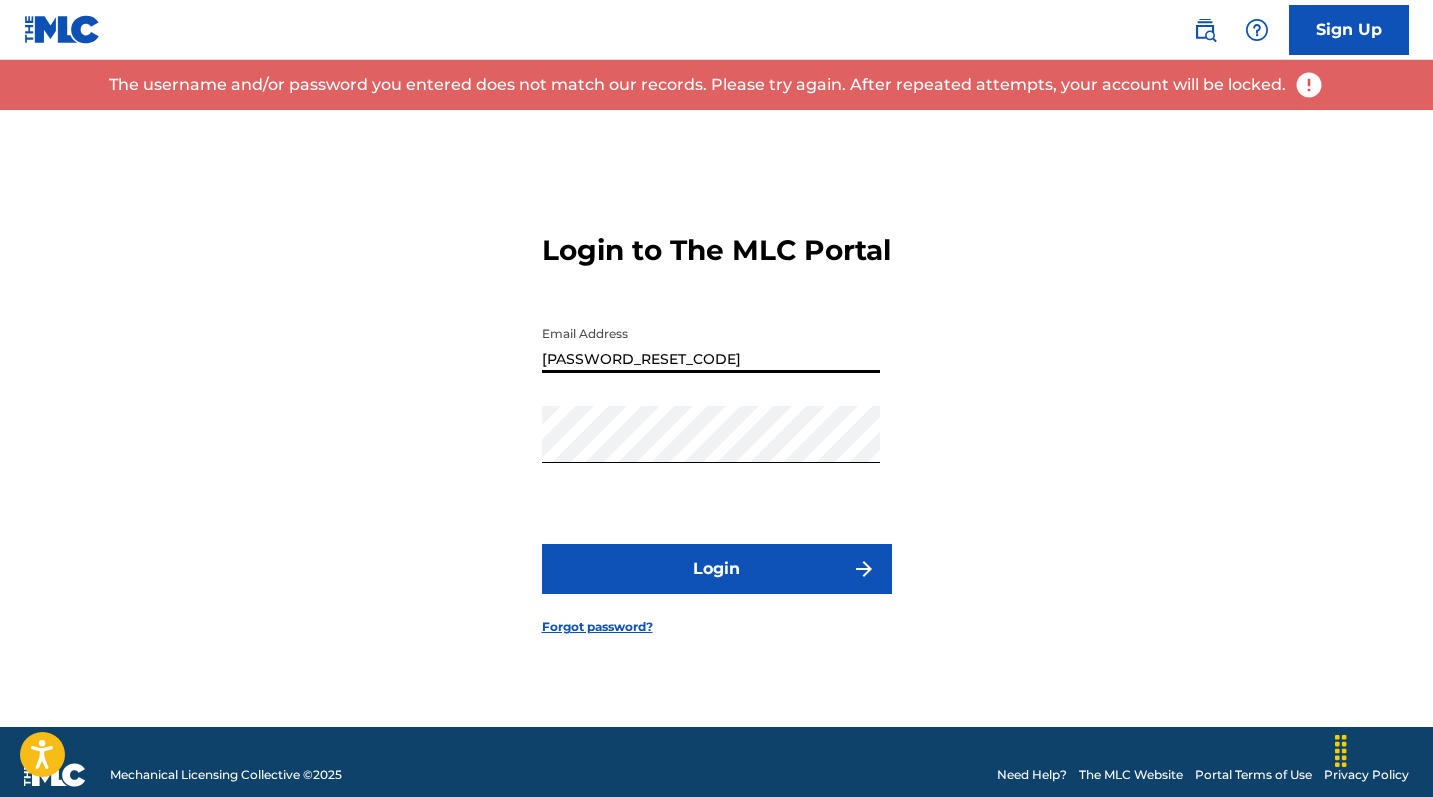 click on "[PASSWORD_RESET_CODE]" at bounding box center (711, 344) 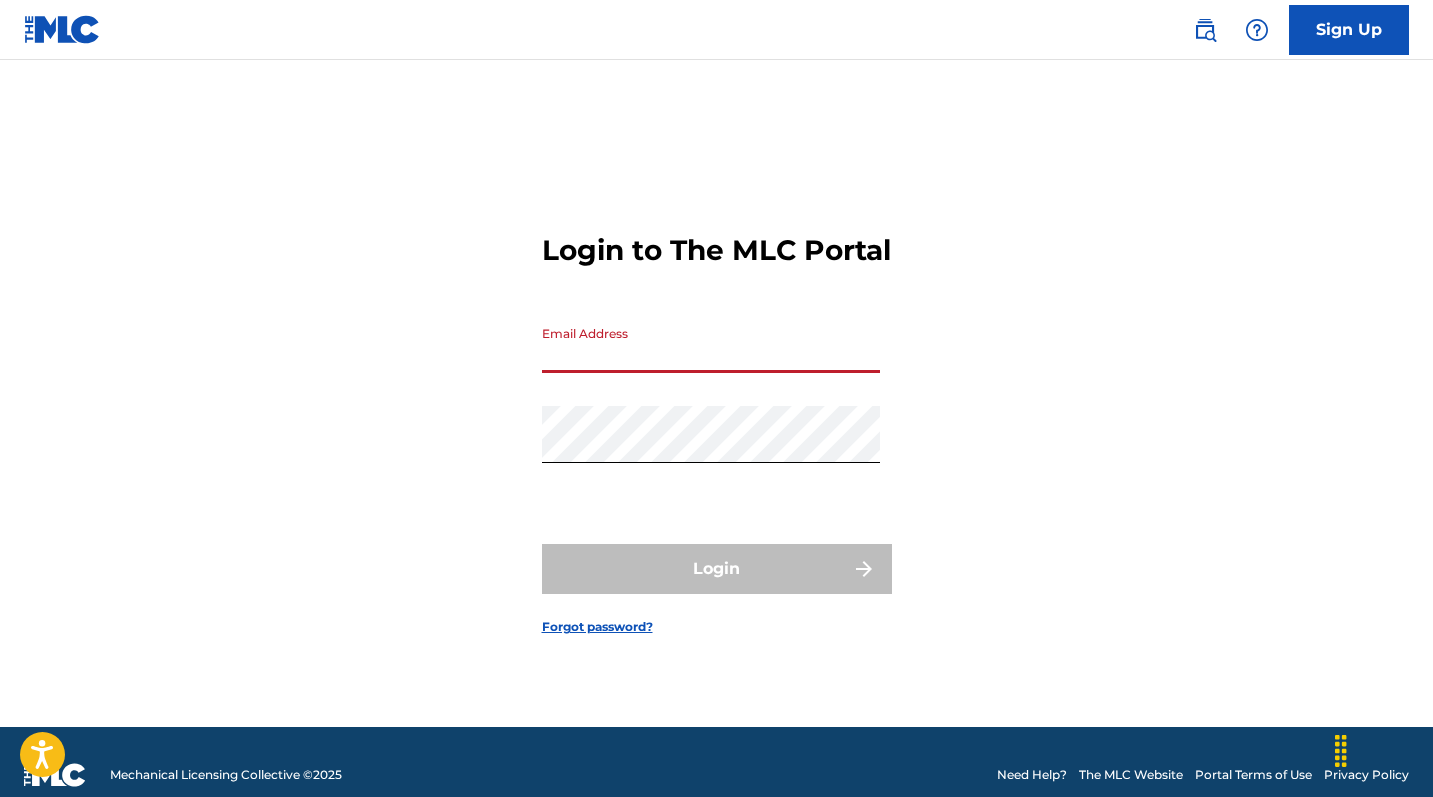 type on "[EMAIL]" 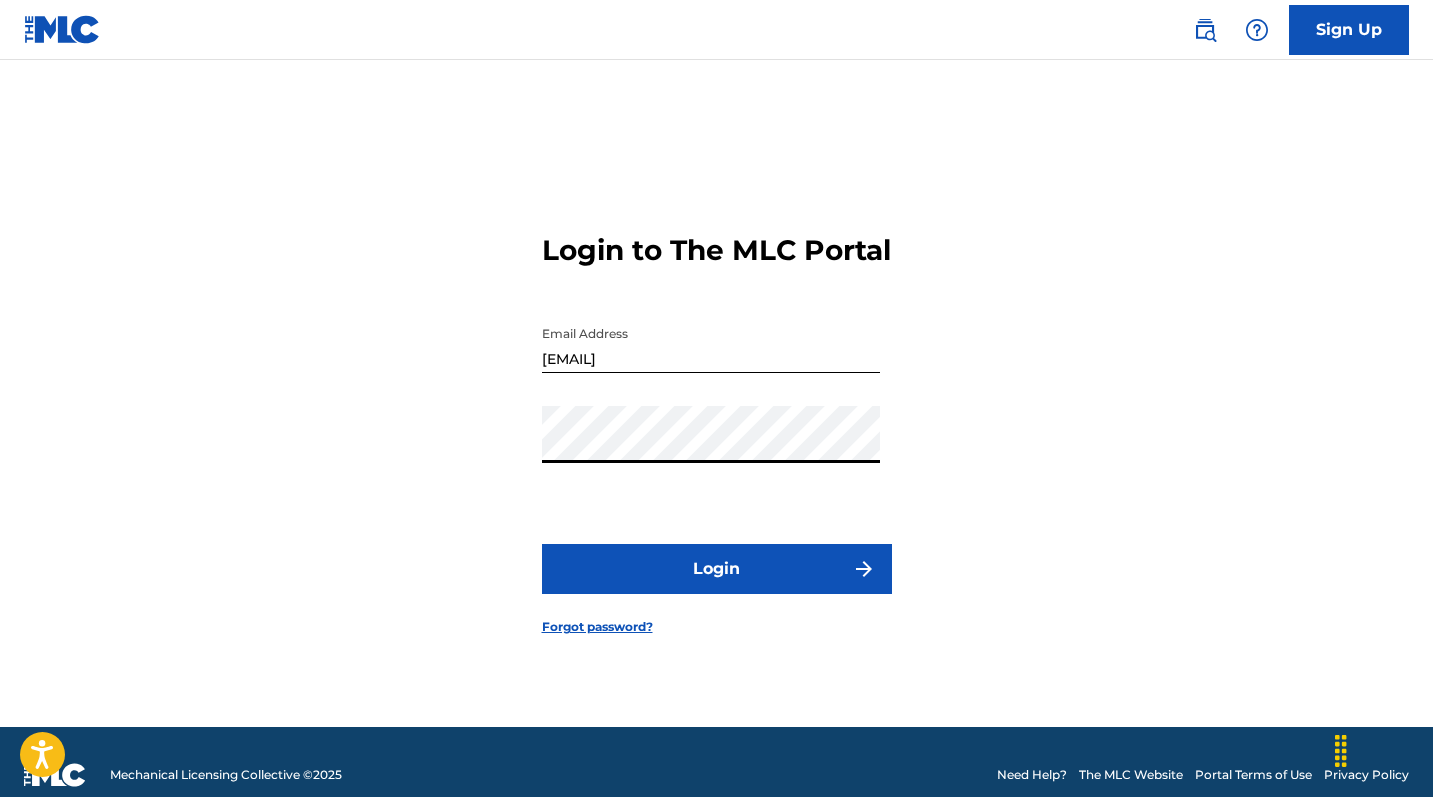 click on "Login to The MLC Portal Email Address [EMAIL] Password Login Forgot password?" at bounding box center [717, 418] 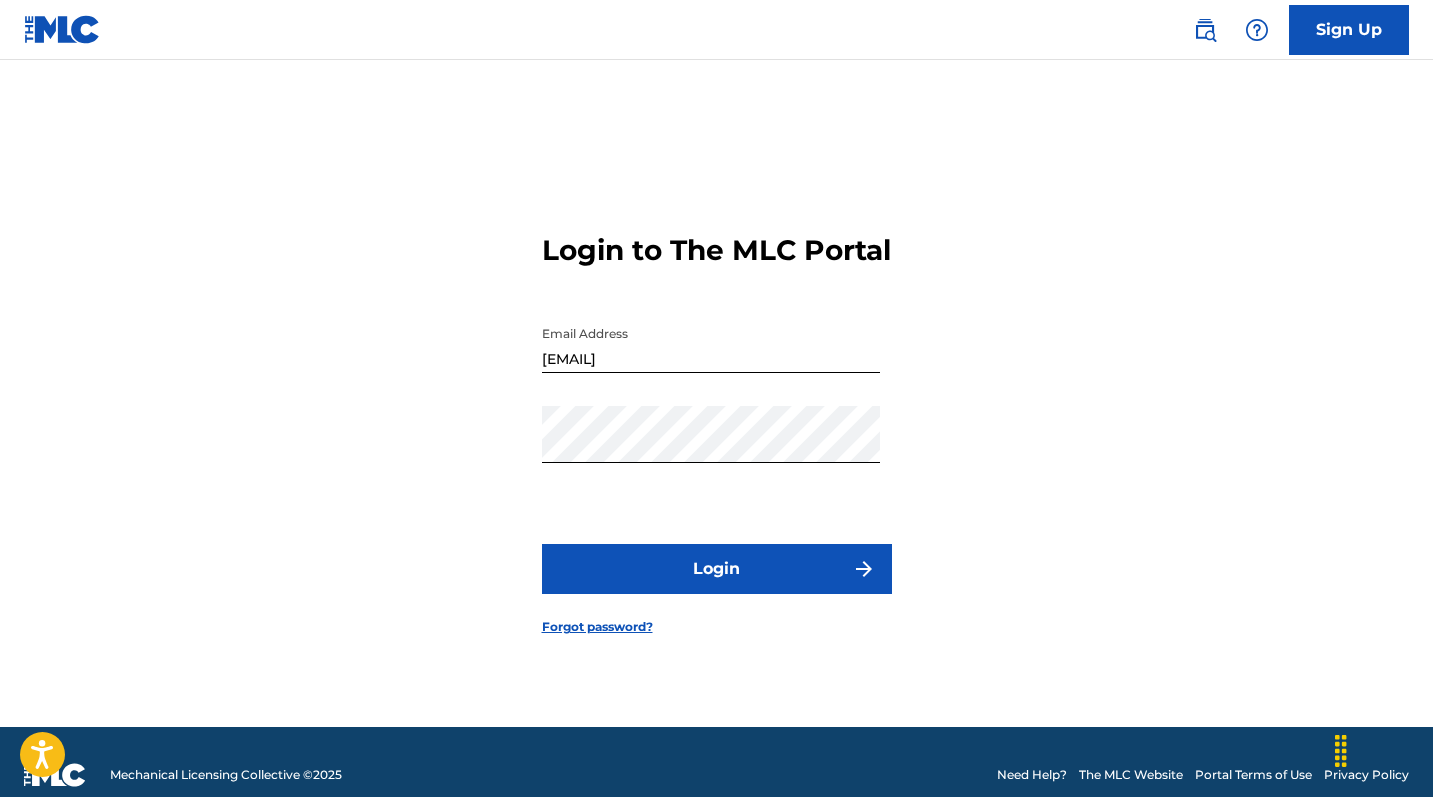 click on "Login" at bounding box center [717, 569] 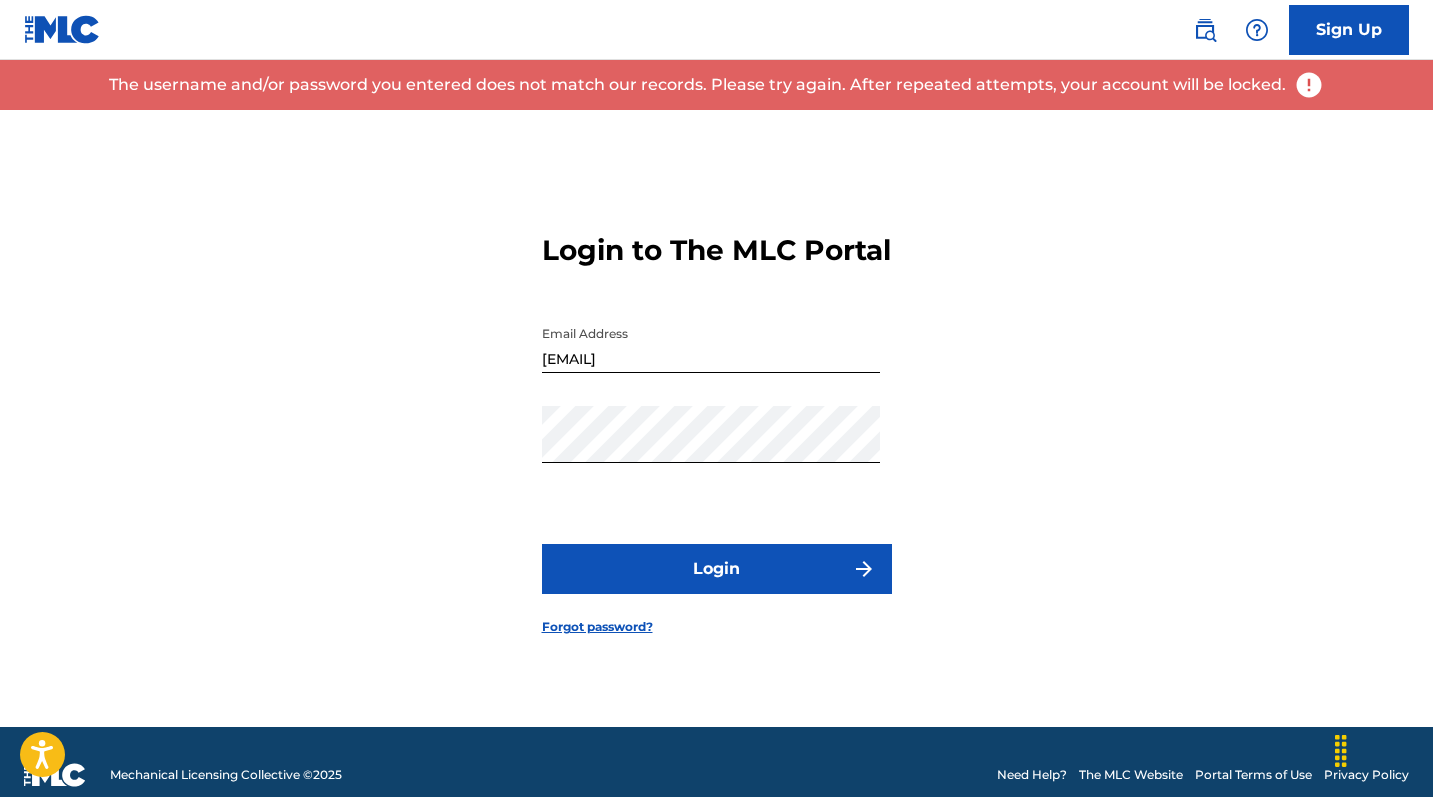 click on "Forgot password?" at bounding box center [597, 627] 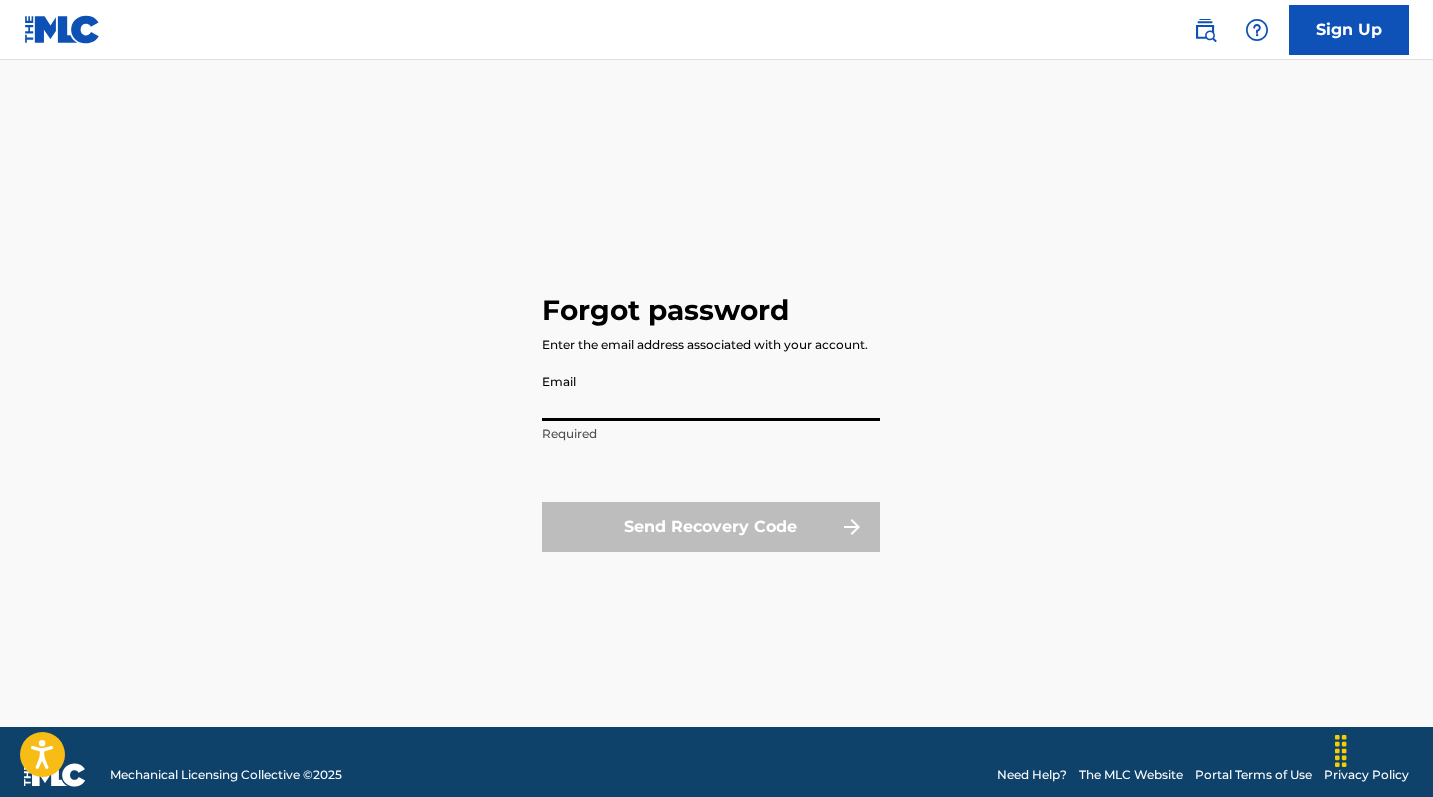 type on "[EMAIL]" 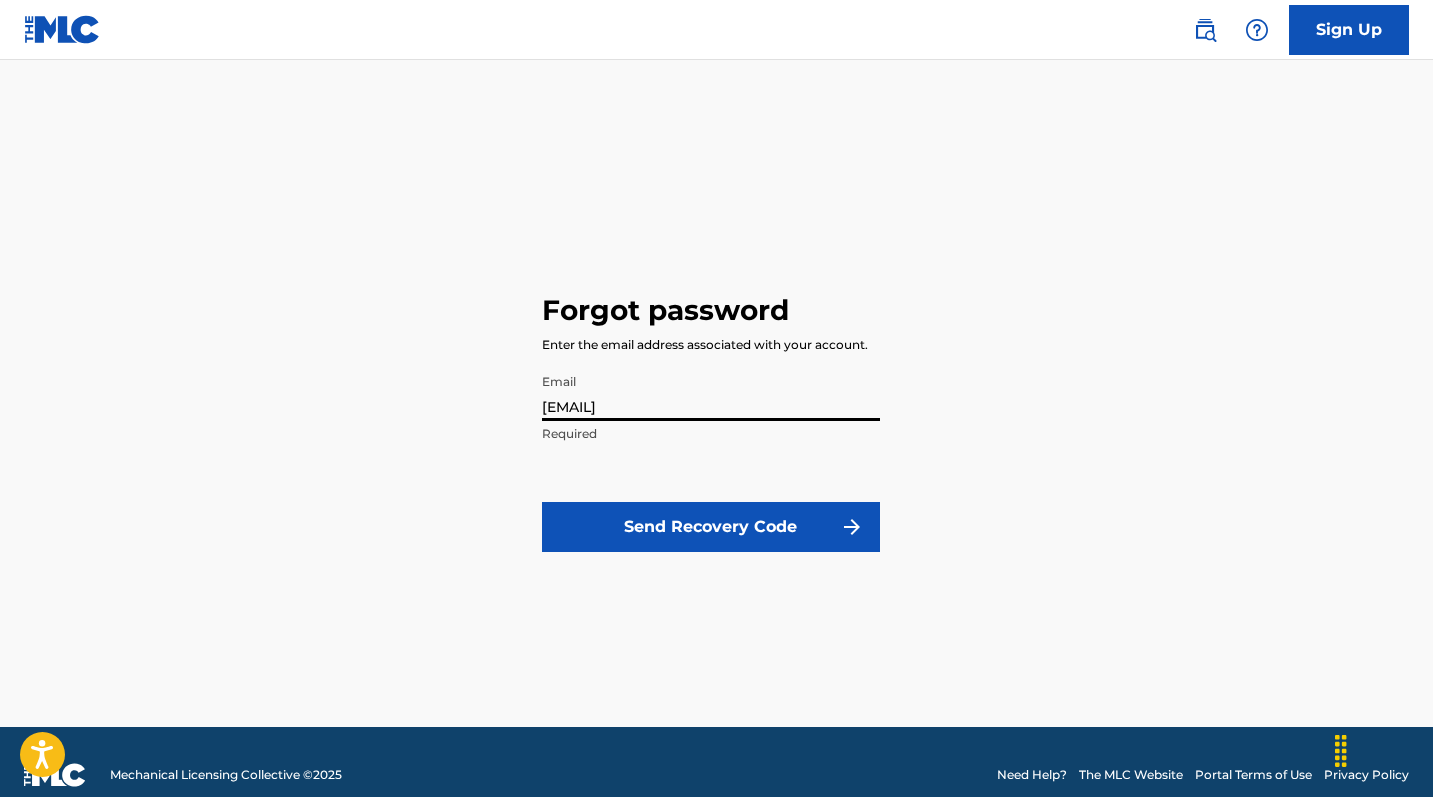 click on "Send Recovery Code" at bounding box center (711, 527) 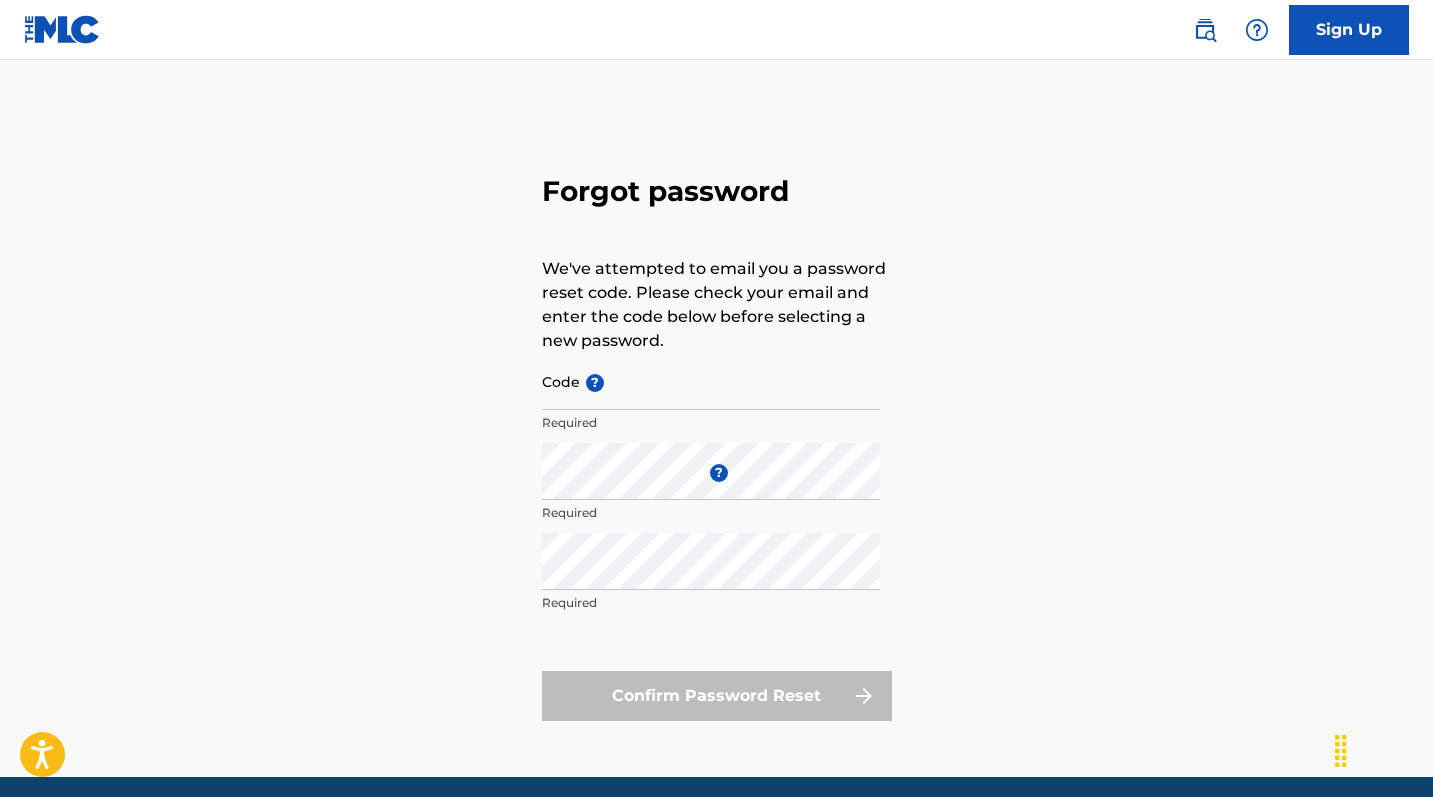 click on "Code ?" at bounding box center [711, 381] 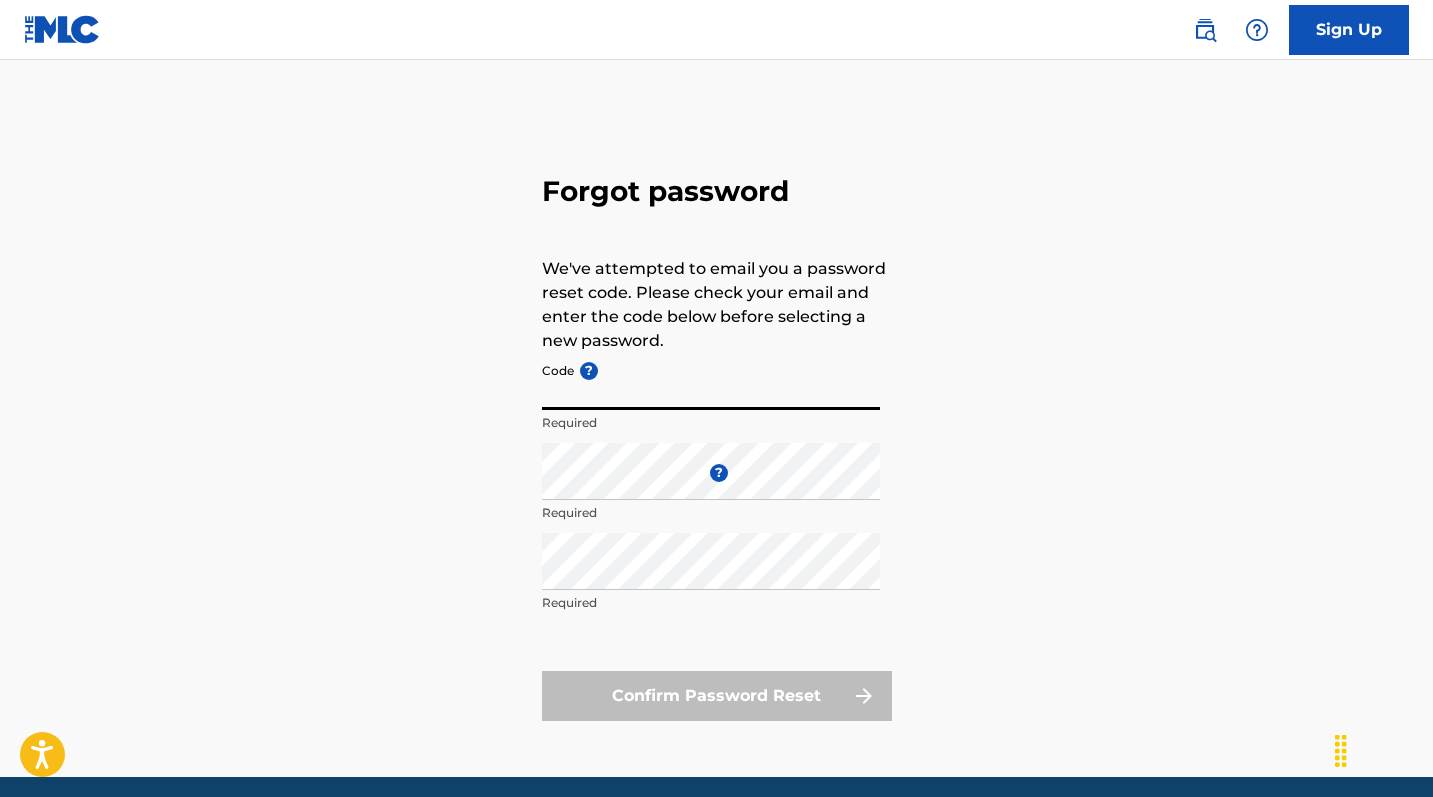 paste on "Hi [FIRST_NAME] [LAST_NAME], Your code to reset your password is" 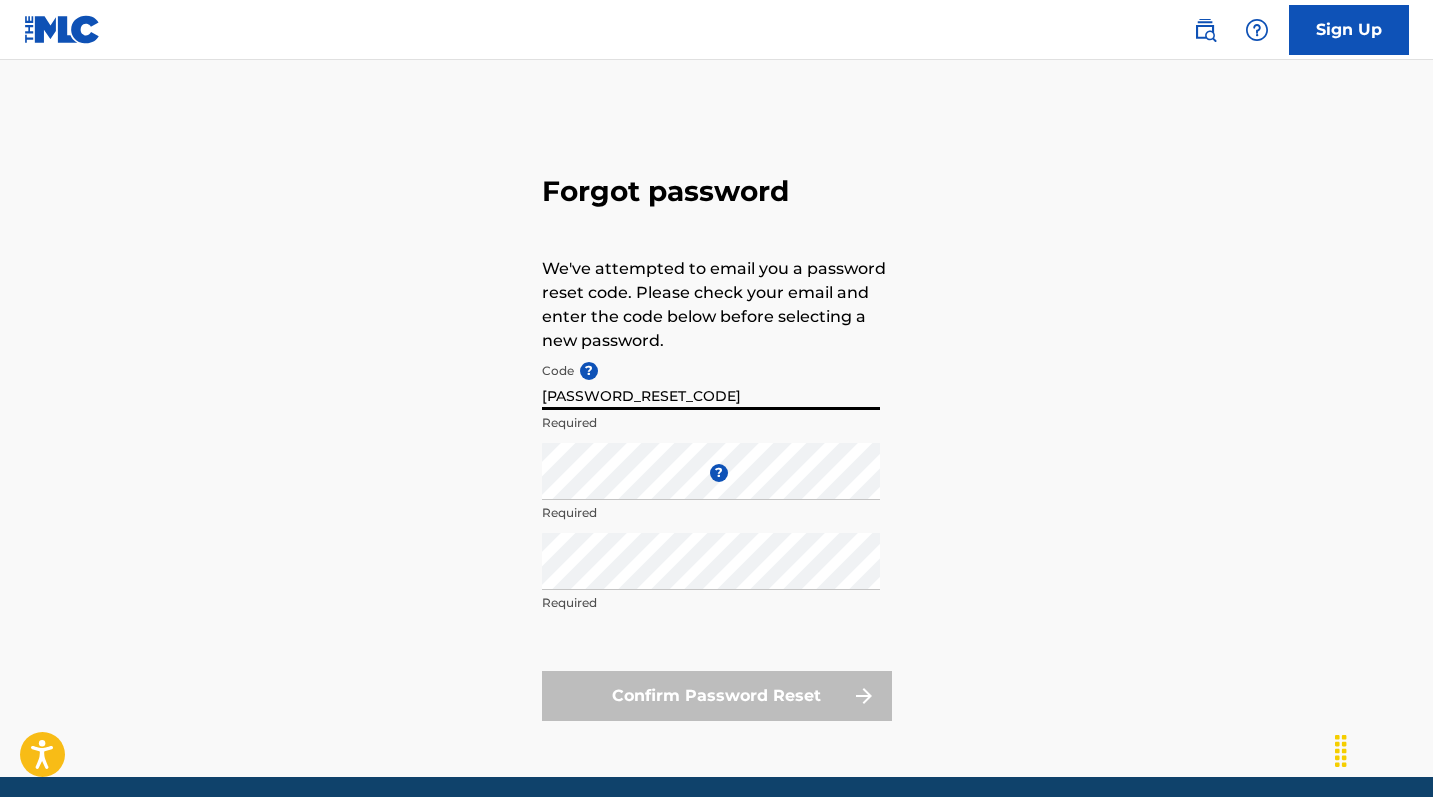 type on "[PASSWORD_RESET_CODE]" 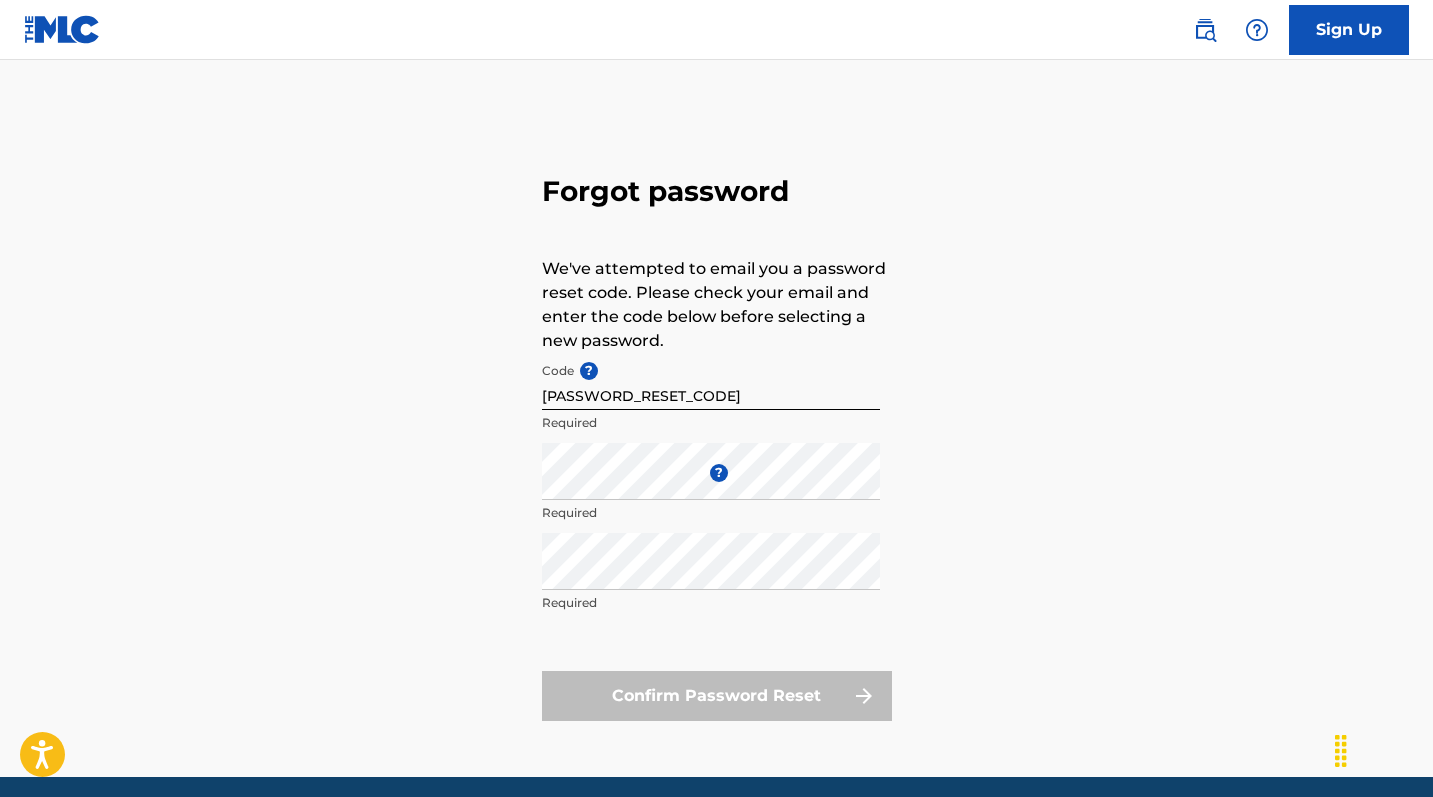 click on "Forgot password We've attempted to email you a password reset code. Please check your email and enter the code below before selecting a new password. Code ? [PASSWORD_RESET_CODE] Required Enter a new password ? Required Repeat the password Required Confirm Password Reset" at bounding box center (717, 443) 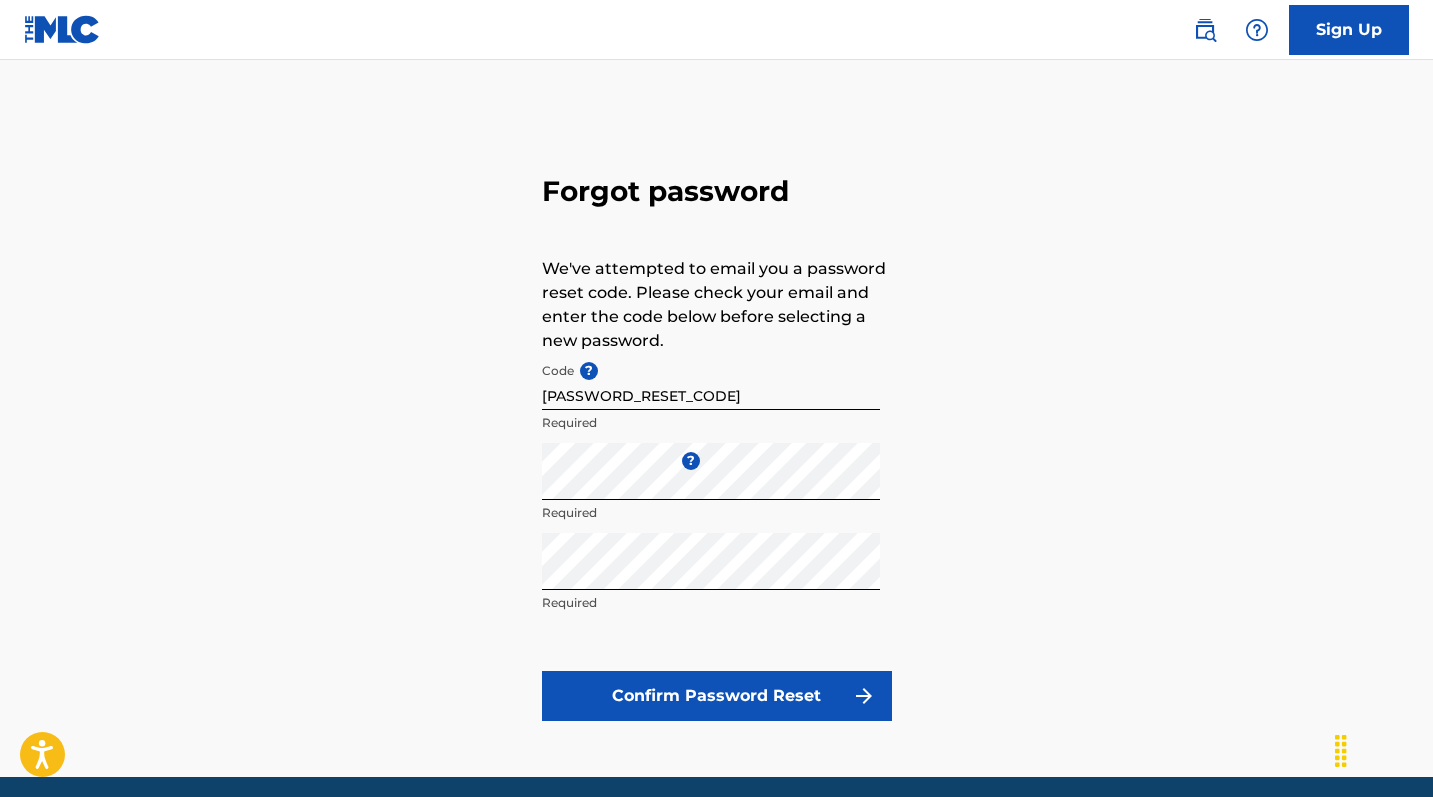 click on "Forgot password We've attempted to email you a password reset code. Please check your email and enter the code below before selecting a new password. Code ? [PASSWORD_RESET_CODE] Required Enter a new password ? Required Repeat the password Required Confirm Password Reset" at bounding box center [717, 443] 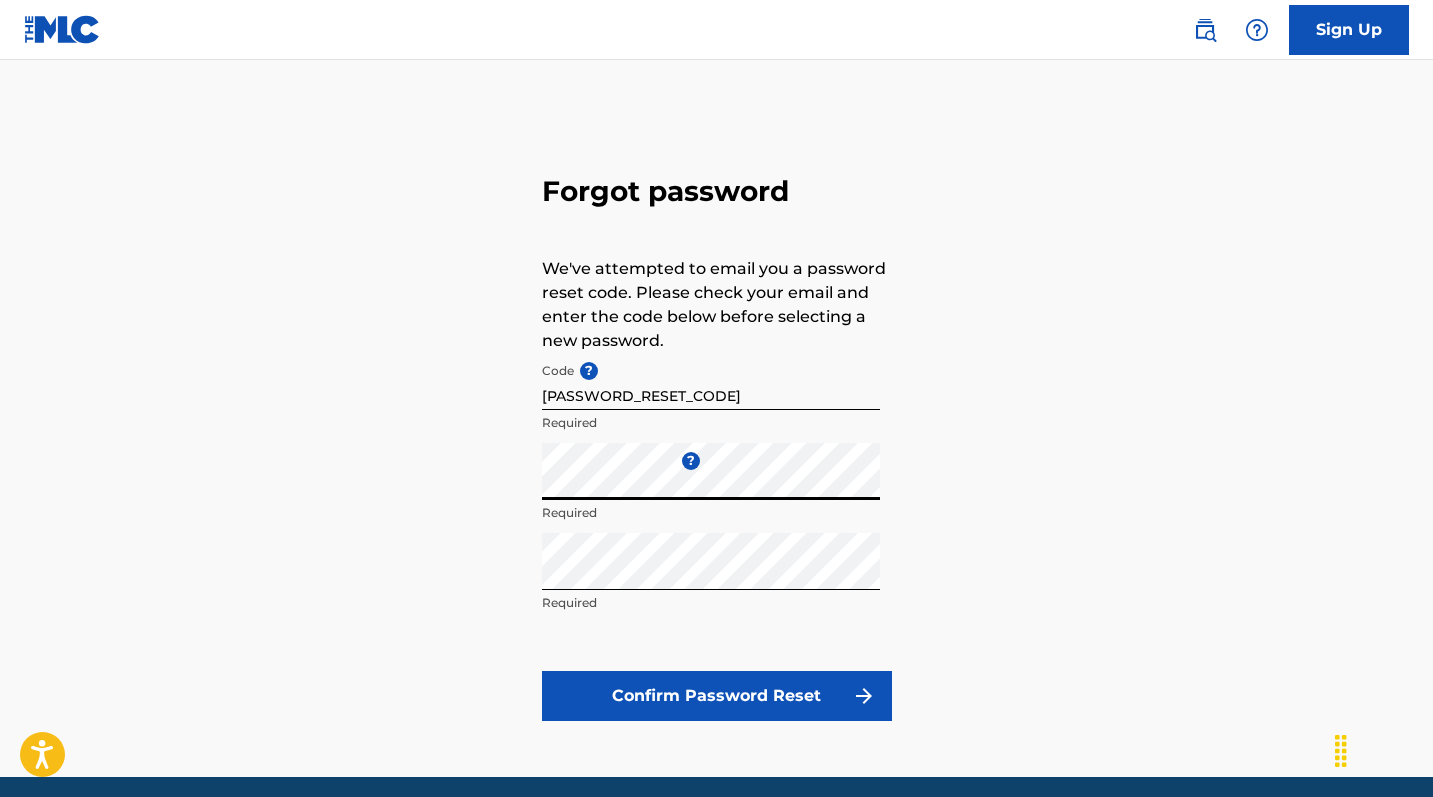 click on "Forgot password We've attempted to email you a password reset code. Please check your email and enter the code below before selecting a new password. Code ? [PASSWORD_RESET_CODE] Required Enter a new password ? Required Repeat the password Required Confirm Password Reset" at bounding box center [717, 443] 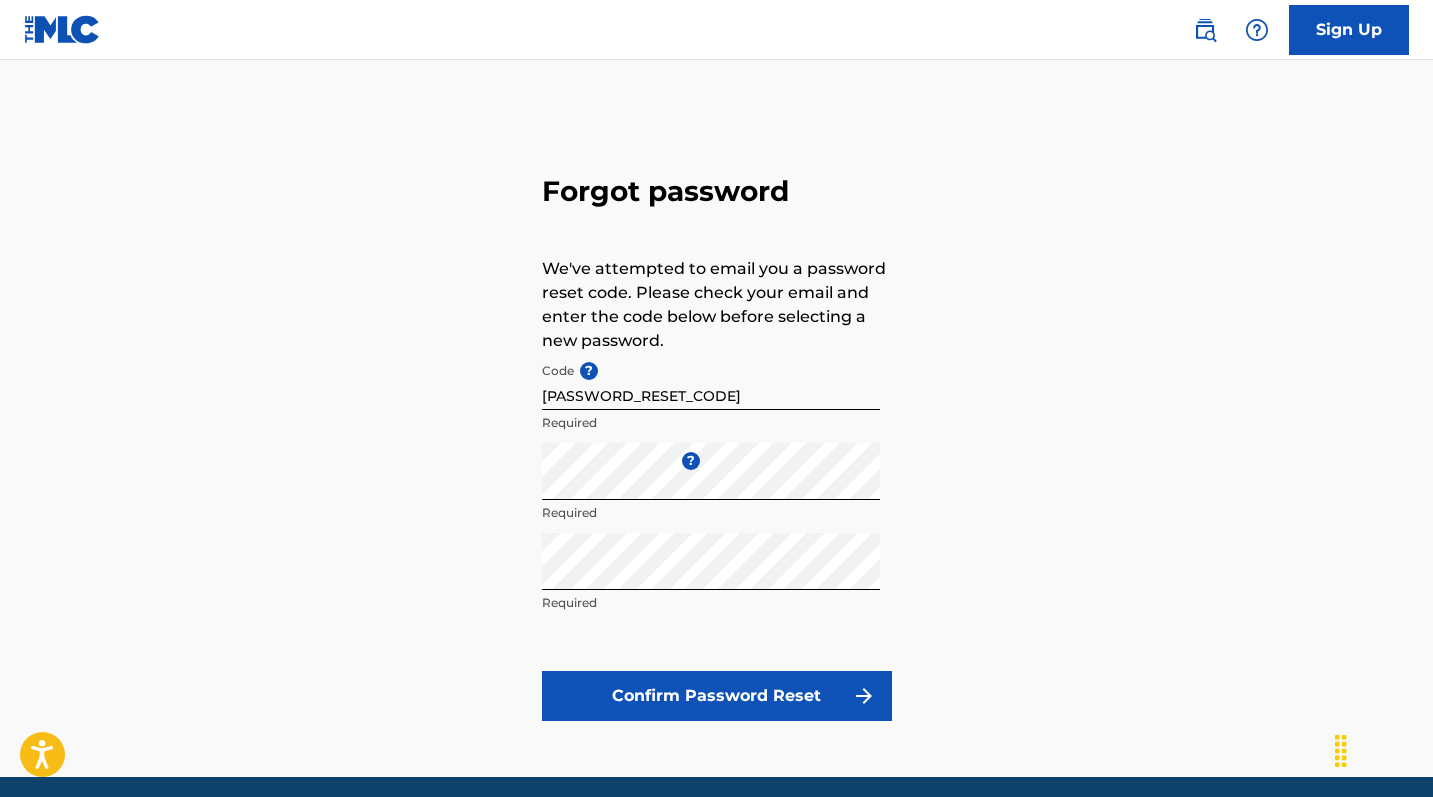 click on "Forgot password We've attempted to email you a password reset code. Please check your email and enter the code below before selecting a new password. Code ? [PASSWORD_RESET_CODE] Required Enter a new password ? Required Repeat the password Required Confirm Password Reset" at bounding box center (717, 443) 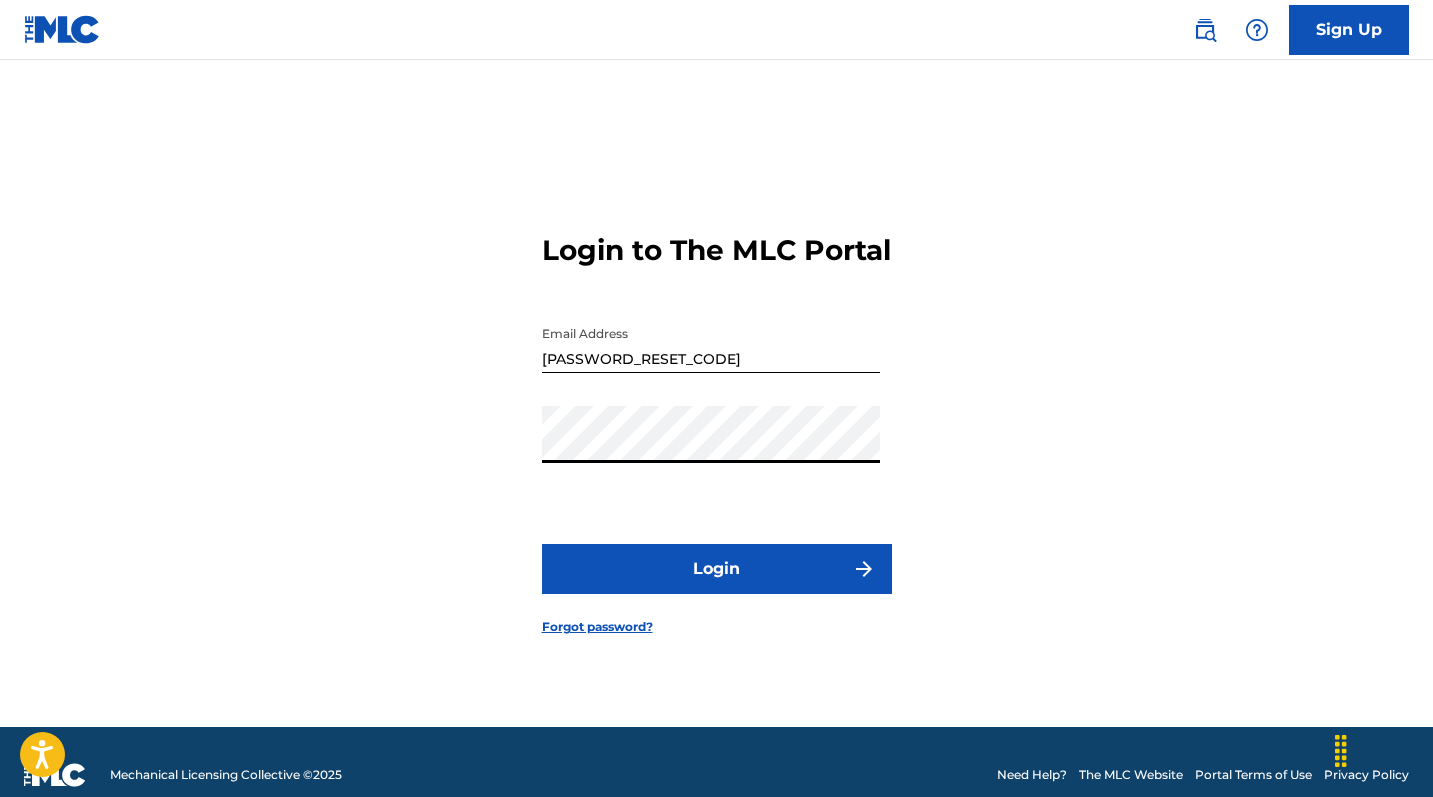 click on "Login to The MLC Portal Email Address [PASSWORD_RESET_CODE] Password Login Forgot password?" at bounding box center (717, 418) 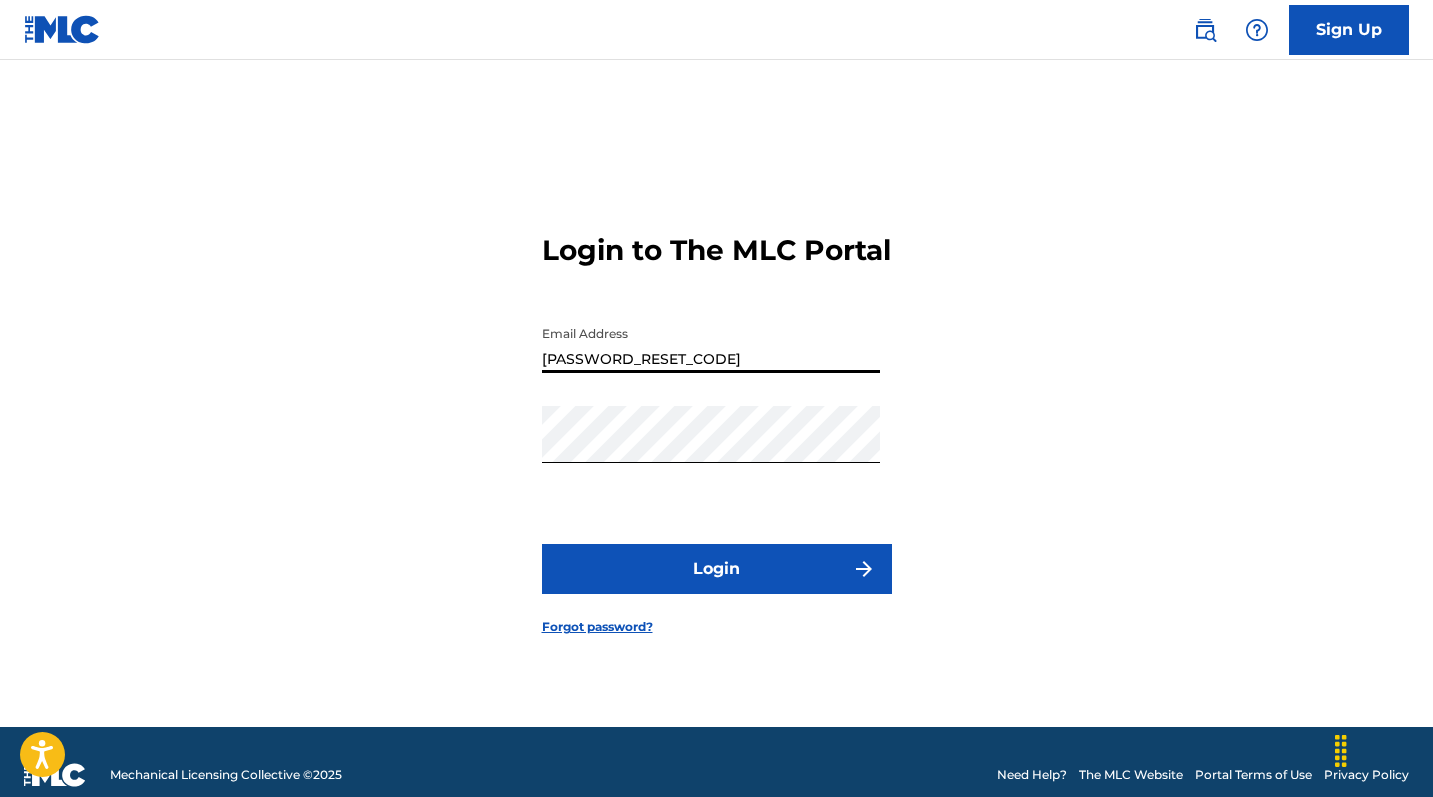 drag, startPoint x: 818, startPoint y: 372, endPoint x: 502, endPoint y: 372, distance: 316 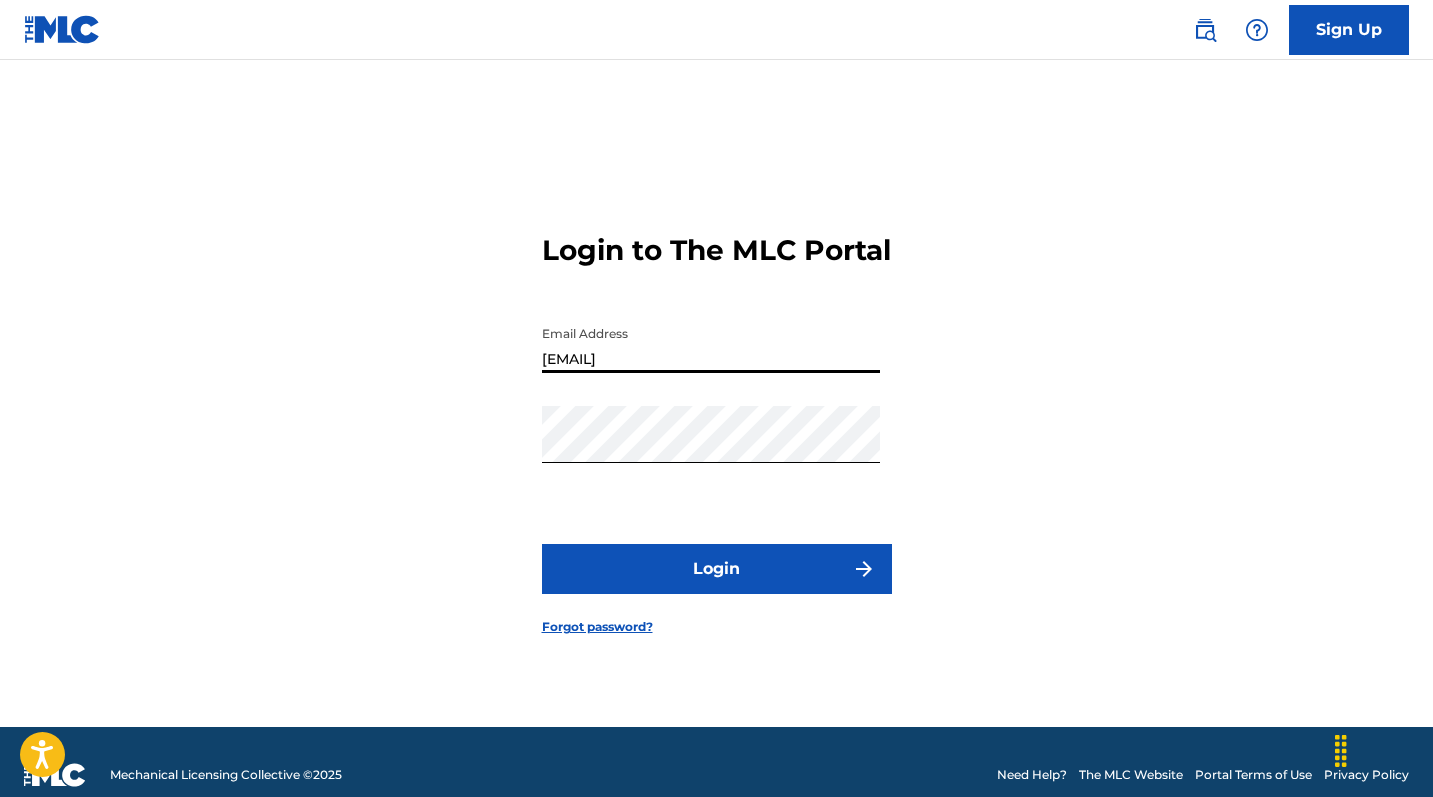 type on "[EMAIL]" 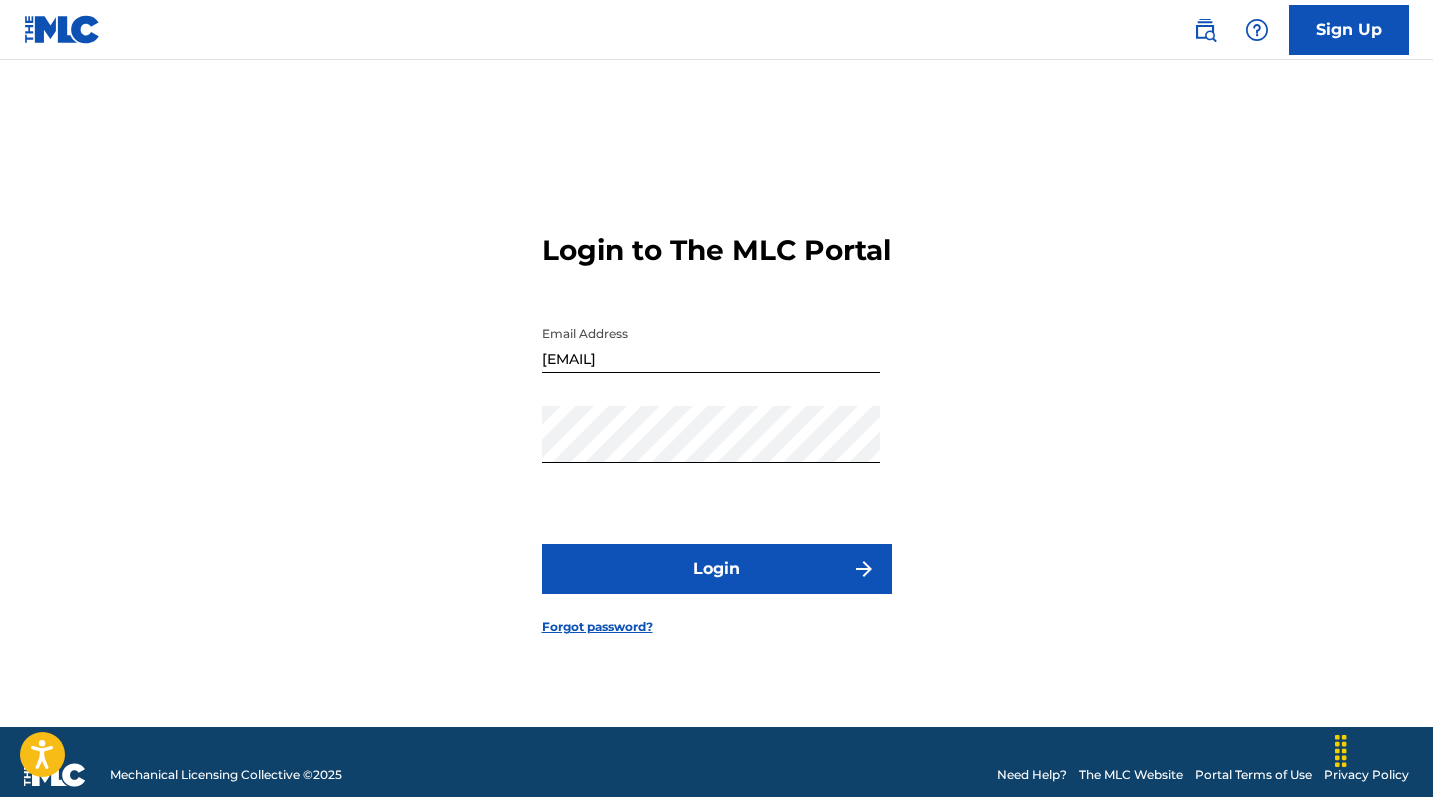 click on "Login to The MLC Portal Email Address [EMAIL] Password Login Forgot password?" at bounding box center [717, 418] 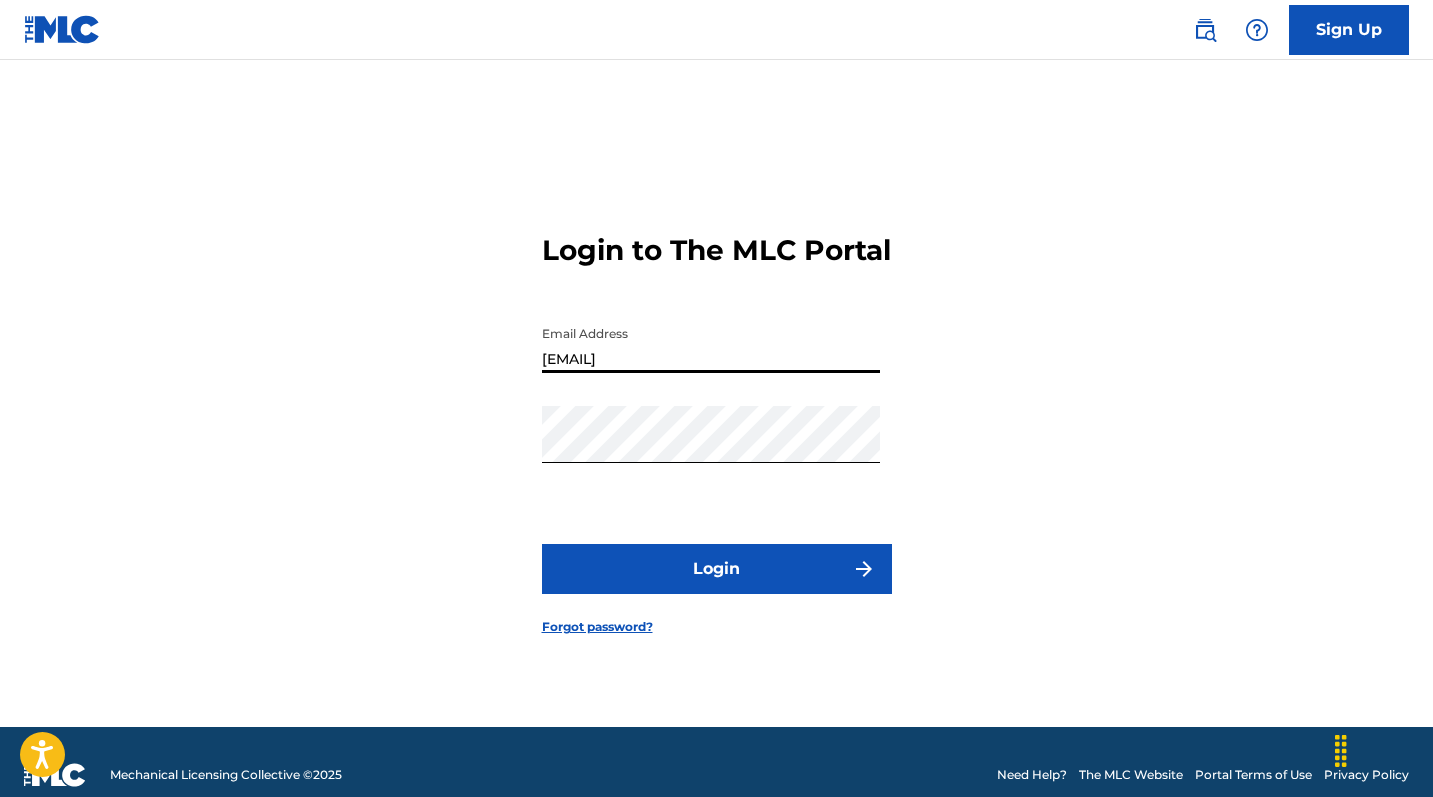 click on "[EMAIL]" at bounding box center [711, 344] 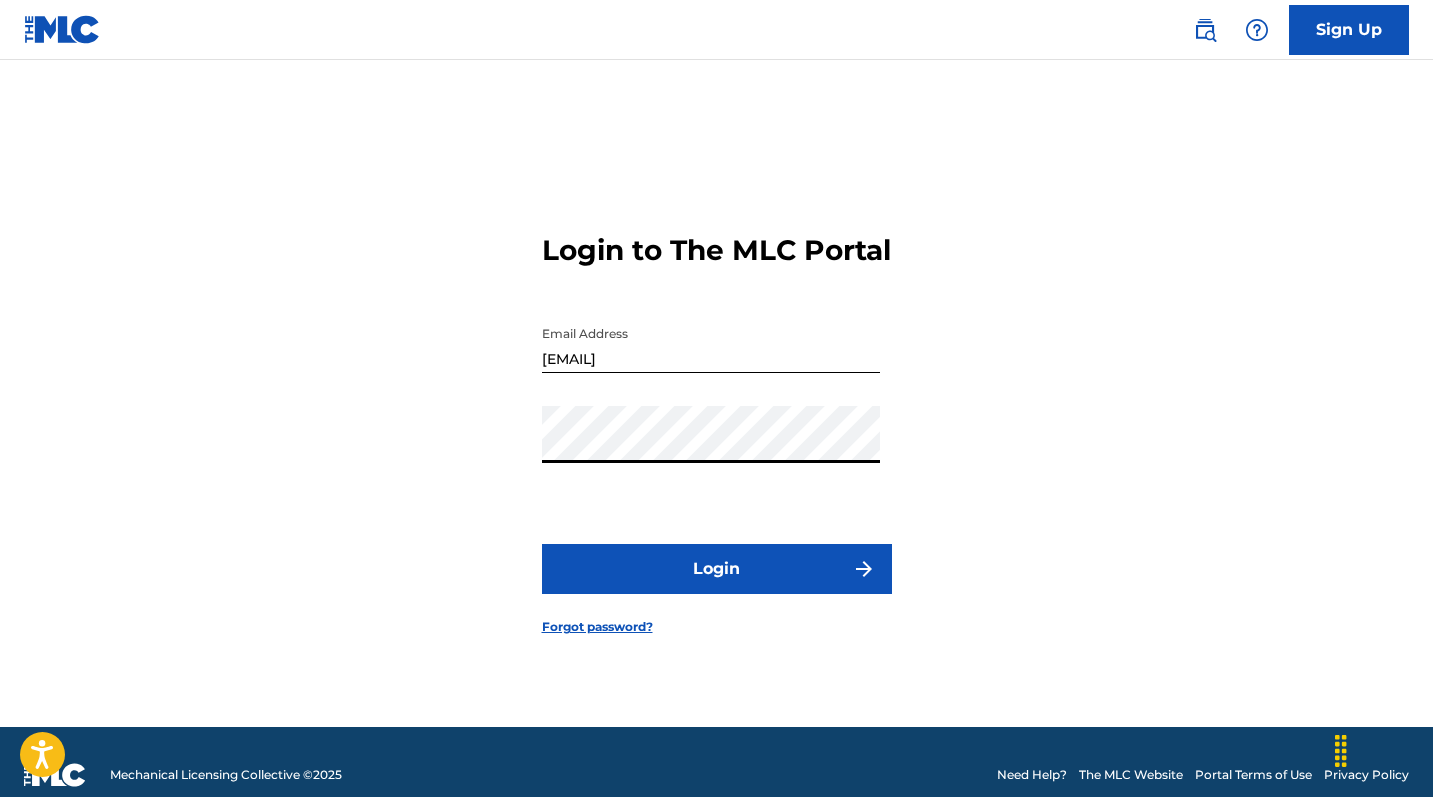 click on "Login to The MLC Portal Email Address [EMAIL] Password Login Forgot password?" at bounding box center [717, 418] 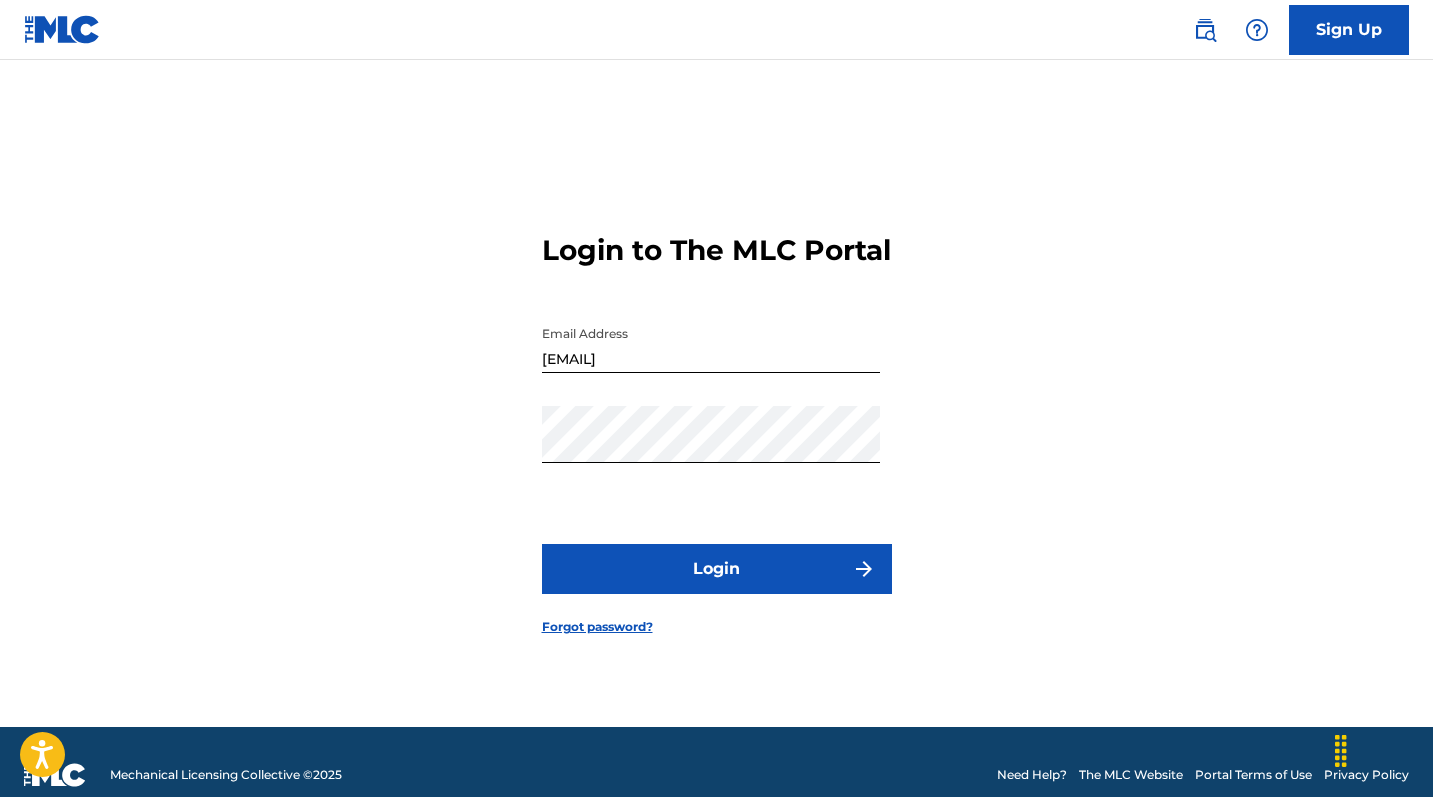 click on "Login" at bounding box center [717, 569] 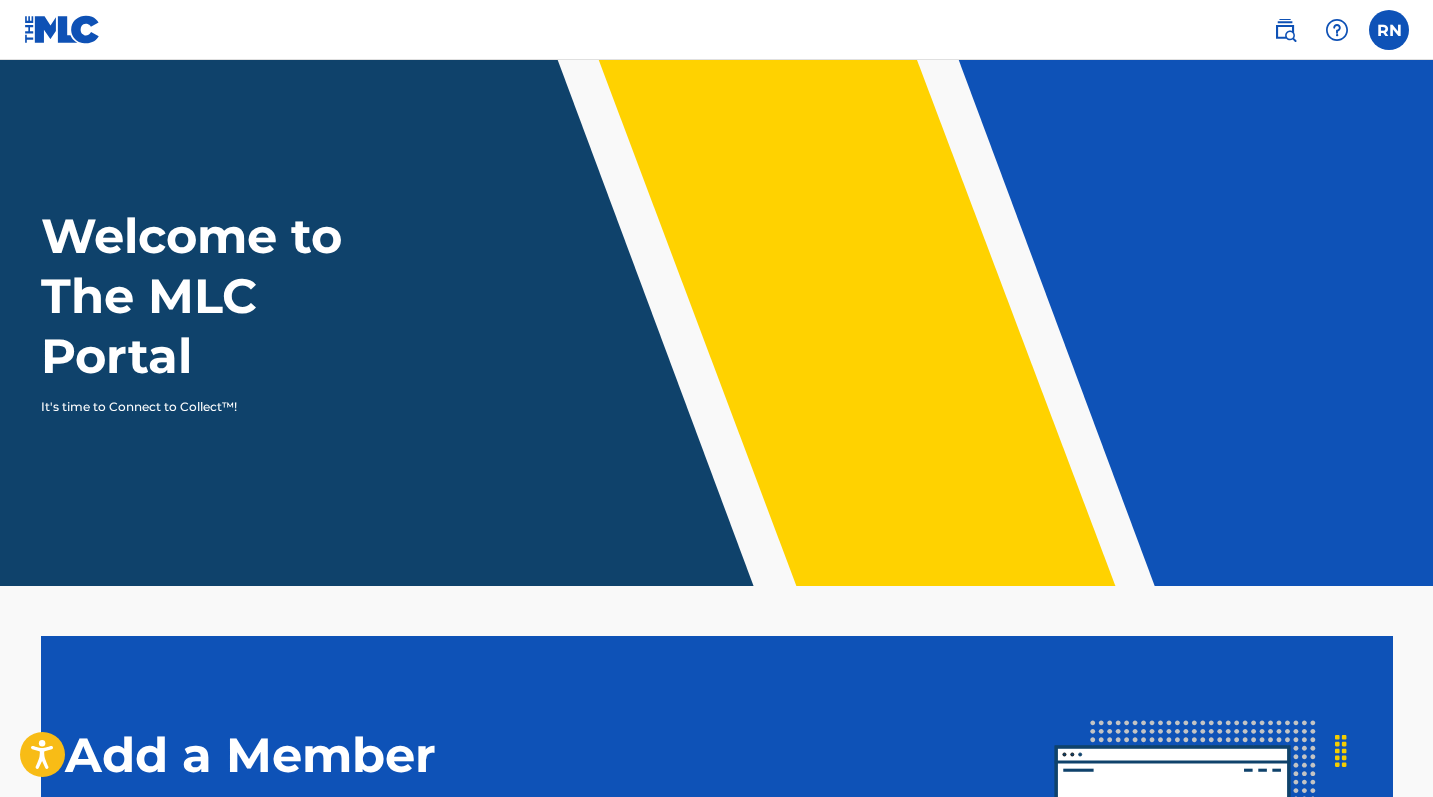 scroll, scrollTop: 0, scrollLeft: 0, axis: both 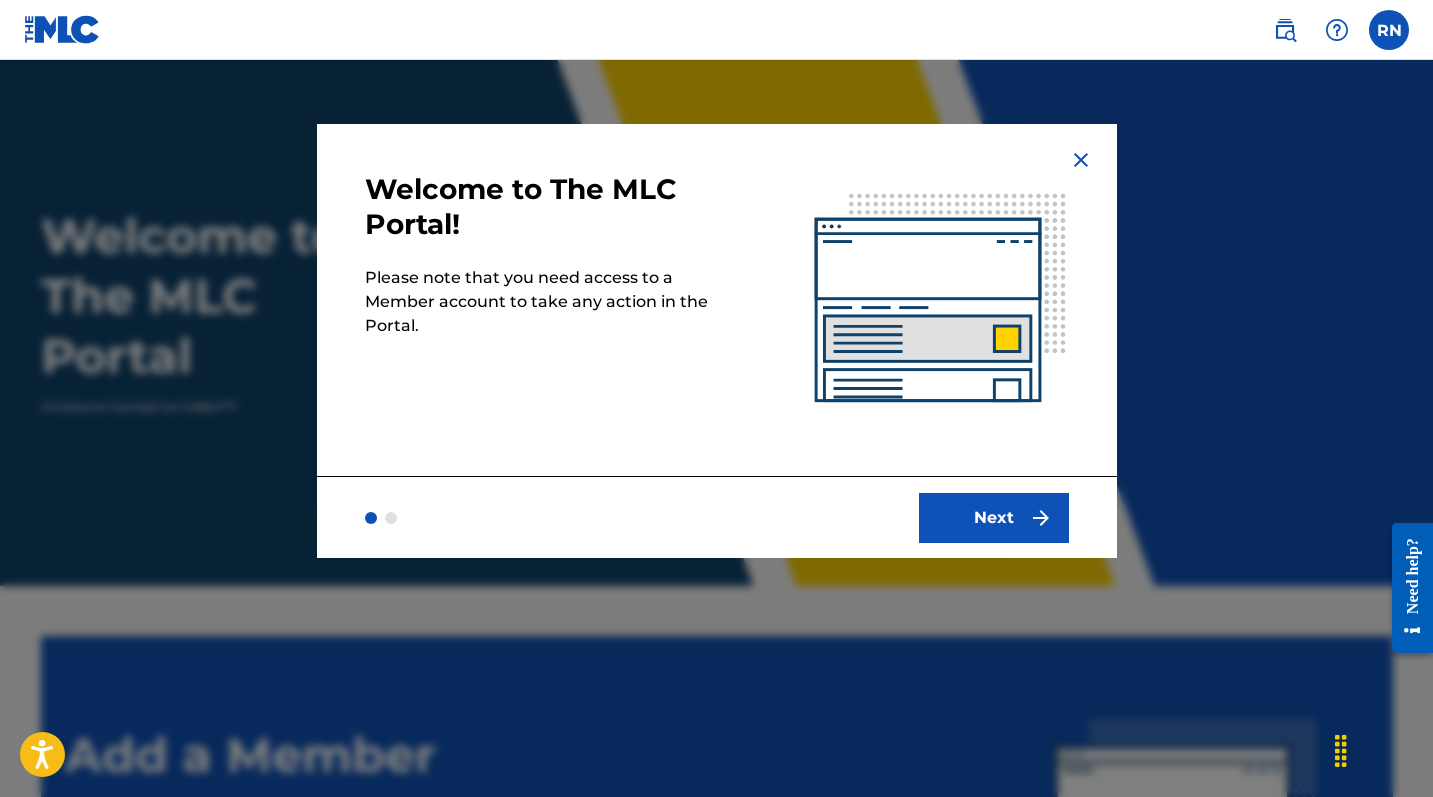 click on "Next" at bounding box center (994, 518) 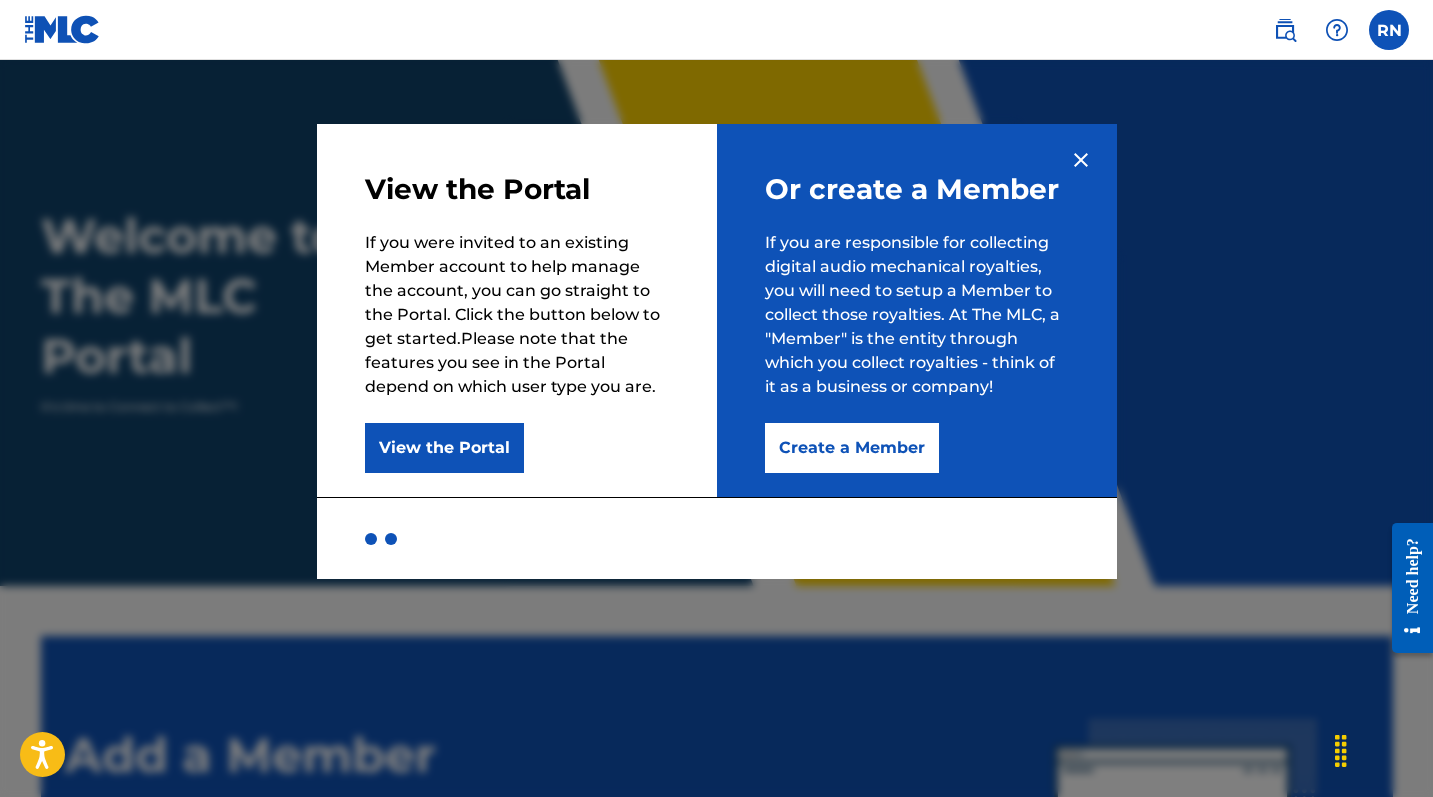click on "Create a Member" at bounding box center [852, 448] 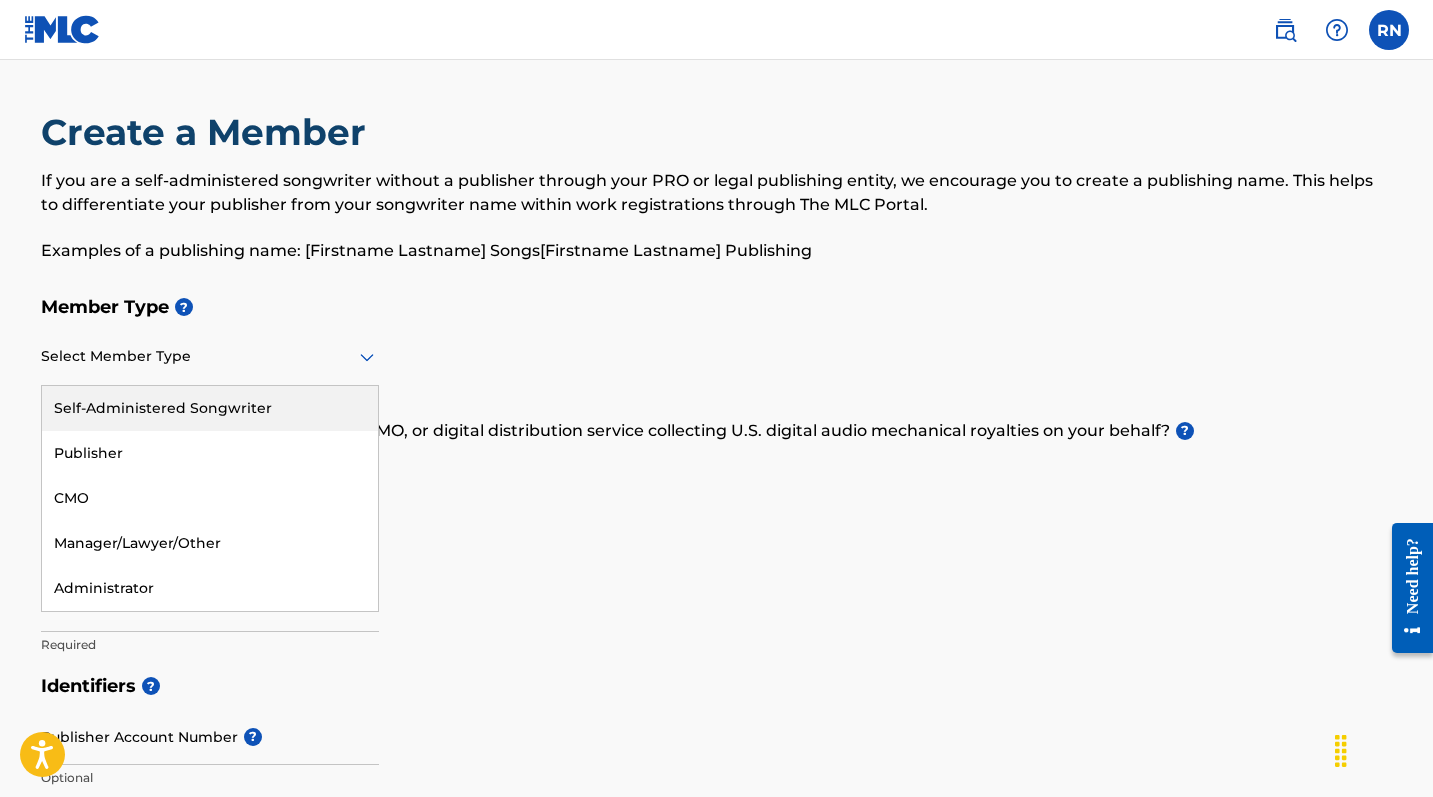 click at bounding box center (210, 356) 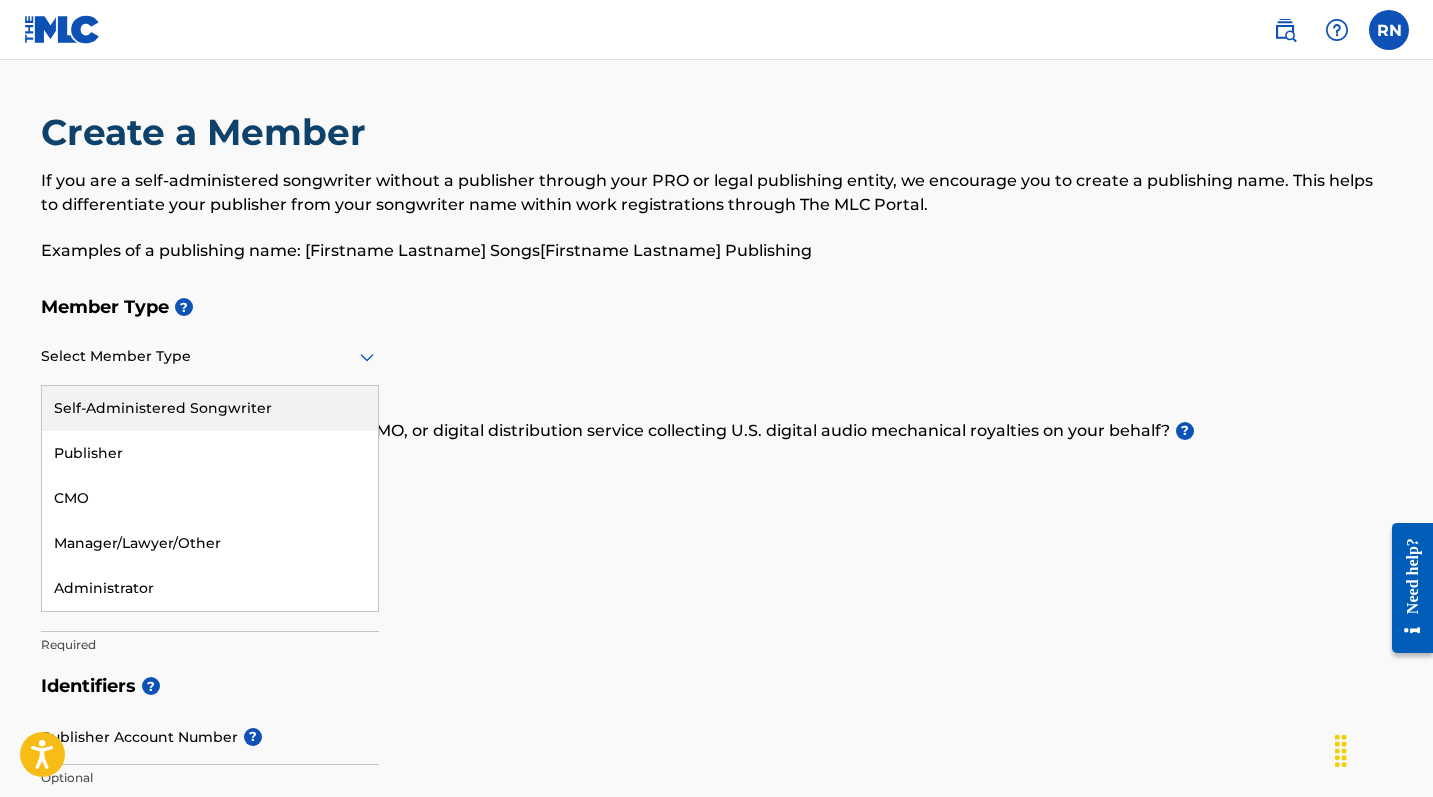 click 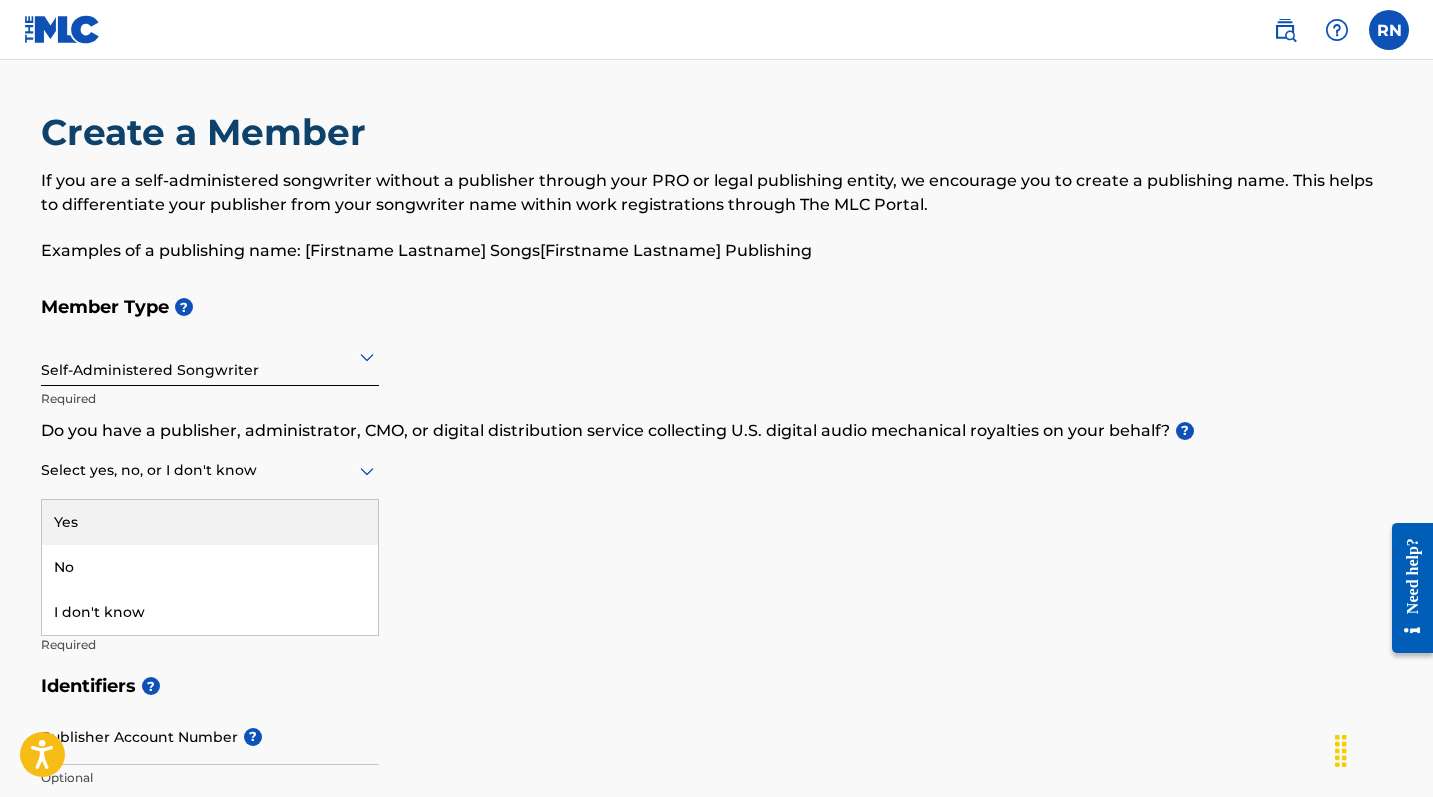 click 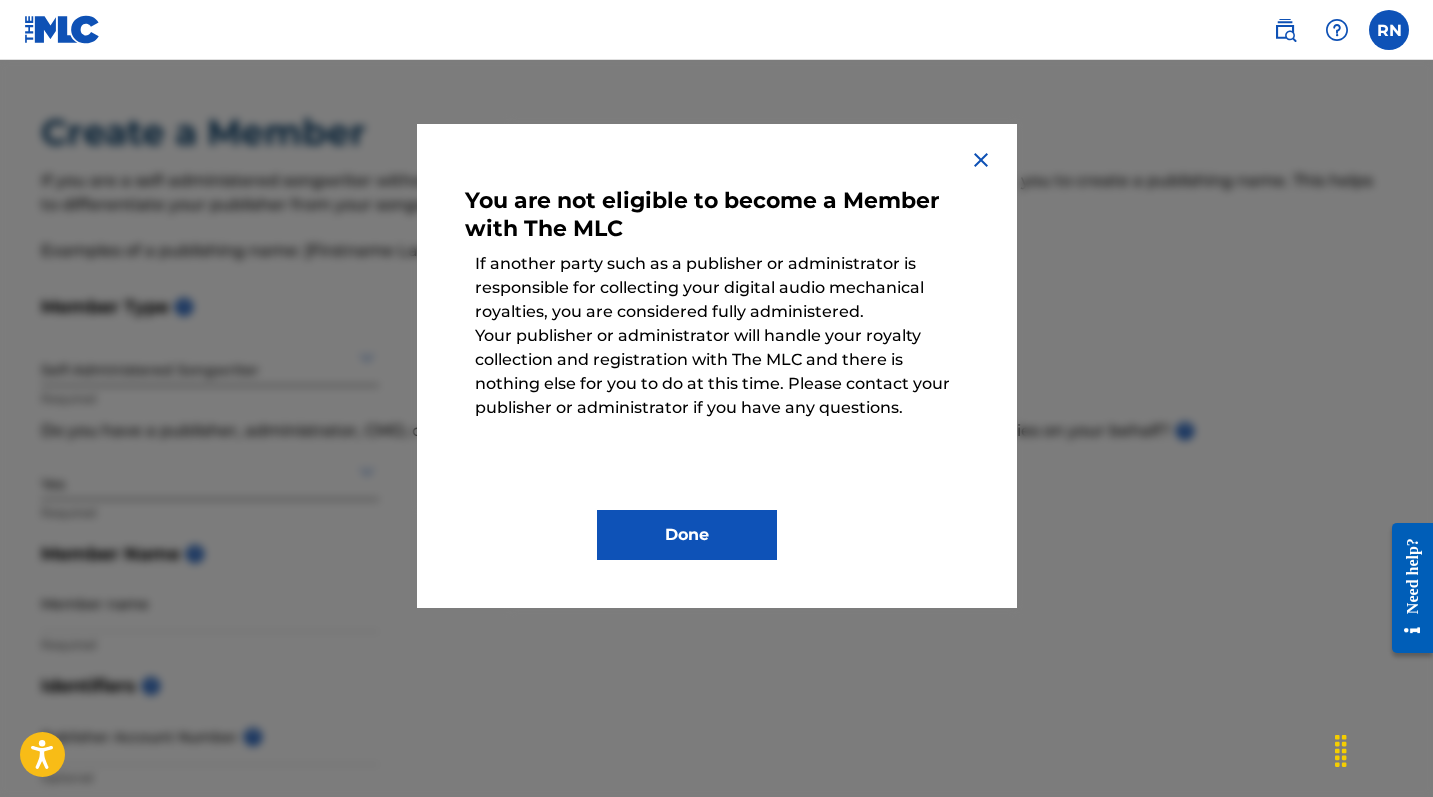 click at bounding box center [981, 160] 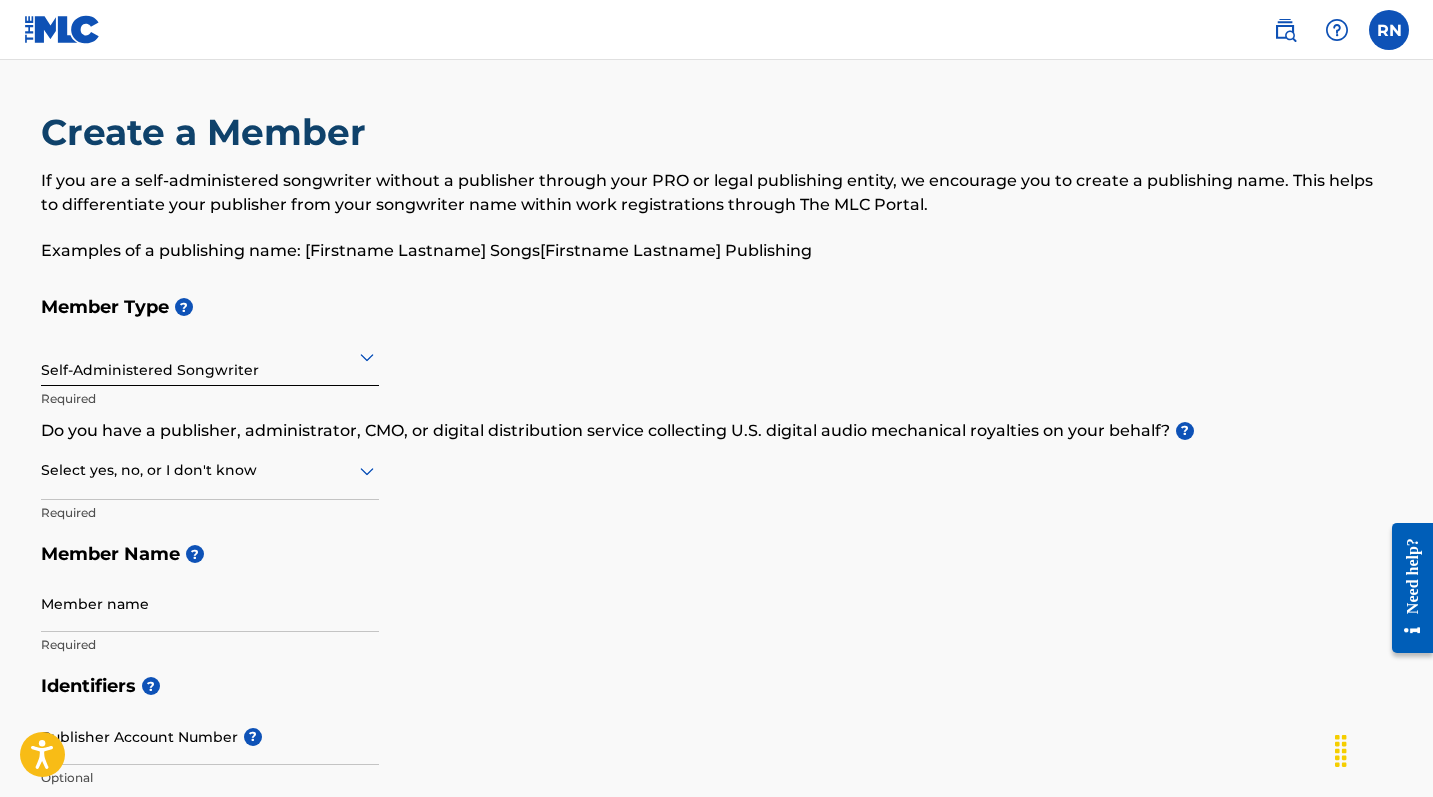 click 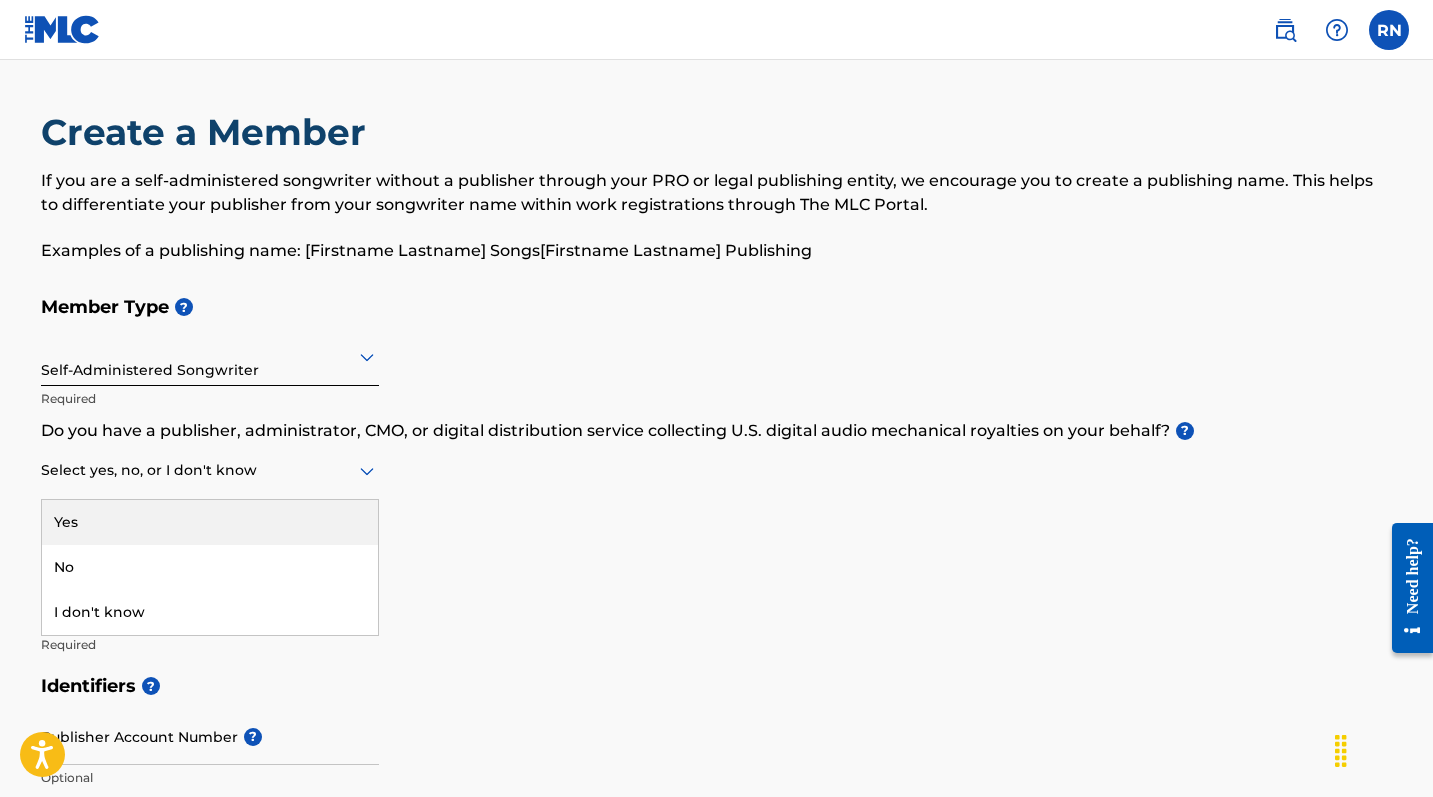 click 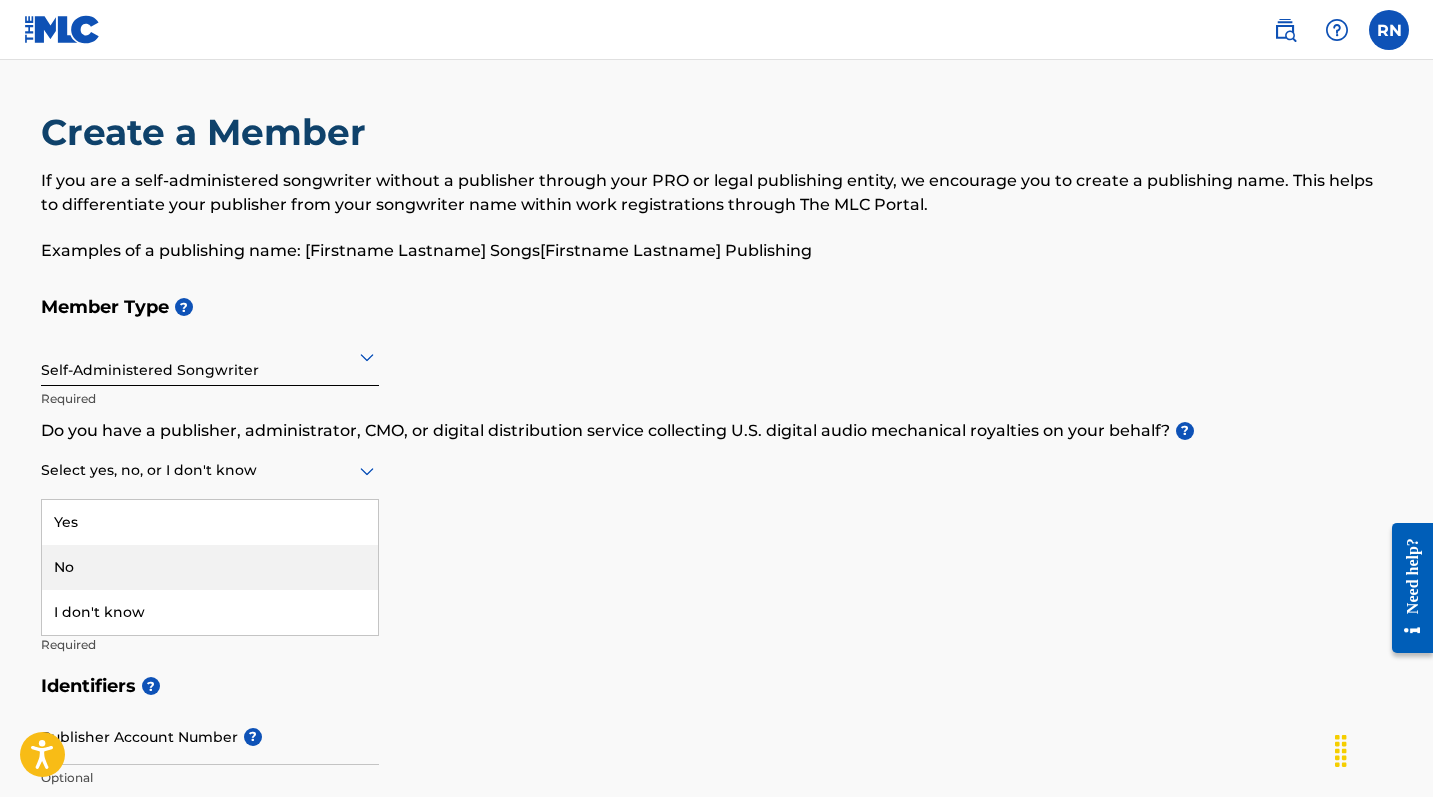 click on "No" at bounding box center [210, 567] 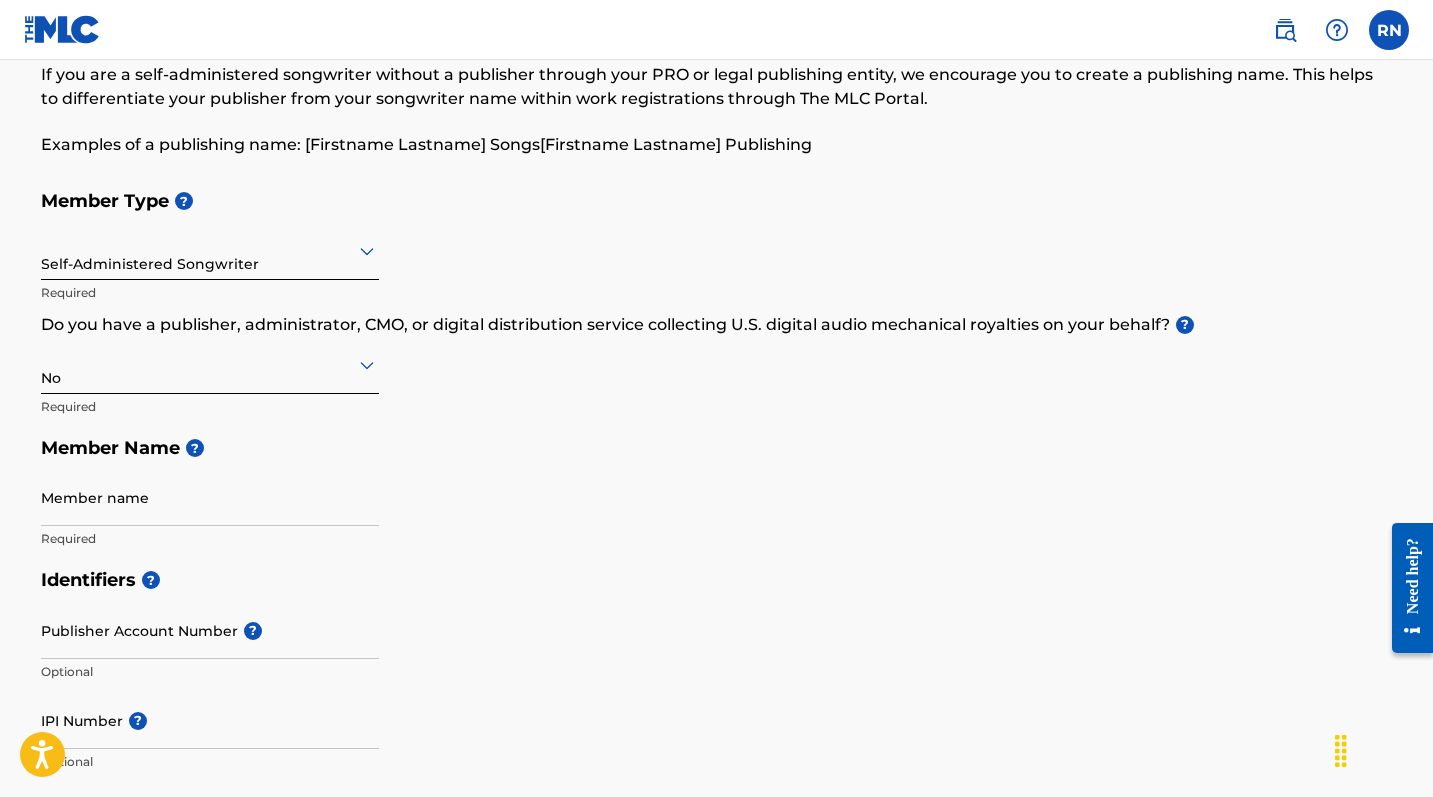 scroll, scrollTop: 107, scrollLeft: 0, axis: vertical 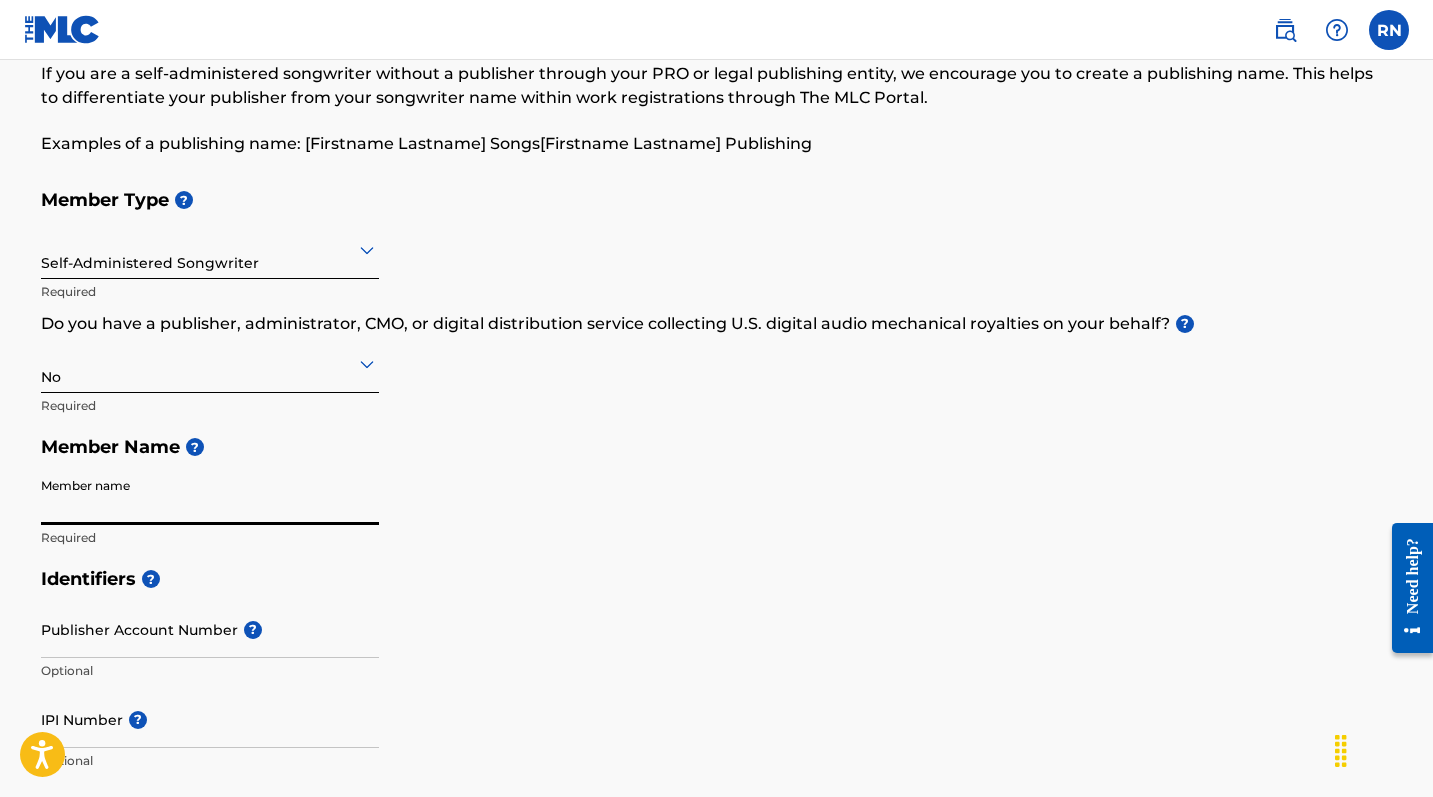 click on "Member name" at bounding box center [210, 496] 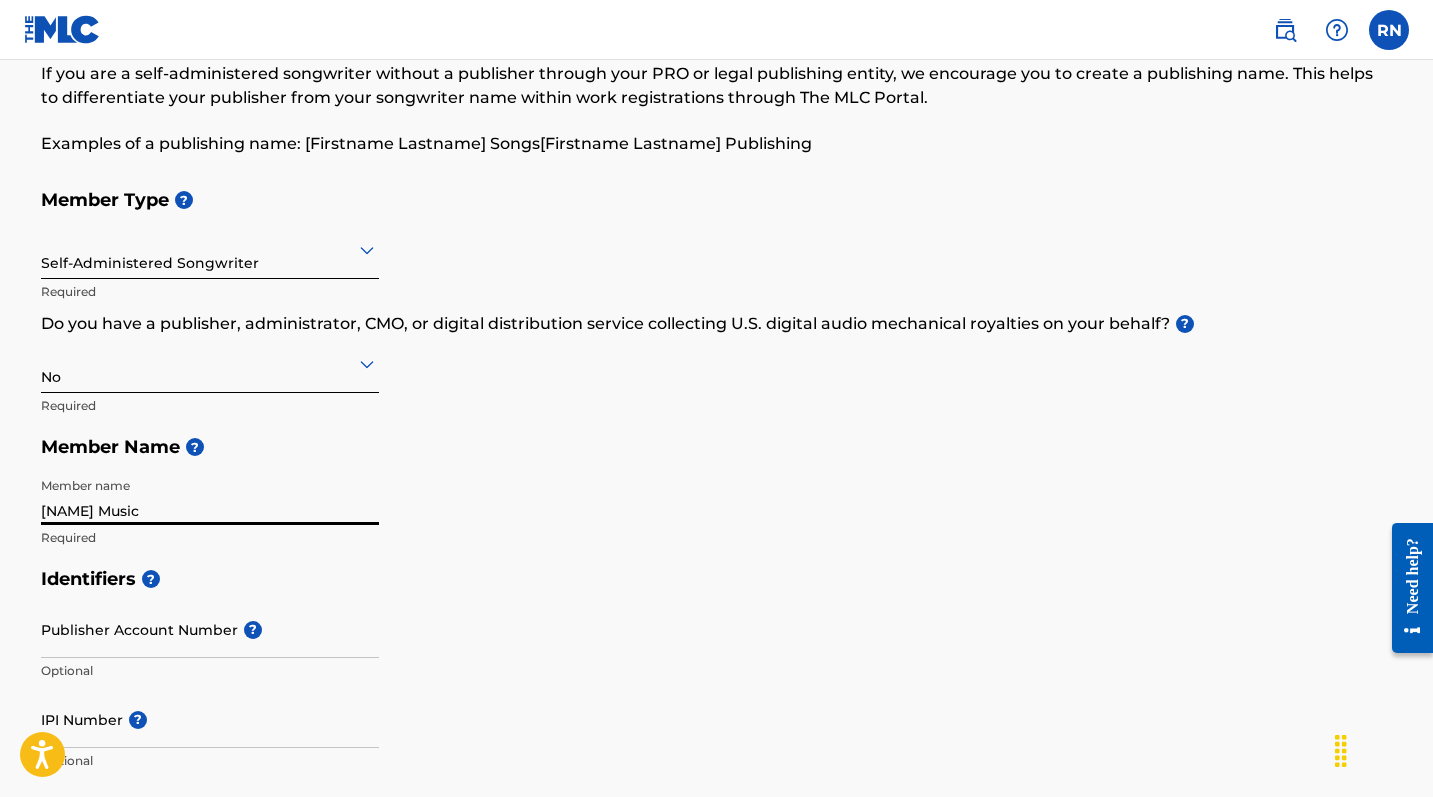 type on "[NAME] Music" 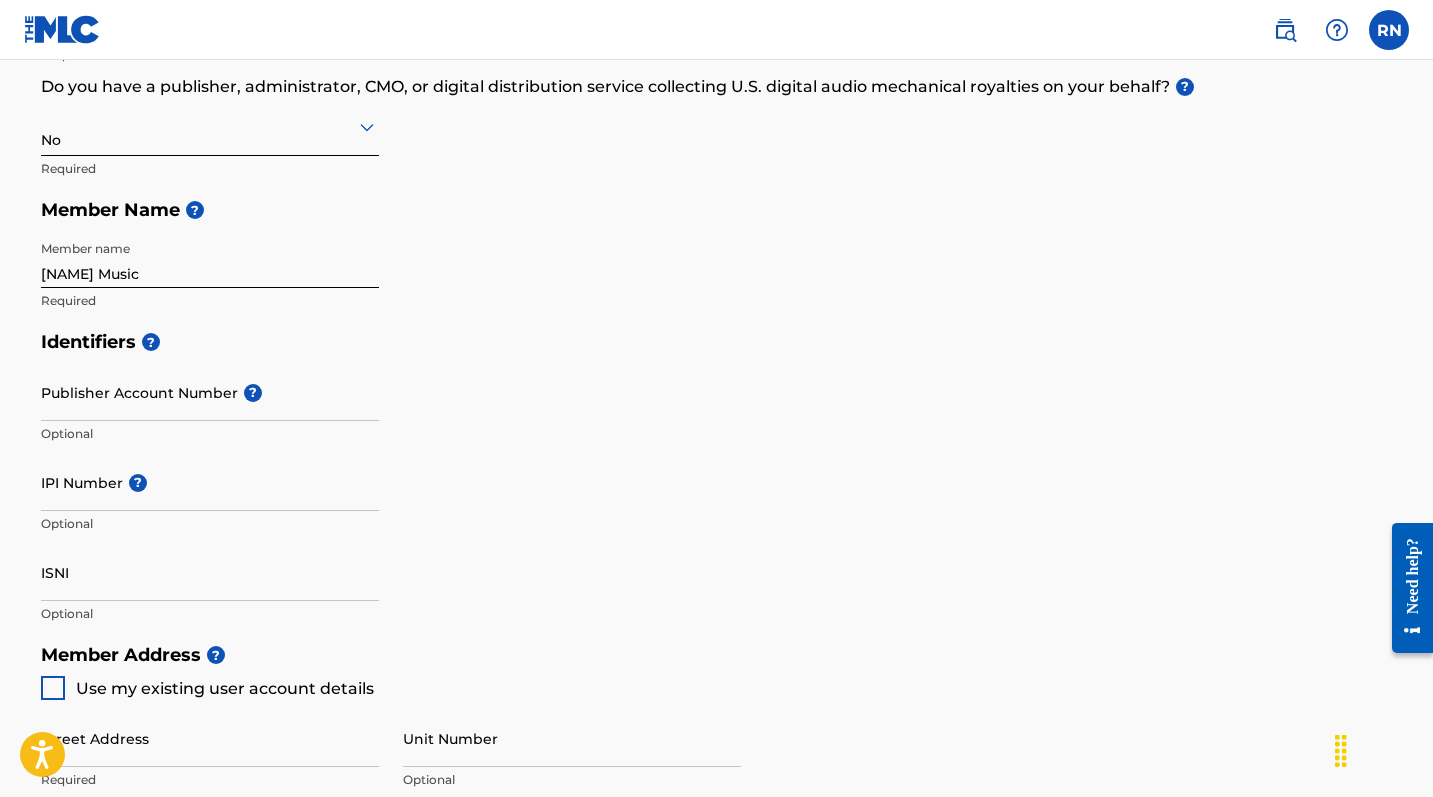 scroll, scrollTop: 345, scrollLeft: 0, axis: vertical 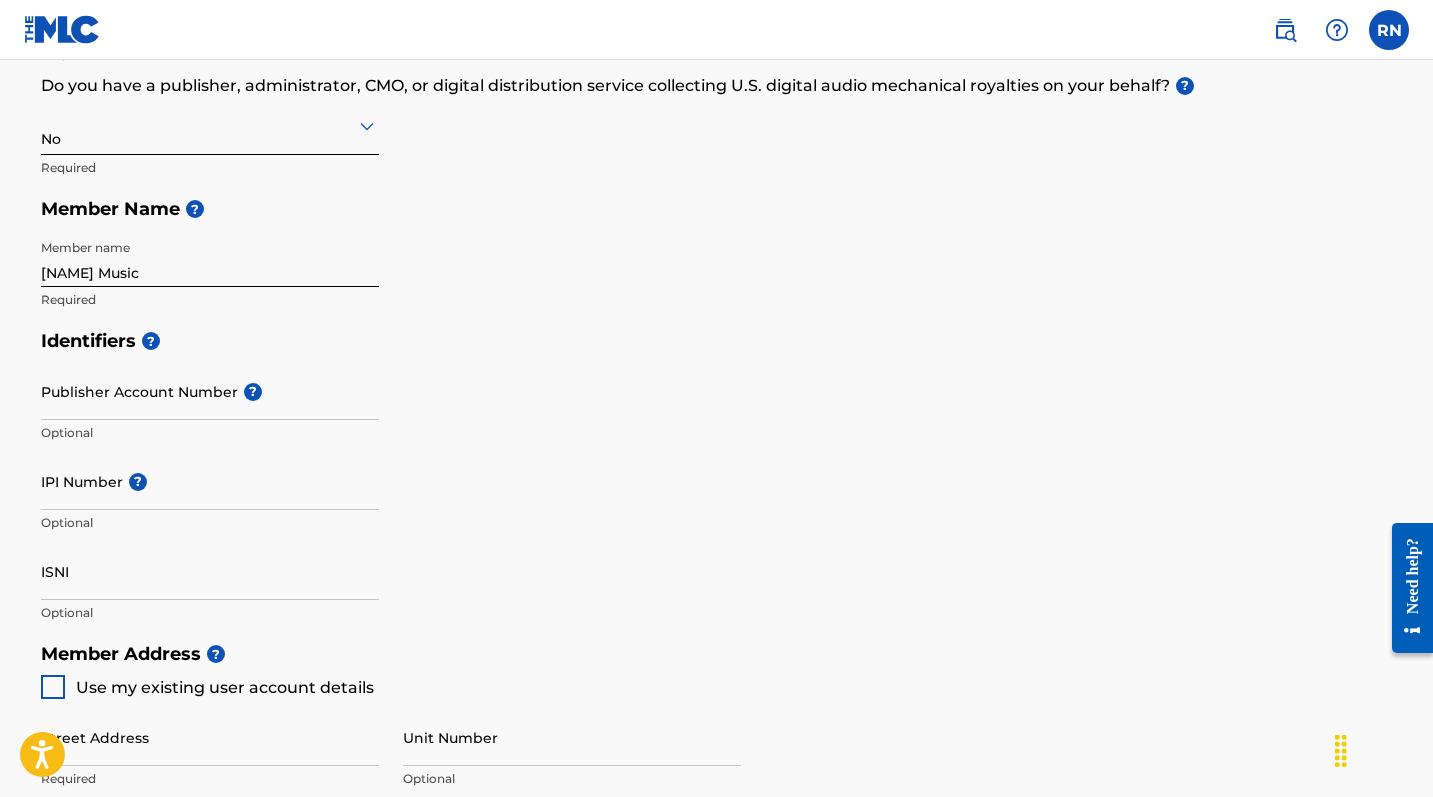 click on "Identifiers ? Publisher Account Number ? Optional IPI Number ? Optional ISNI Optional" at bounding box center (717, 476) 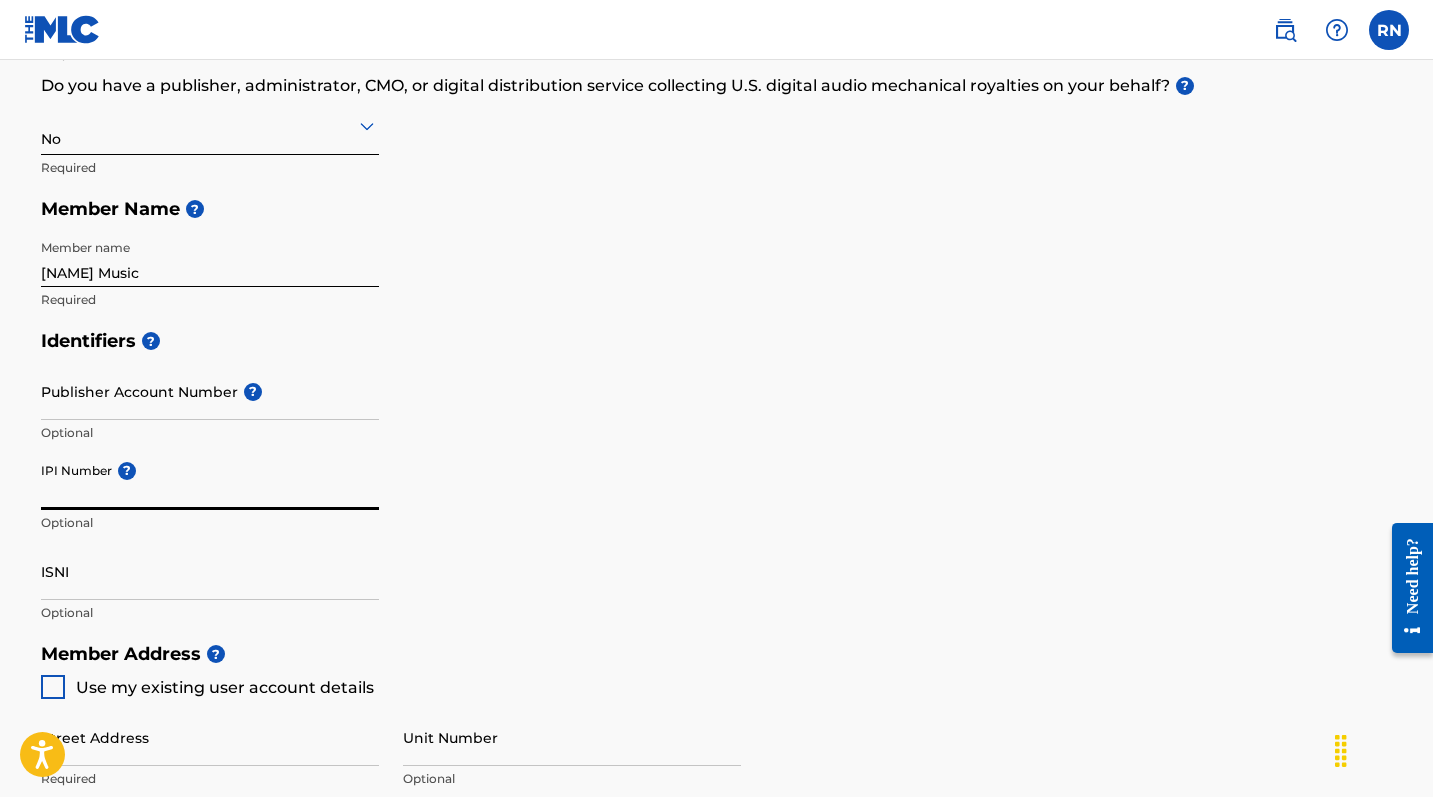 click on "IPI Number ?" at bounding box center (210, 481) 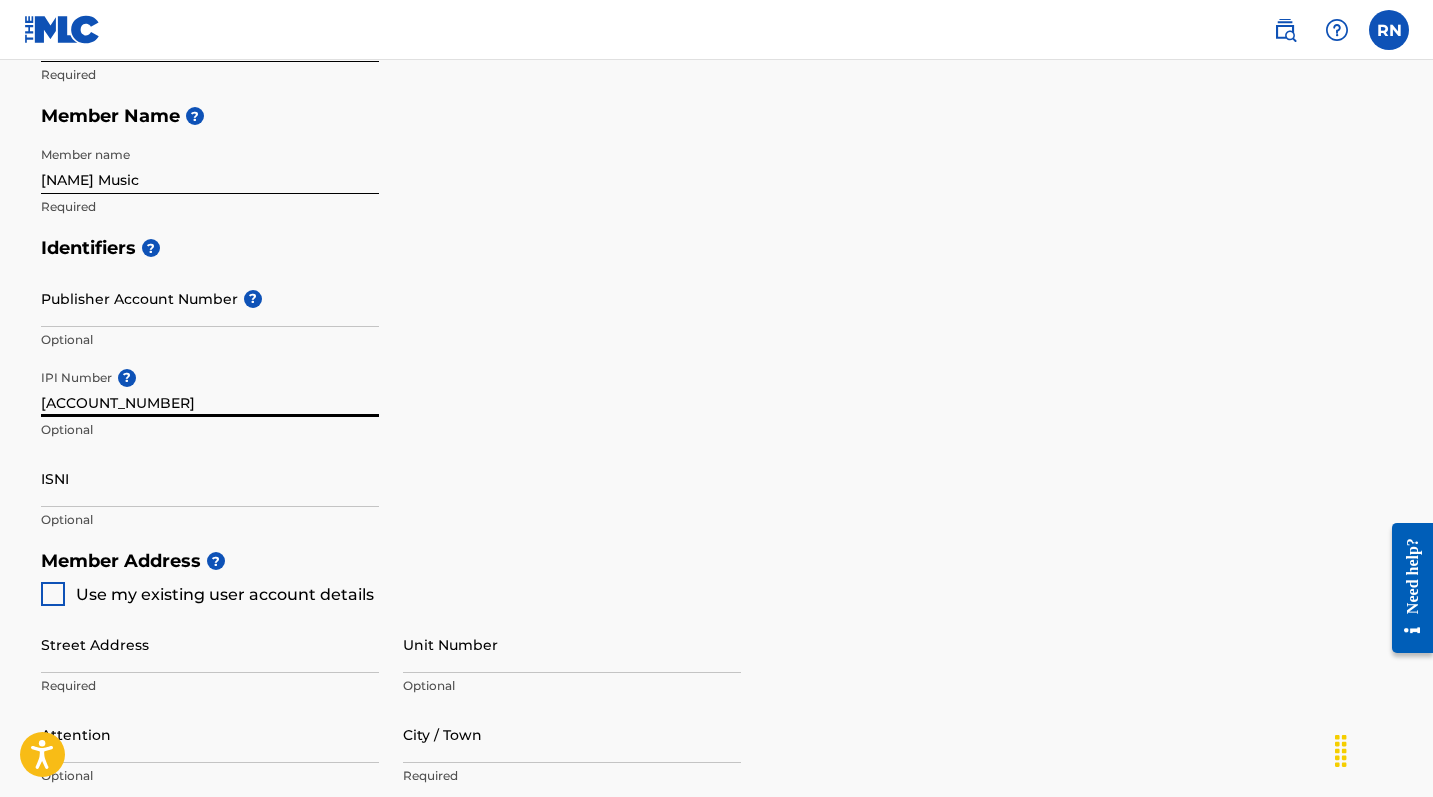 scroll, scrollTop: 444, scrollLeft: 0, axis: vertical 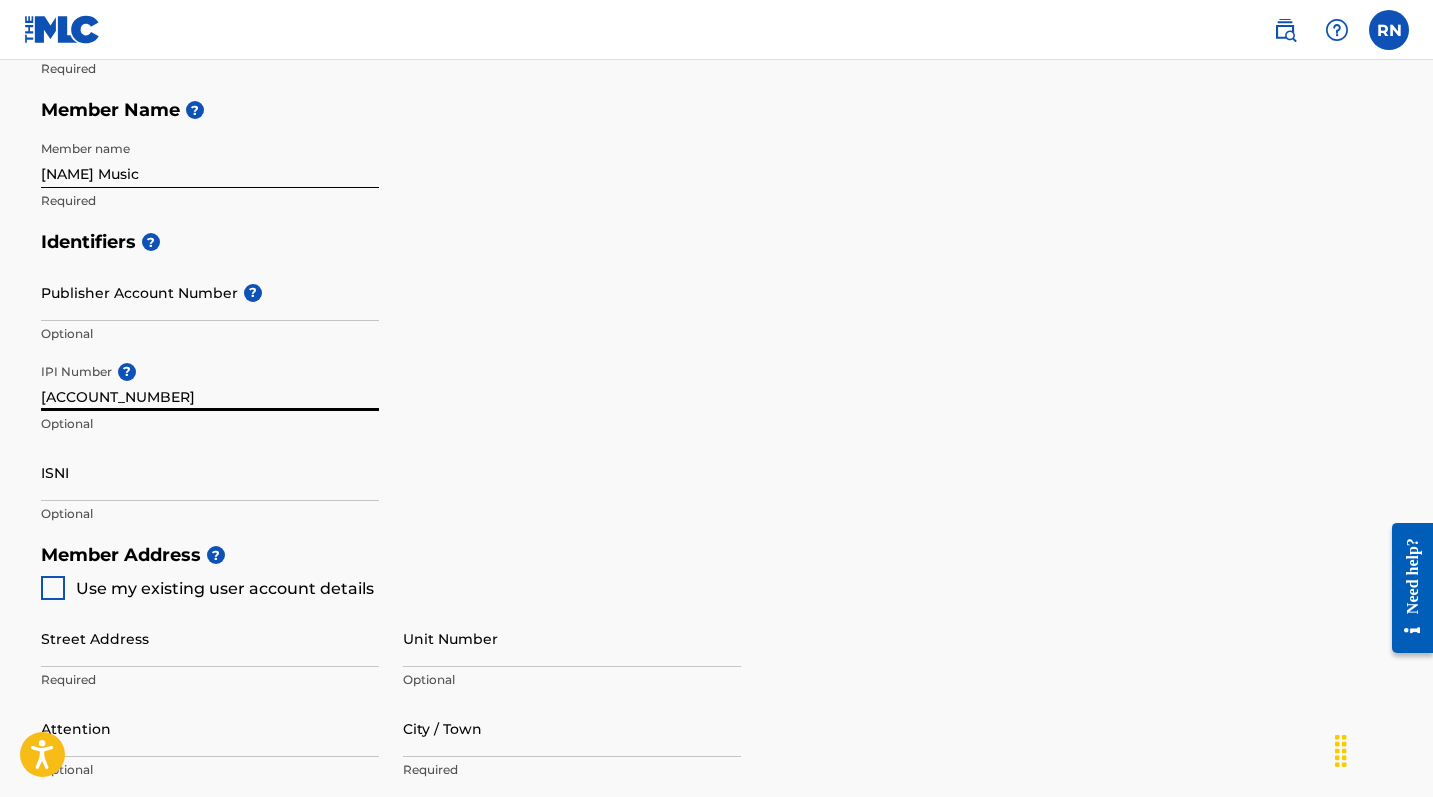 type on "[ACCOUNT_NUMBER]" 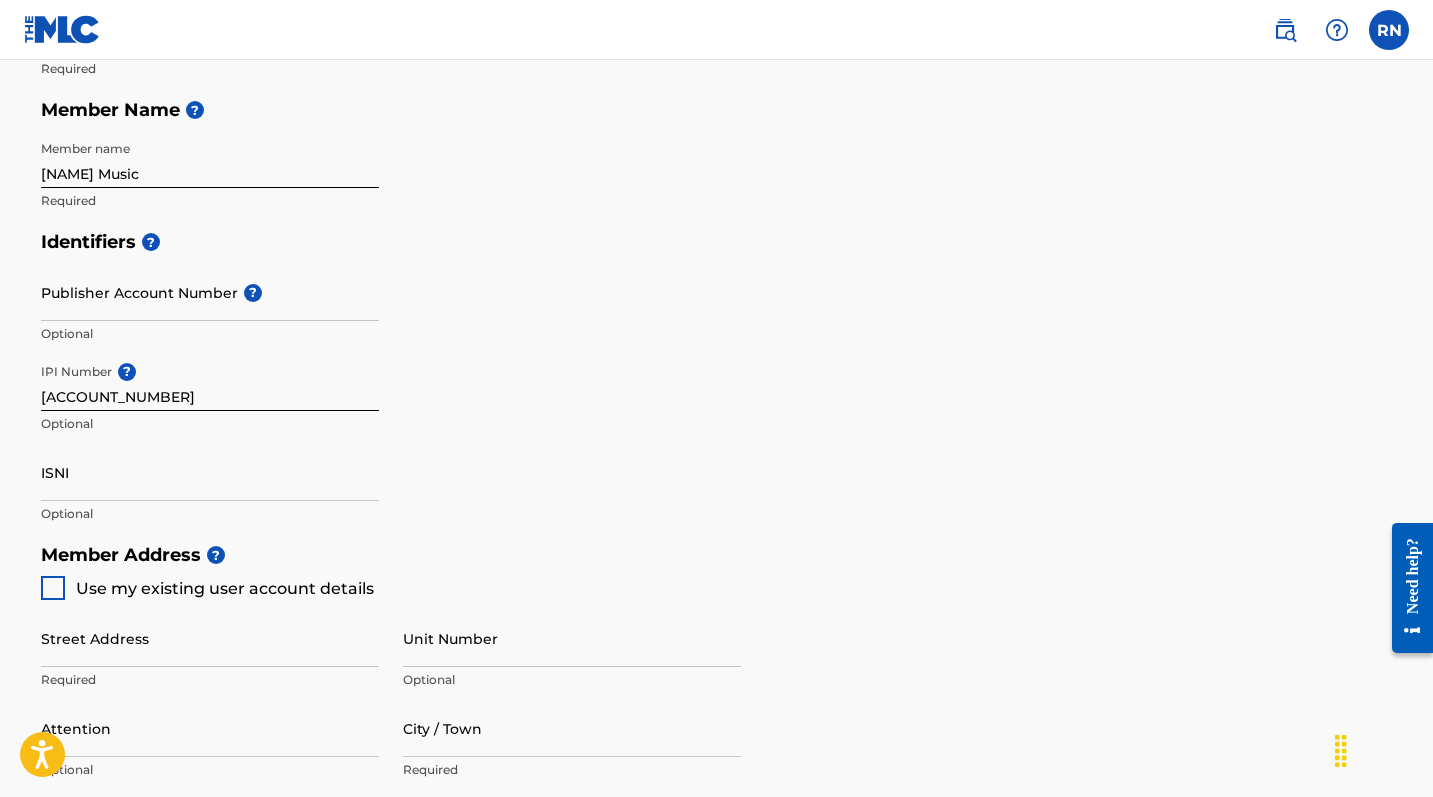 click on "Identifiers ? Publisher Account Number ? [ACCOUNT_NUMBER] Optional ISNI Optional" at bounding box center (717, 377) 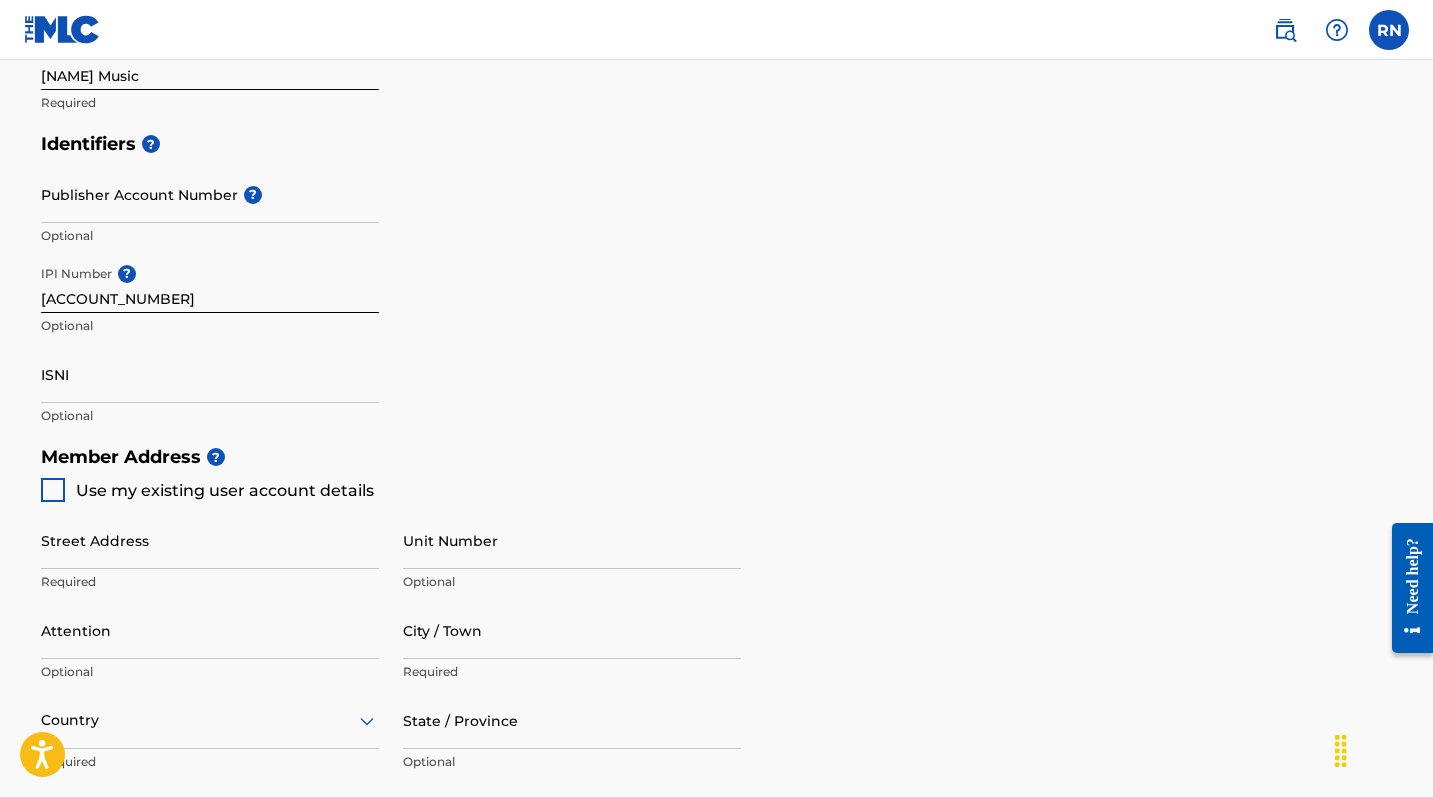 scroll, scrollTop: 527, scrollLeft: 0, axis: vertical 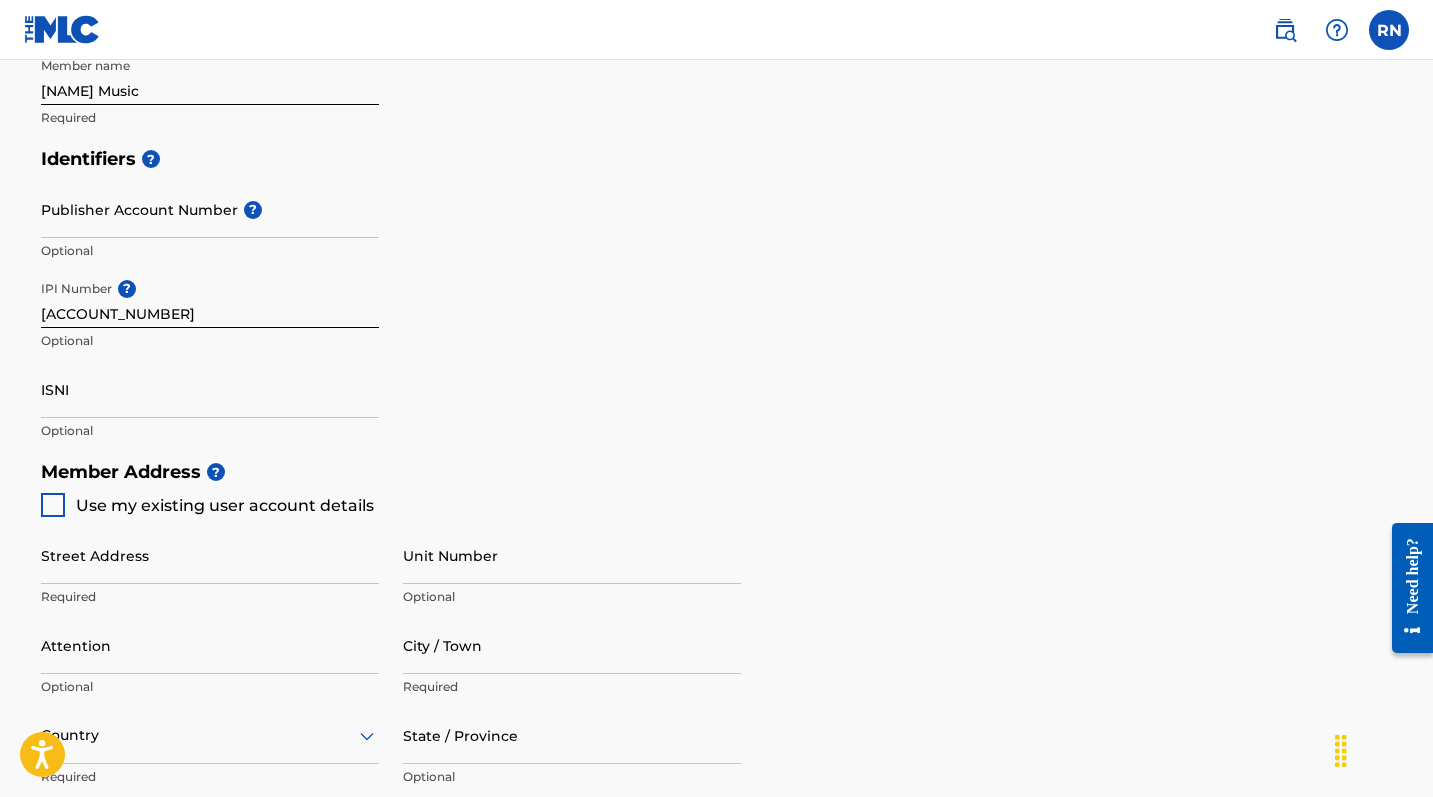 click on "Identifiers ? Publisher Account Number ? [ACCOUNT_NUMBER] Optional ISNI Optional" at bounding box center (717, 294) 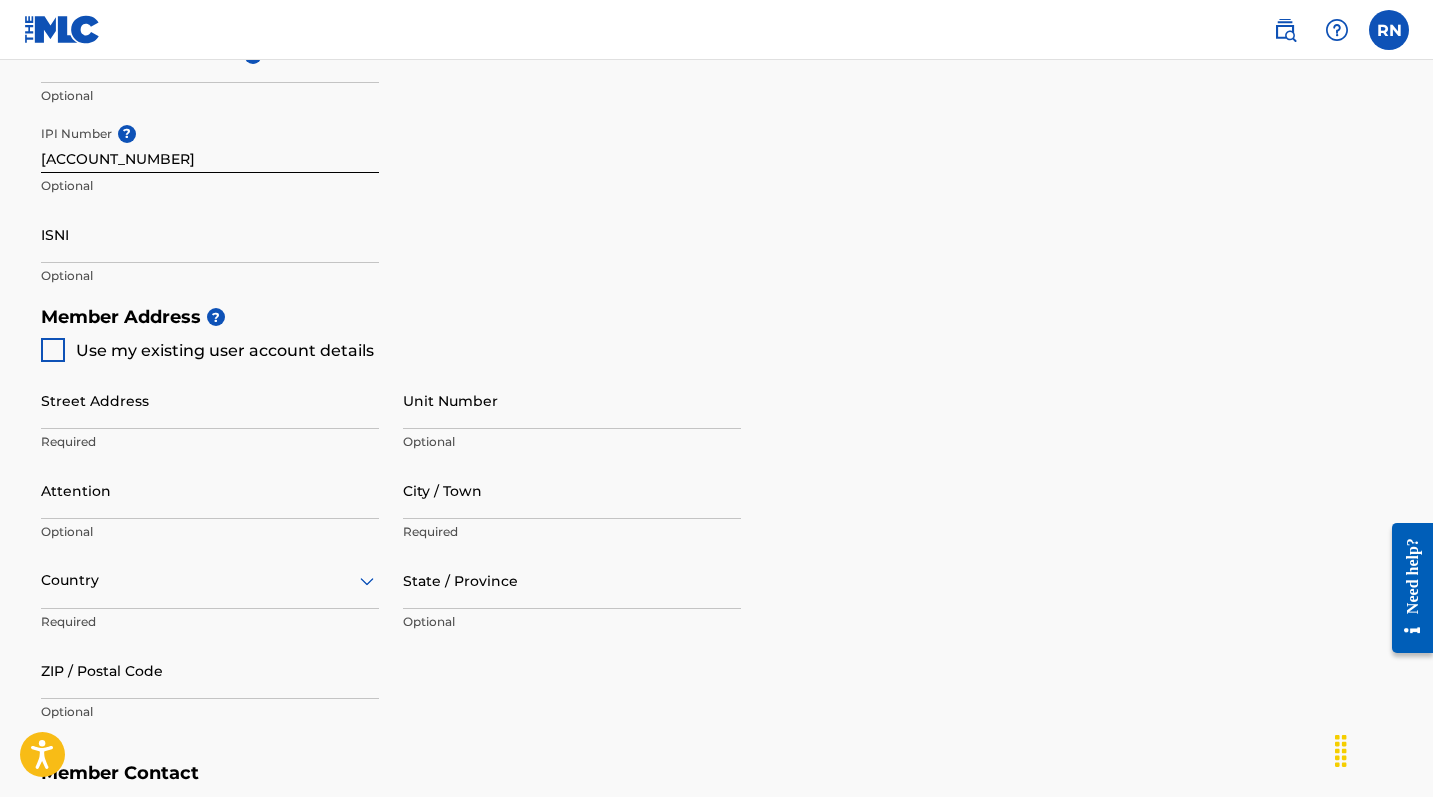 scroll, scrollTop: 684, scrollLeft: 0, axis: vertical 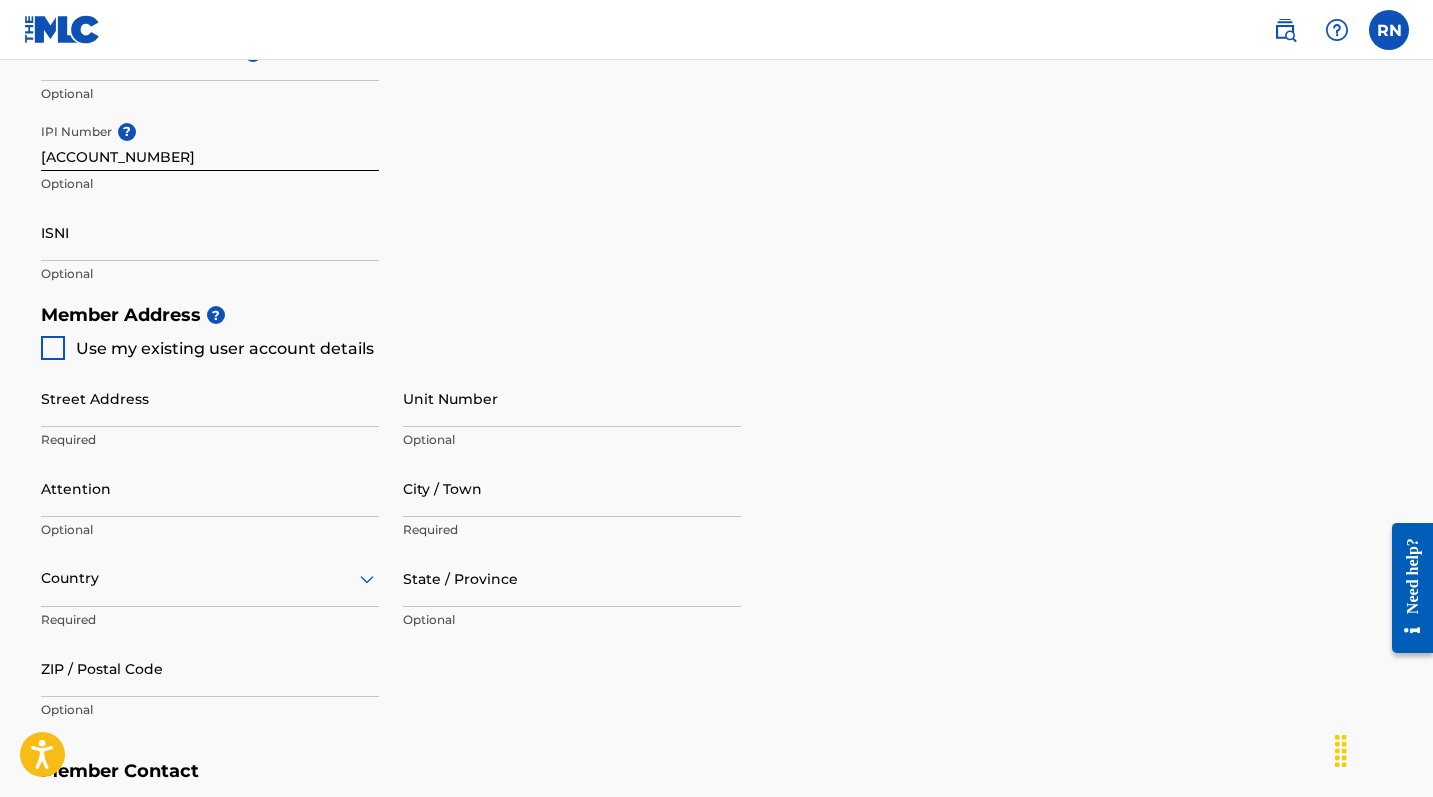 click at bounding box center (53, 348) 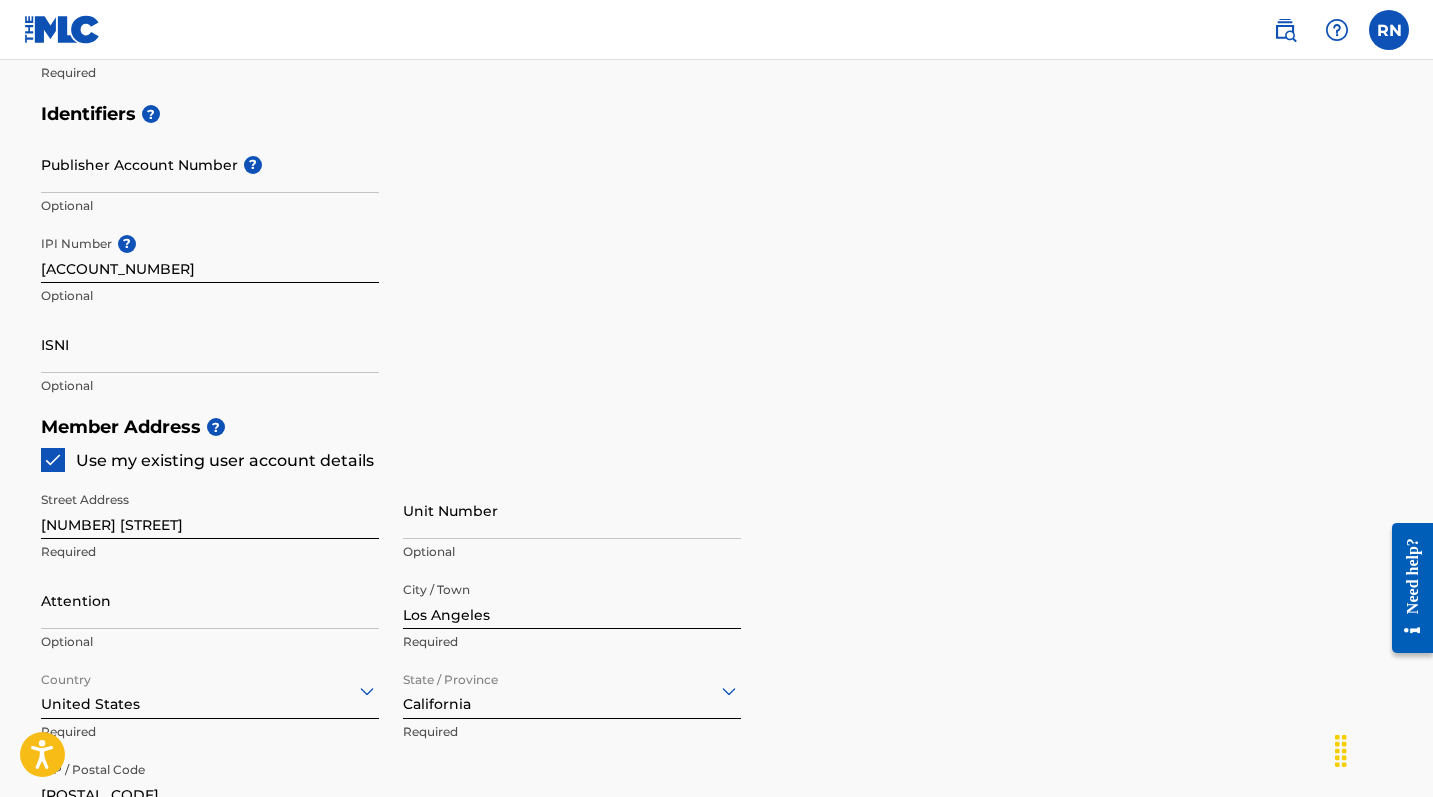 scroll, scrollTop: 545, scrollLeft: 0, axis: vertical 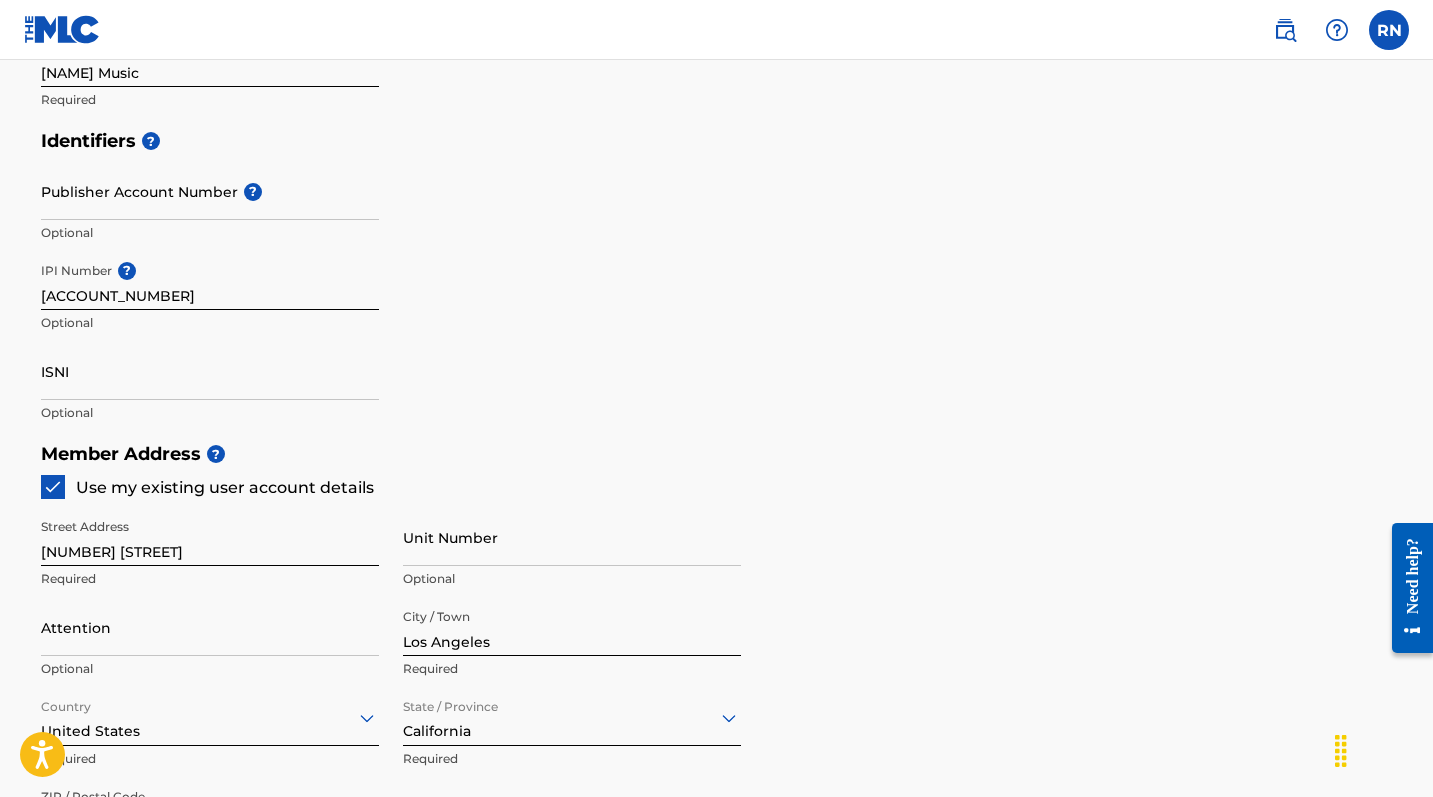 click on "Need help?" at bounding box center [1412, 575] 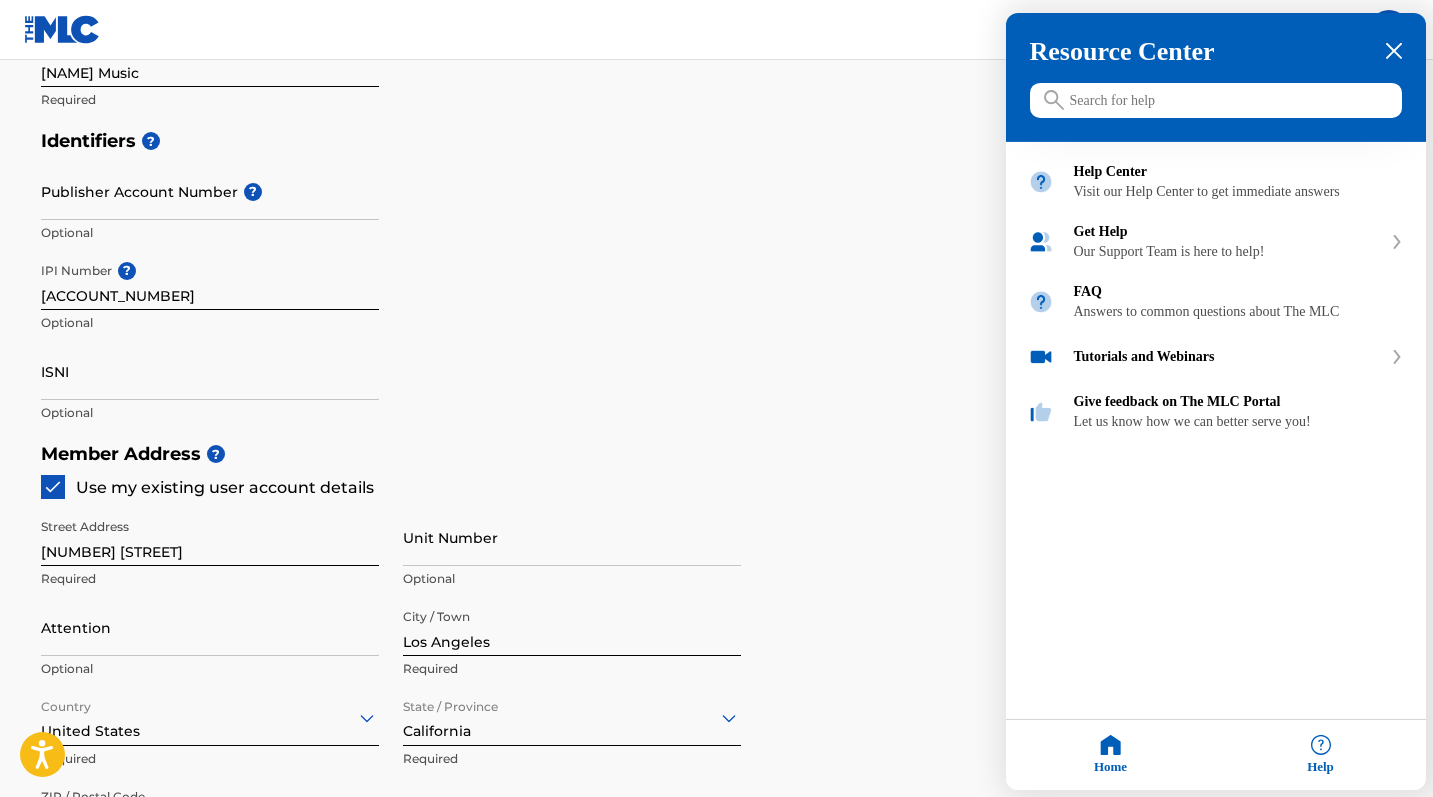 click at bounding box center (1216, 100) 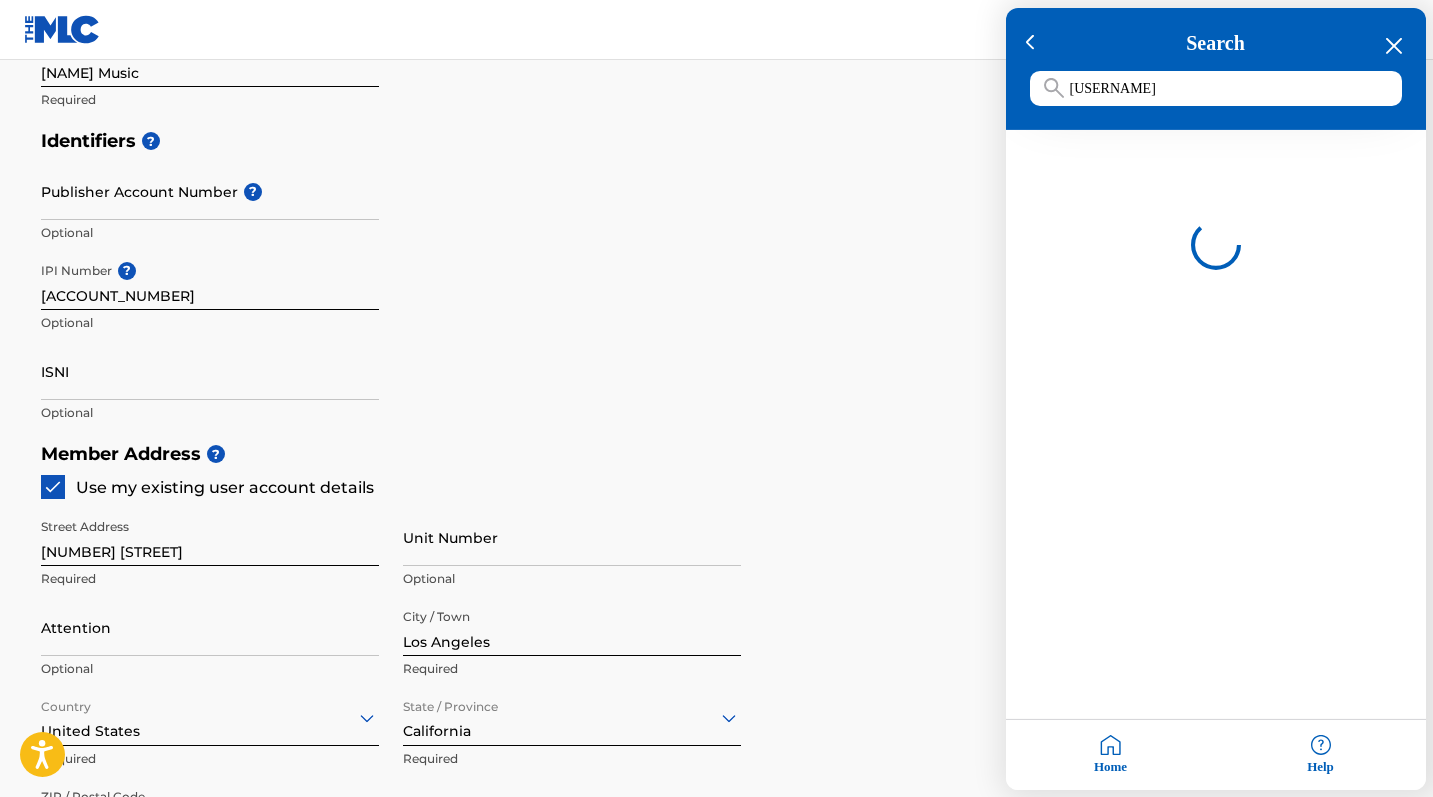 type on "[USERNAME]" 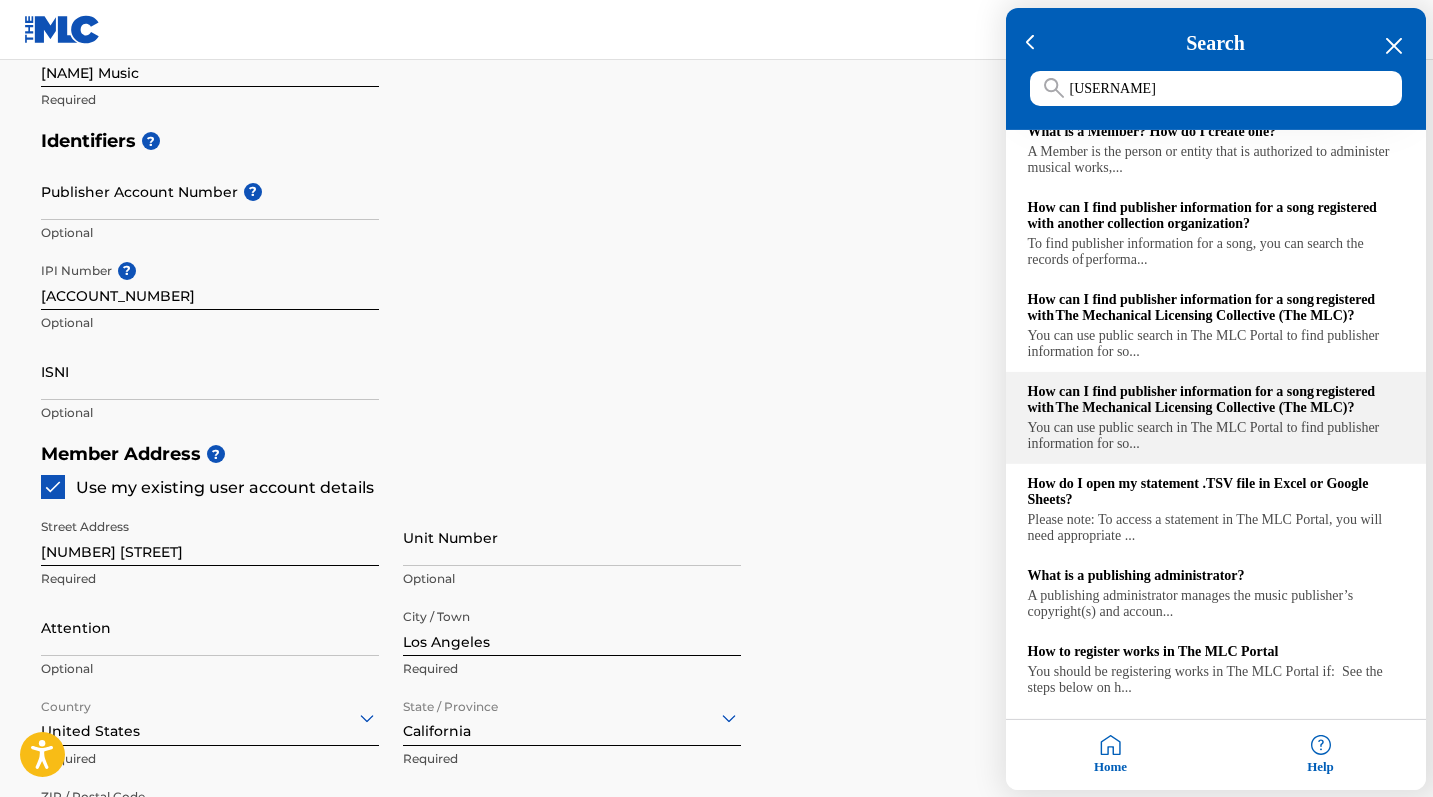 scroll, scrollTop: 379, scrollLeft: 0, axis: vertical 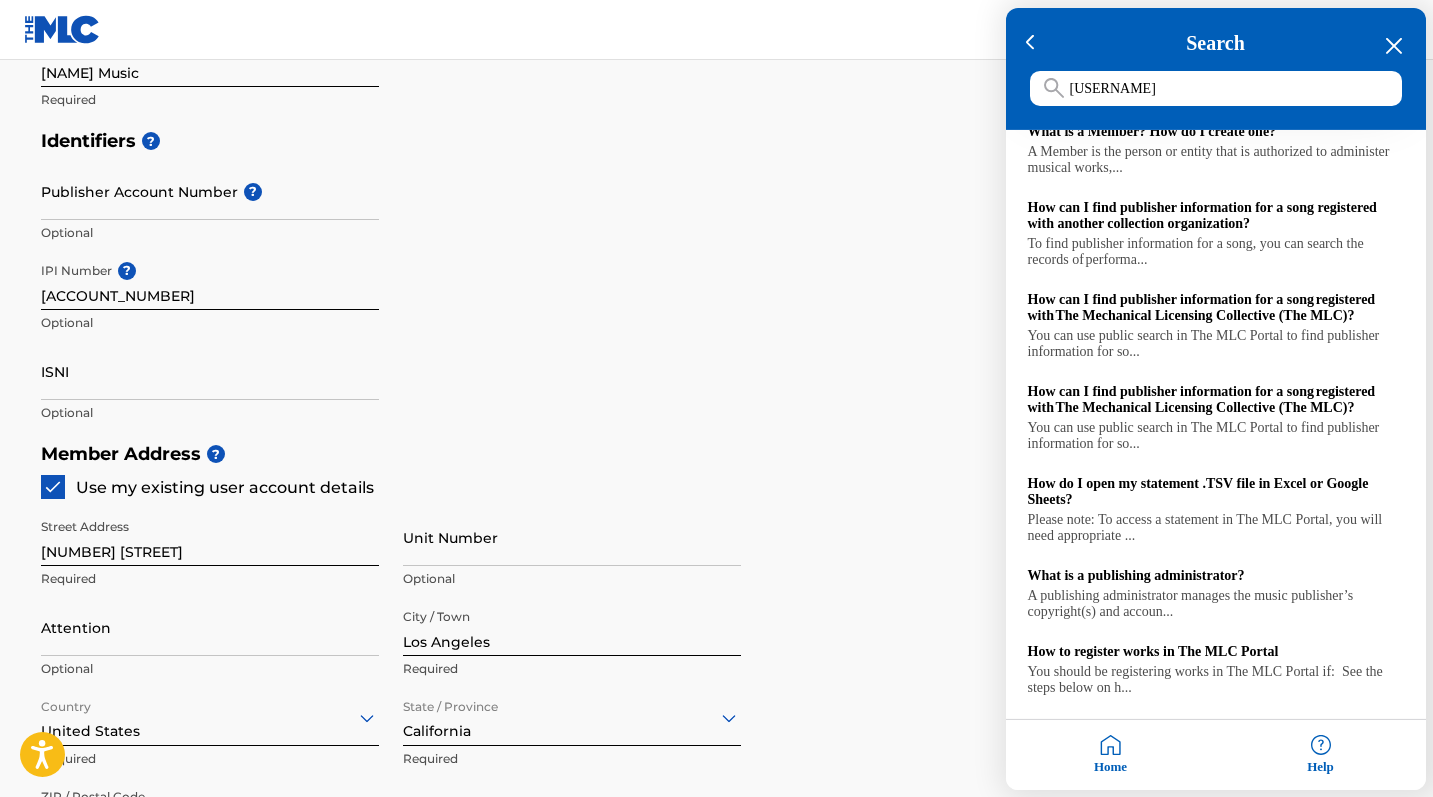click 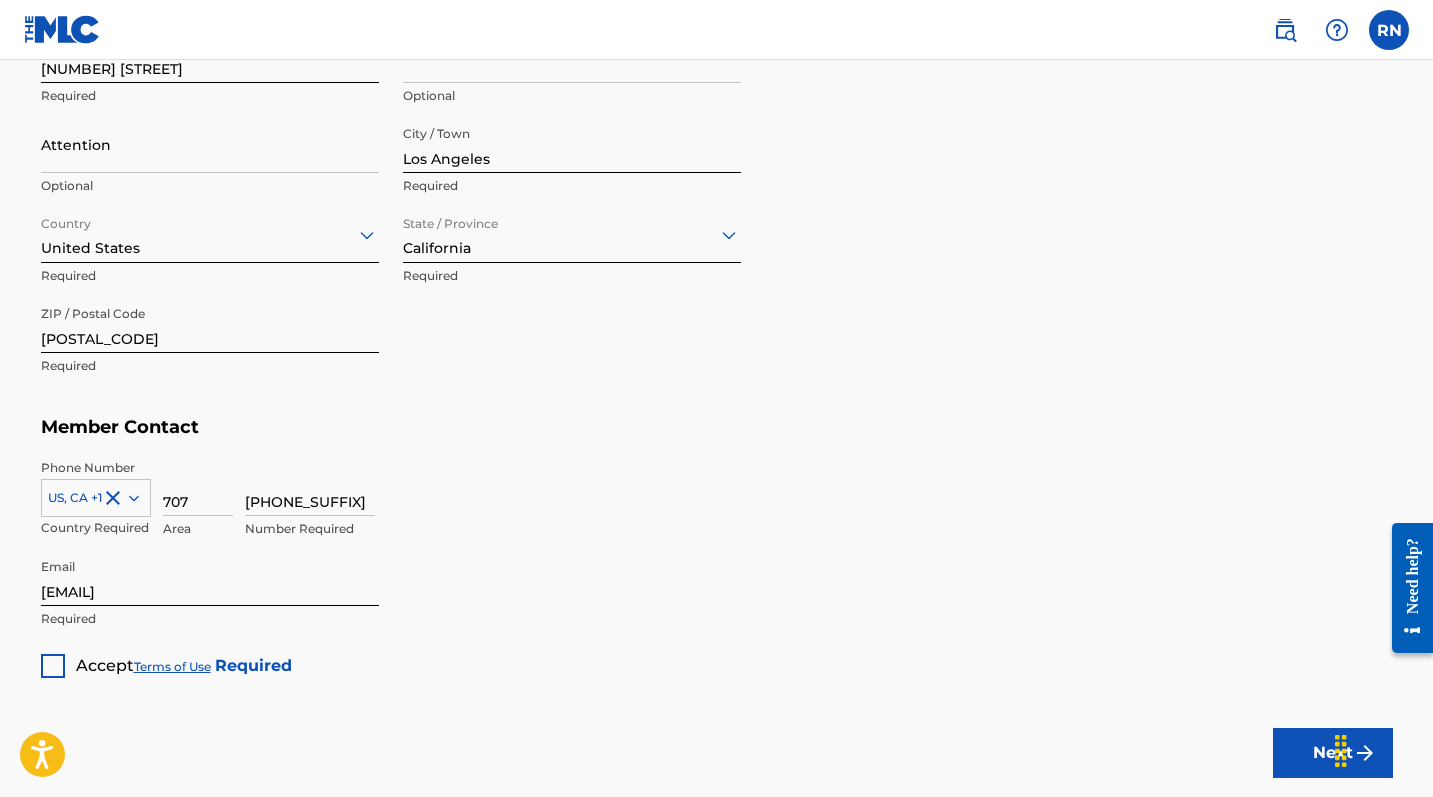 scroll, scrollTop: 1034, scrollLeft: 0, axis: vertical 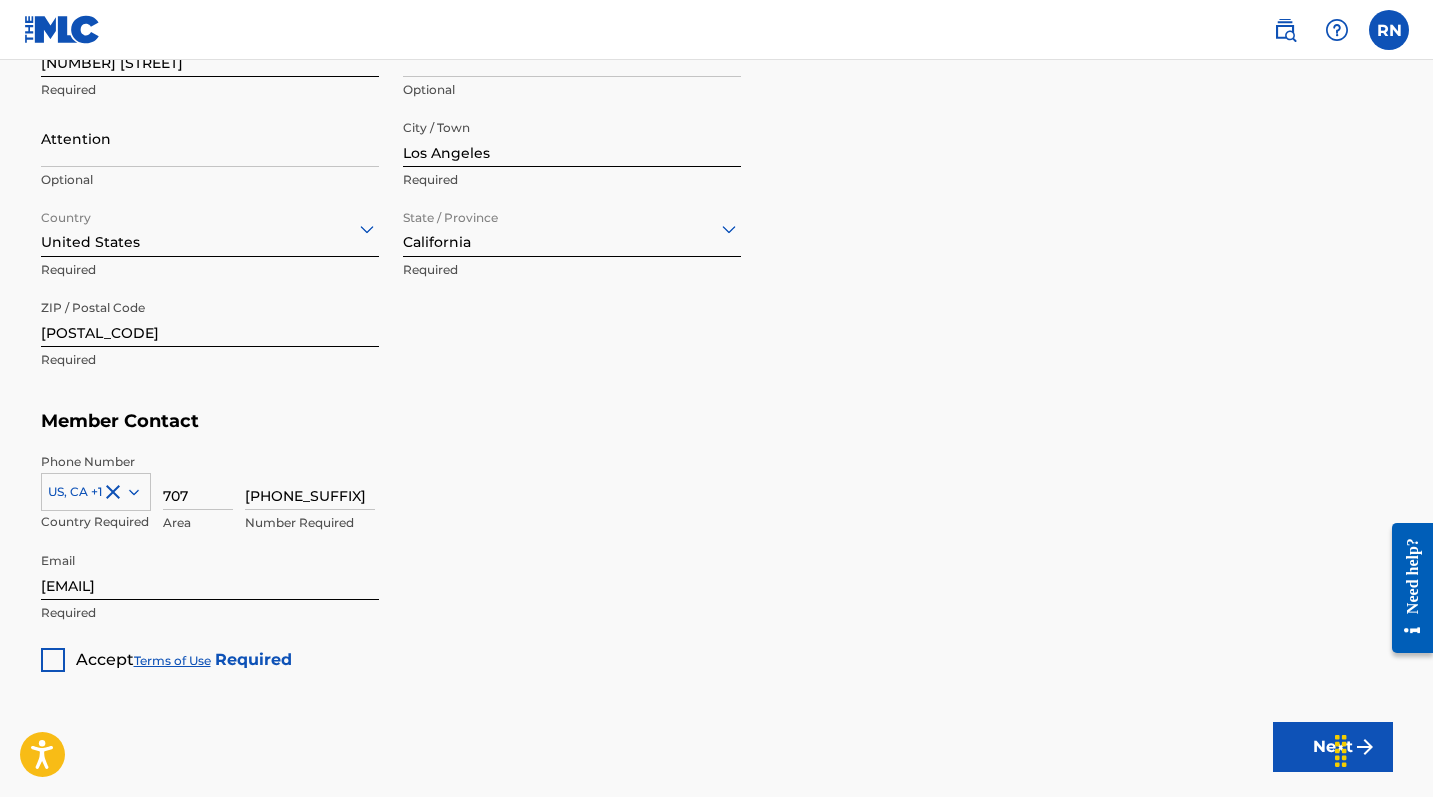 click at bounding box center (53, 660) 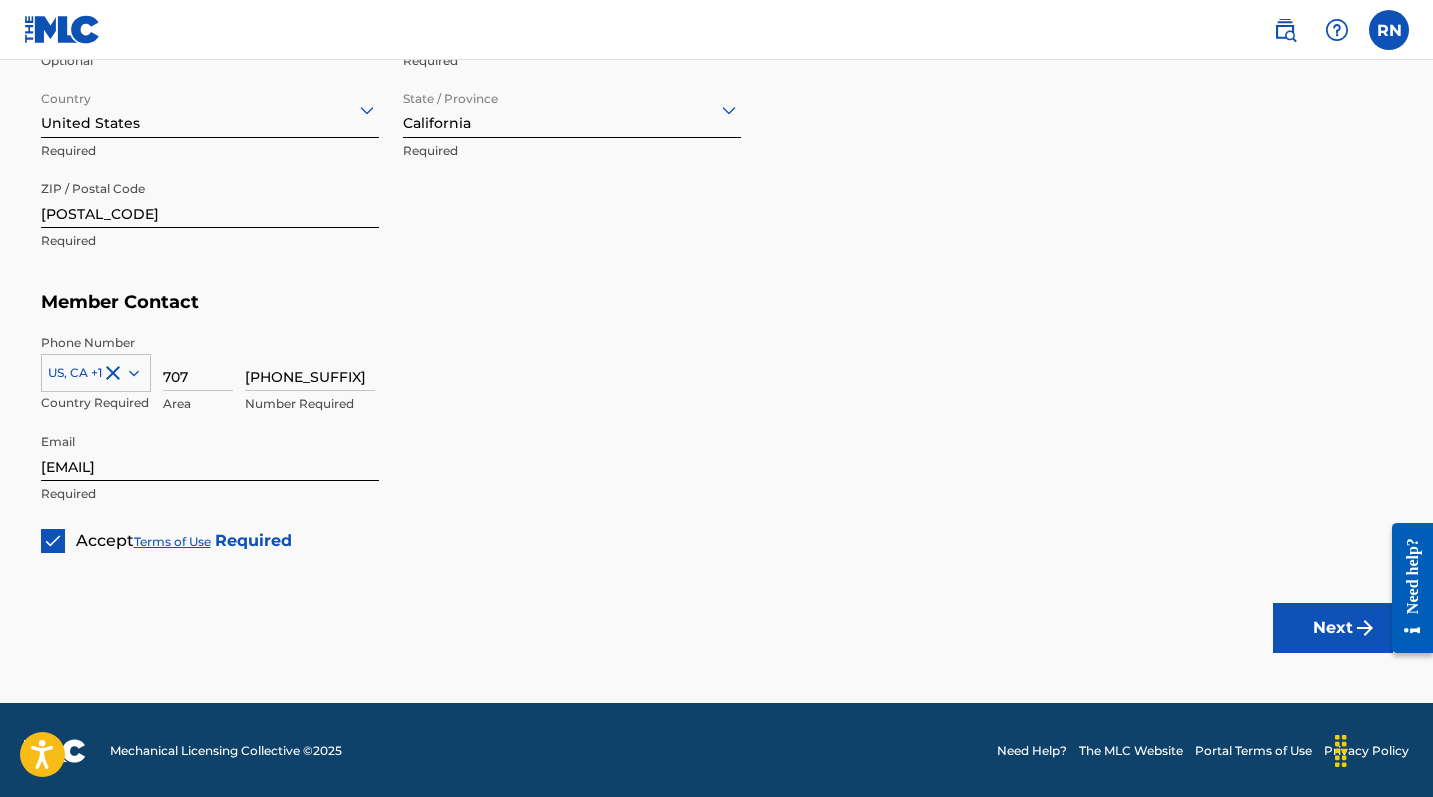 scroll, scrollTop: 1152, scrollLeft: 0, axis: vertical 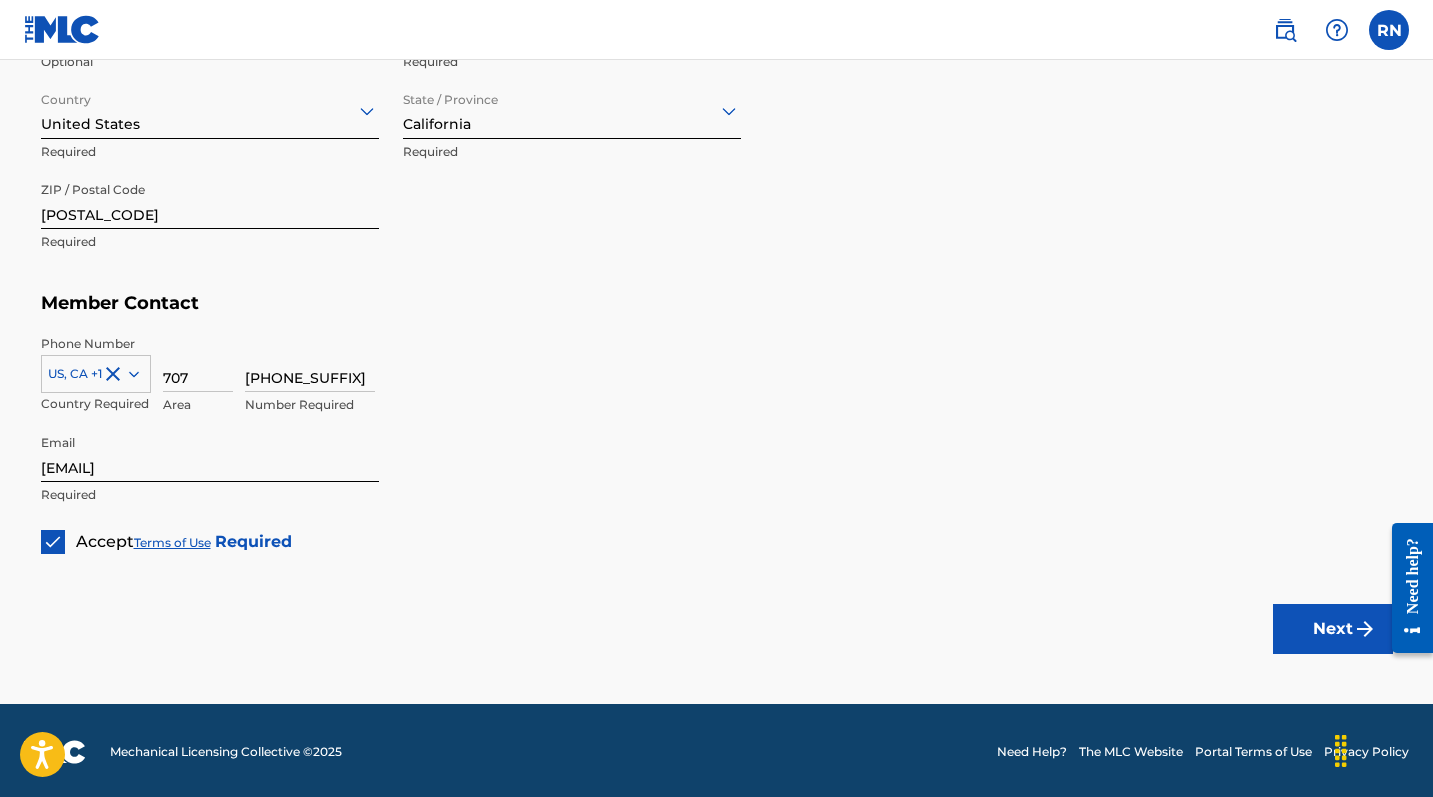 click on "Next" at bounding box center (1333, 629) 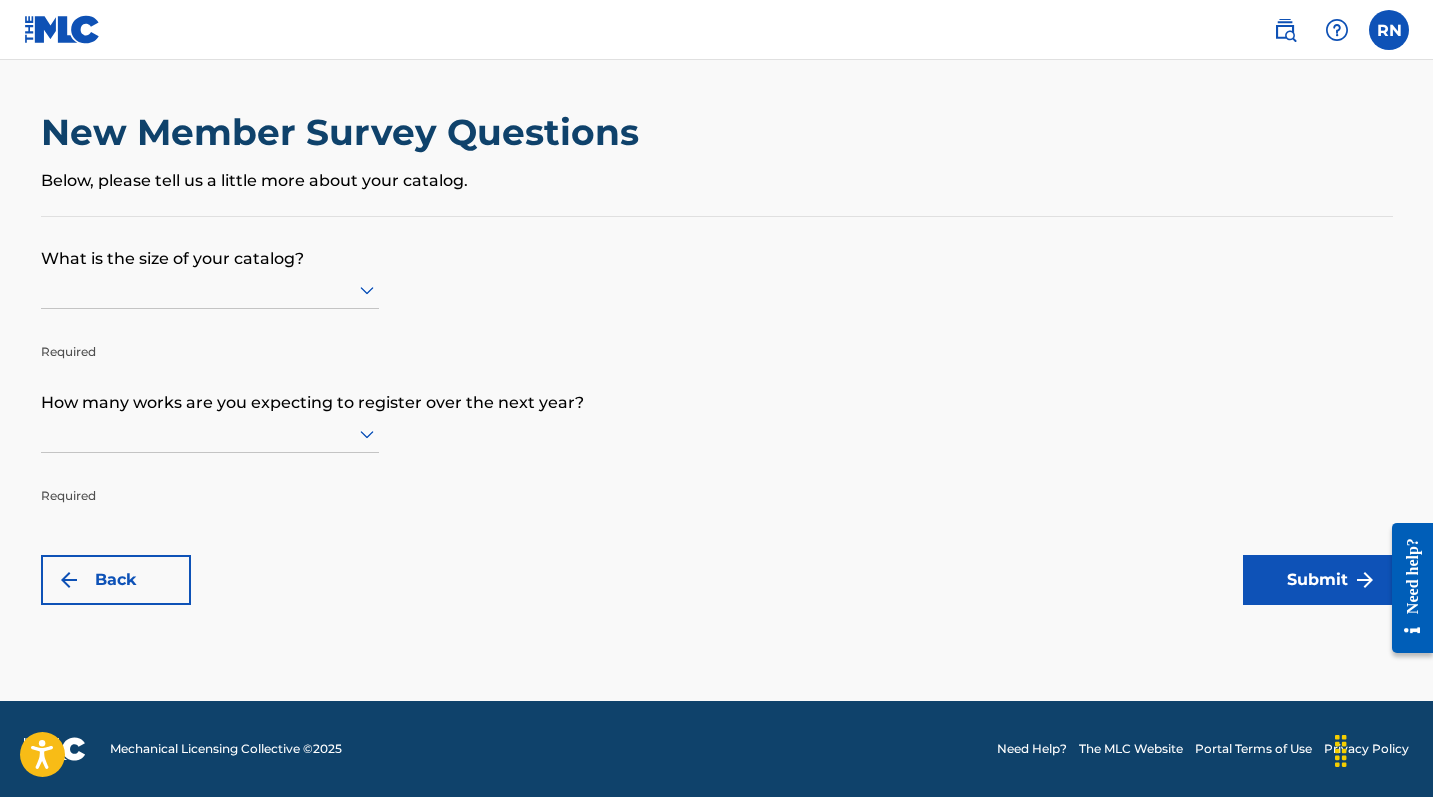 scroll, scrollTop: 0, scrollLeft: 0, axis: both 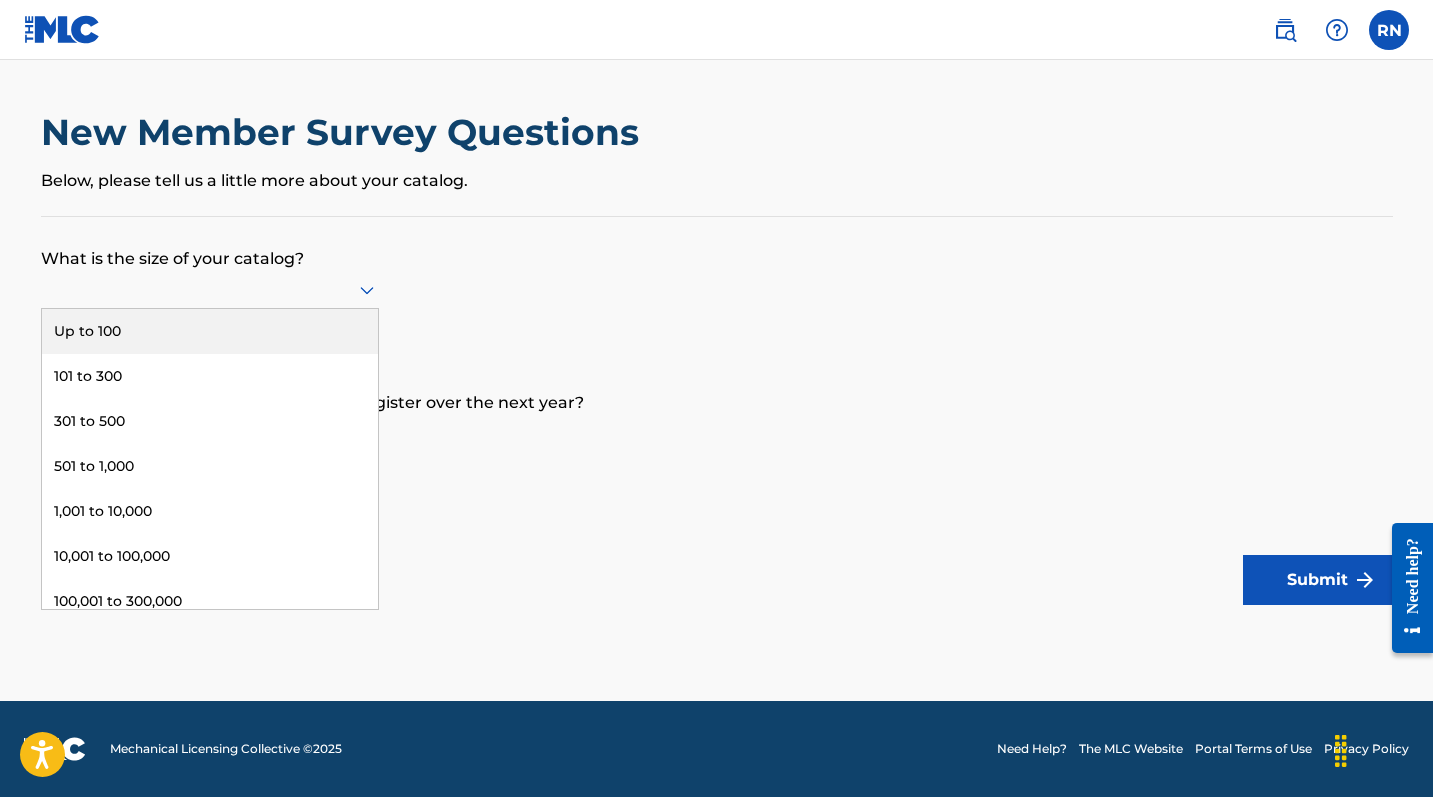 click on "Up to 100" at bounding box center (210, 331) 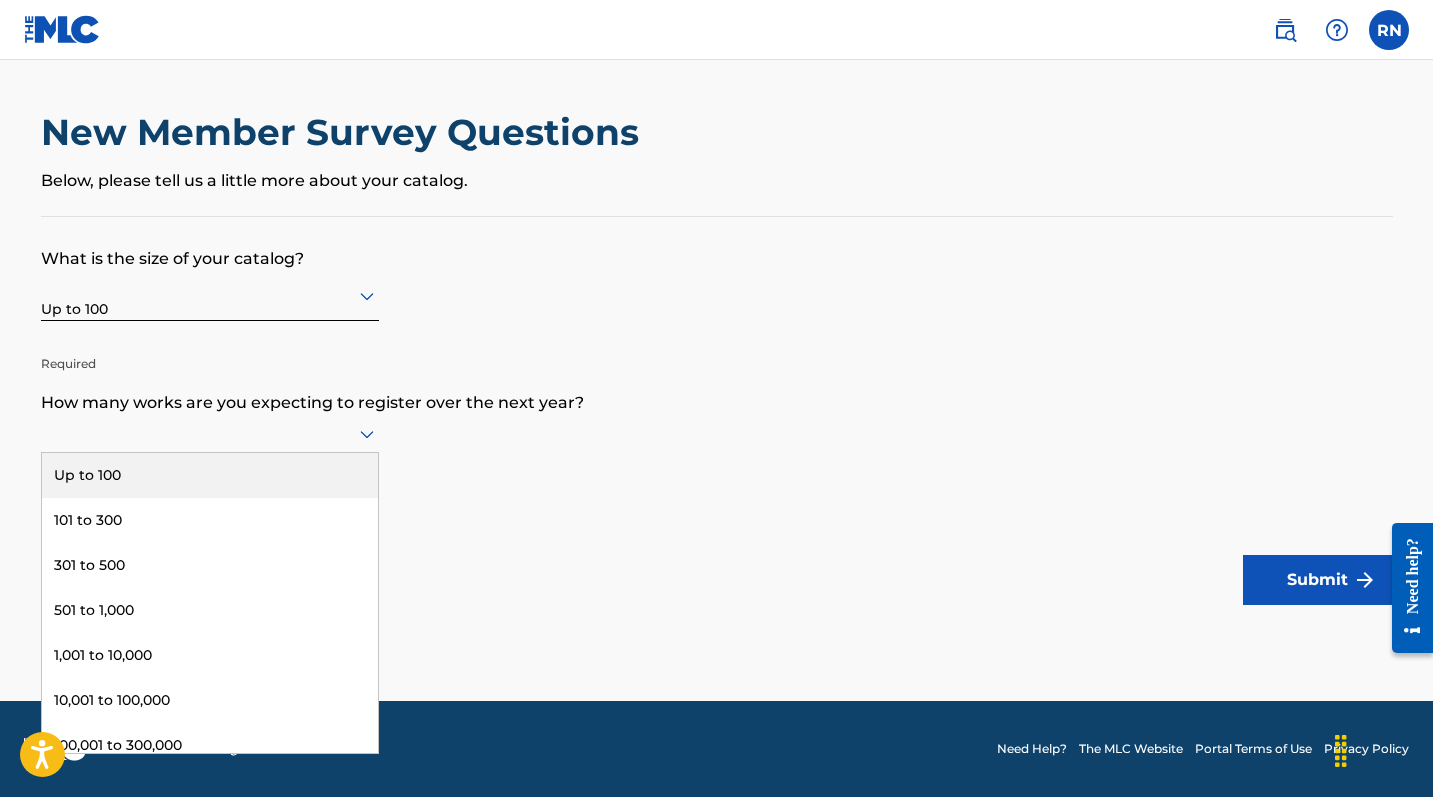 click 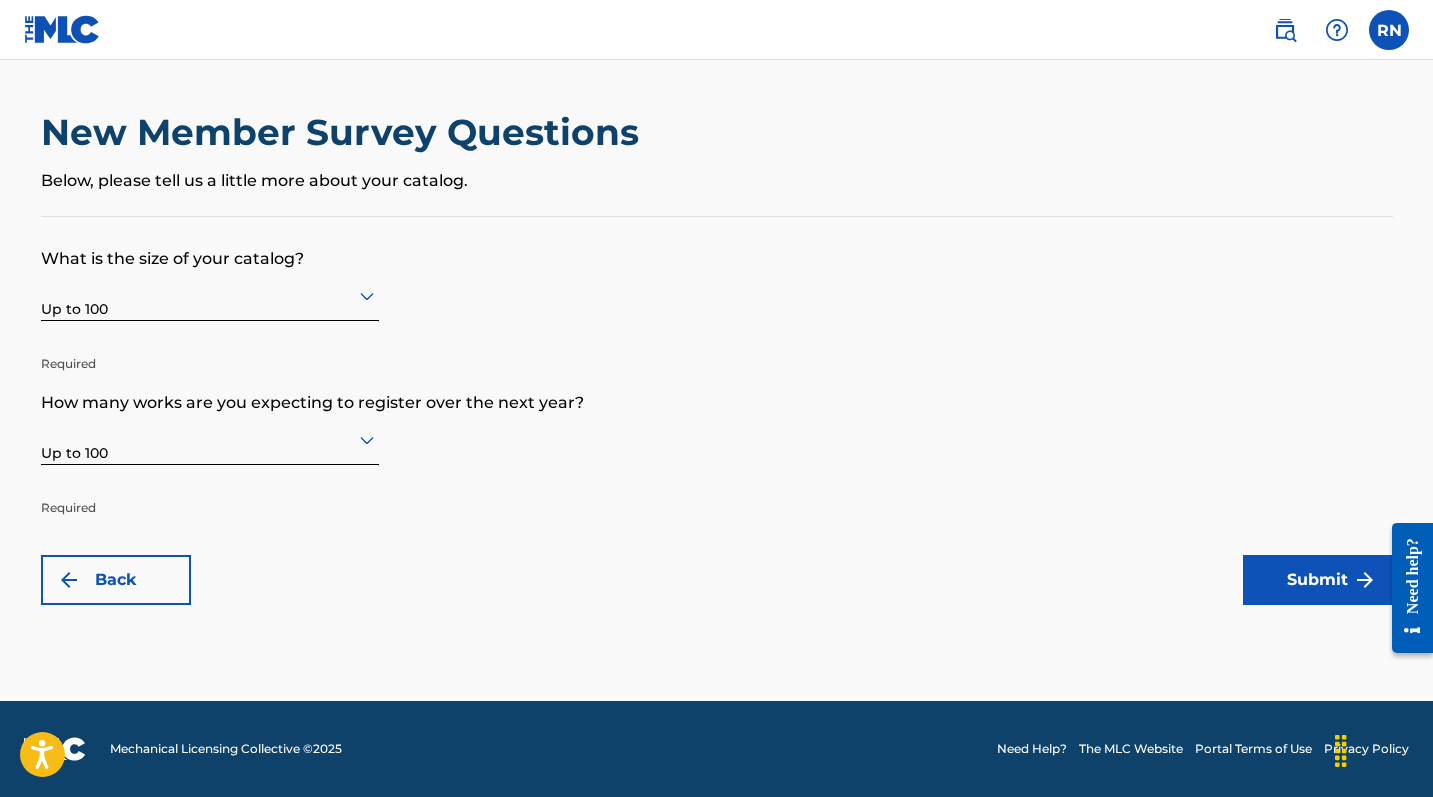 scroll, scrollTop: 0, scrollLeft: 0, axis: both 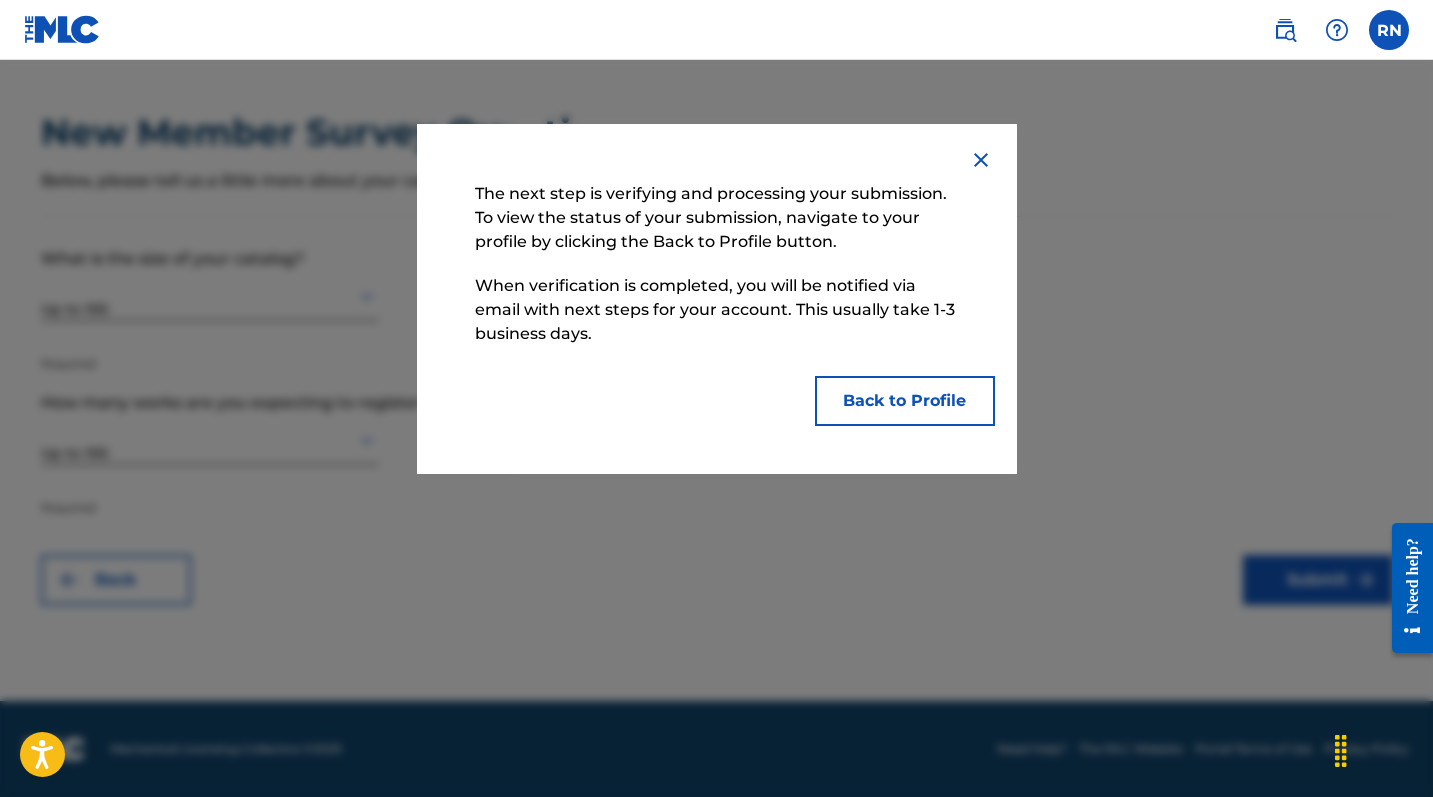 click on "Back to Profile" at bounding box center [905, 401] 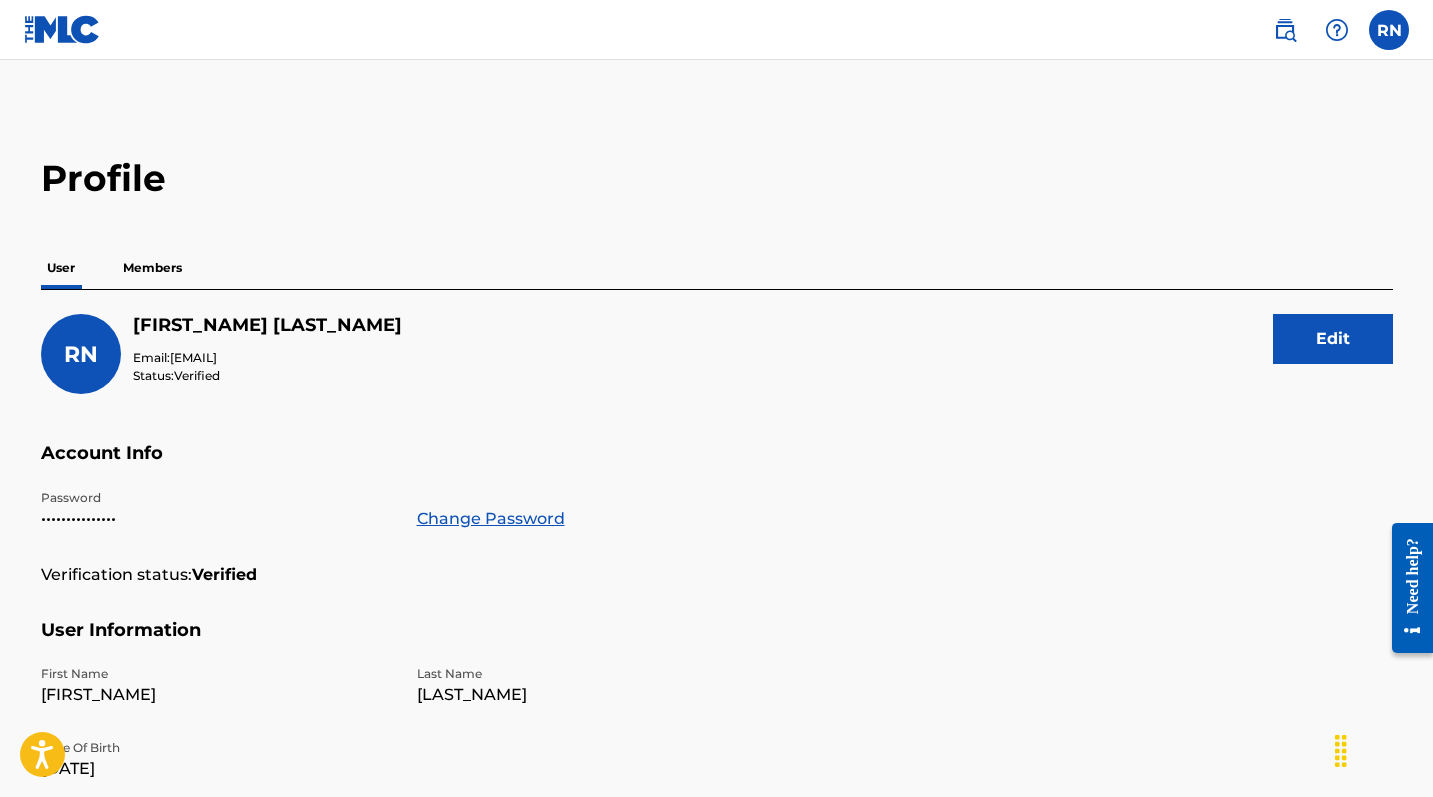 scroll, scrollTop: 0, scrollLeft: 0, axis: both 